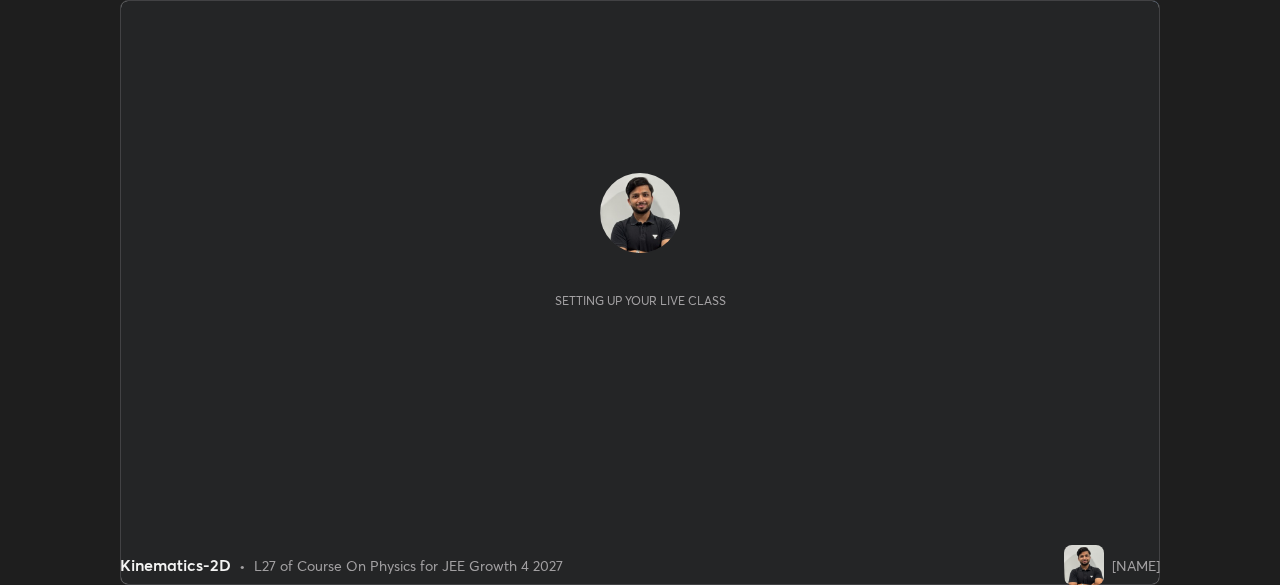 scroll, scrollTop: 0, scrollLeft: 0, axis: both 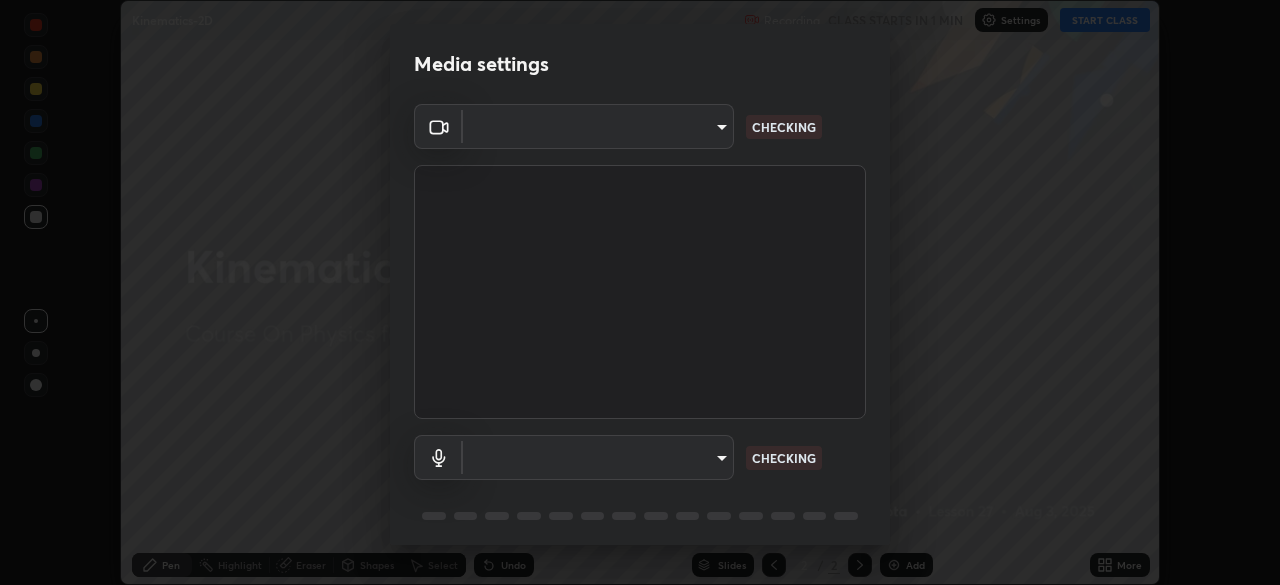 type on "3c1f287fd1873ac4f3146b24511f7a38a42a8d7cba0e87c08ce73e8860c27ac0" 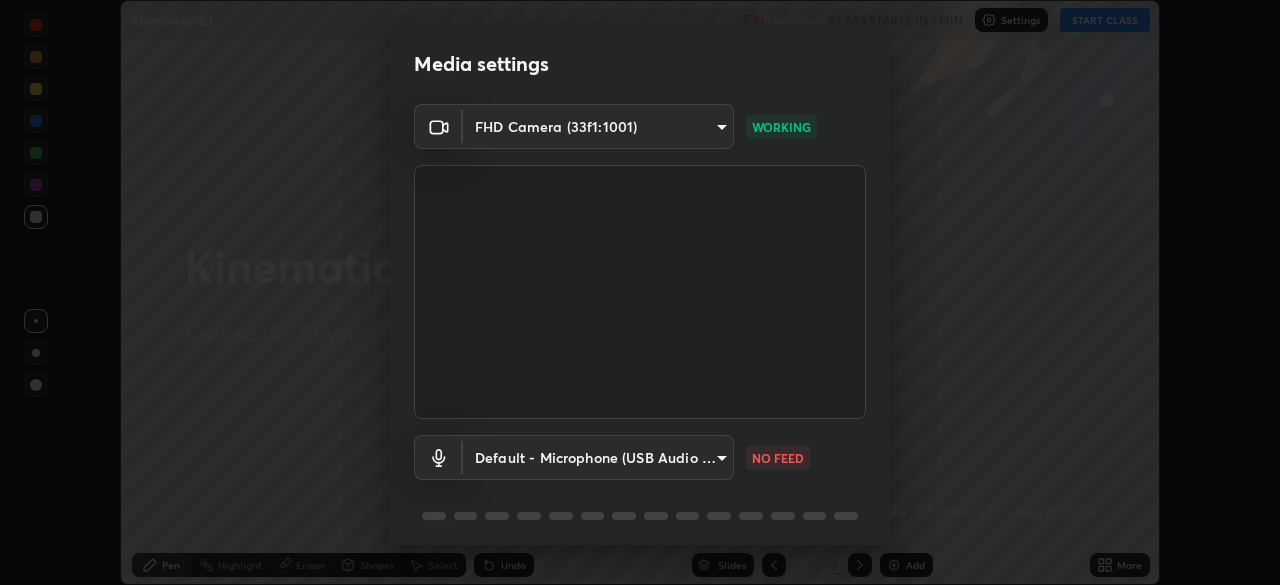 click on "Erase all Kinematics-2D Recording CLASS STARTS IN 1 MIN Settings START CLASS Setting up your live class Kinematics-2D • L27 of Course On Physics for JEE Growth 4 2027 [NAME] Pen Highlight Eraser Shapes Select Undo Slides 2 / 2 Add More No doubts shared Encourage your learners to ask a doubt for better clarity Report an issue Reason for reporting Buffering Chat not working Audio - Video sync issue Educator video quality low ​ Attach an image Report Media settings FHD Camera ([HASH]) 3c1f287fd1873ac4f3146b24511f7a38a42a8d7cba0e87c08ce73e8860c27ac0 WORKING Default - Microphone (USB Audio Device) default NO FEED 1 / 5 Next" at bounding box center [640, 292] 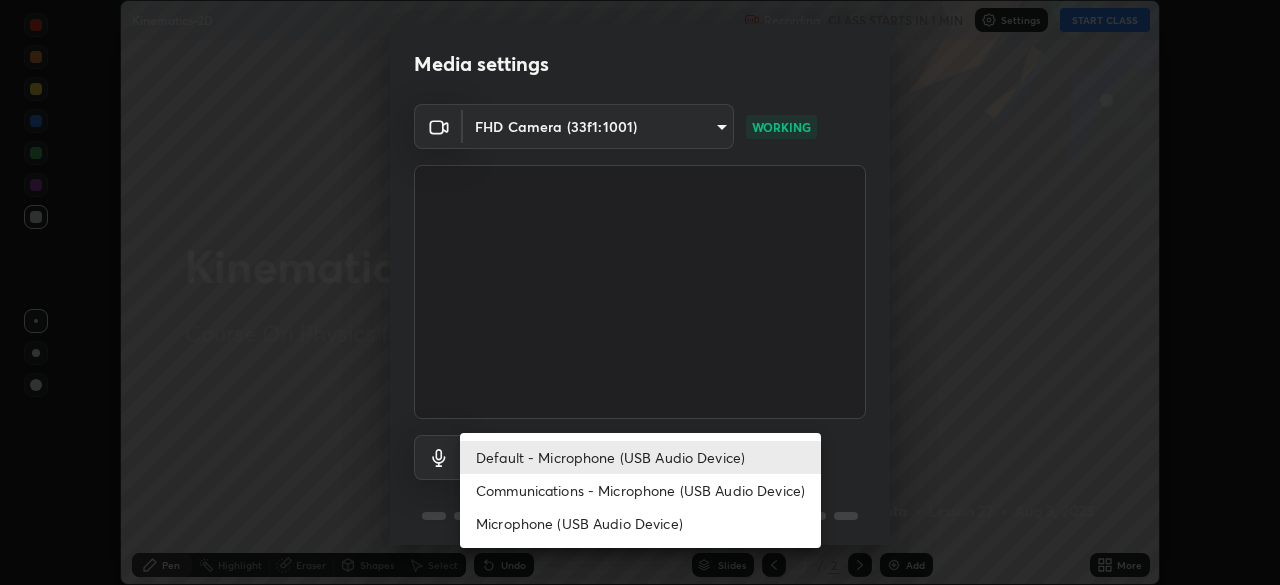 click on "Communications - Microphone (USB Audio Device)" at bounding box center (640, 490) 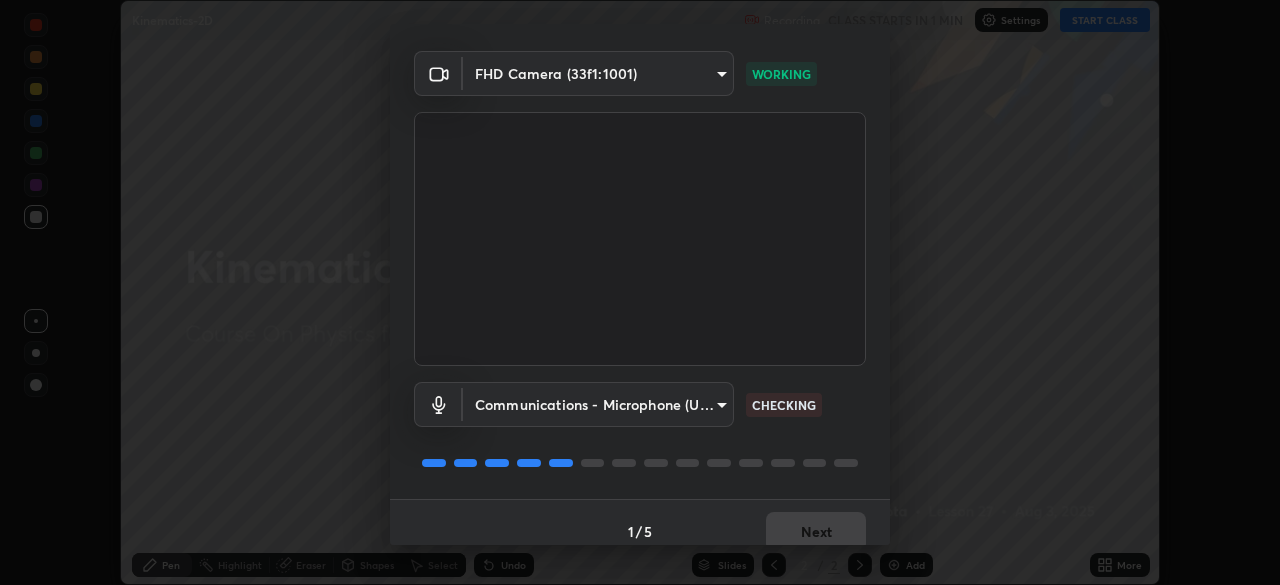scroll, scrollTop: 71, scrollLeft: 0, axis: vertical 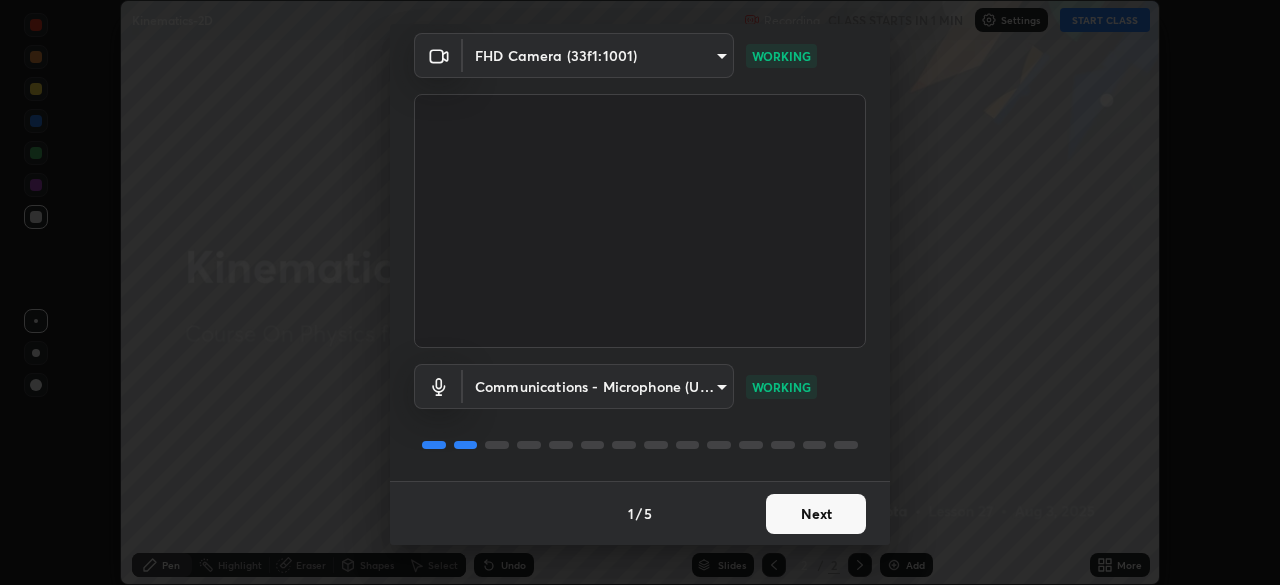 click on "Next" at bounding box center [816, 514] 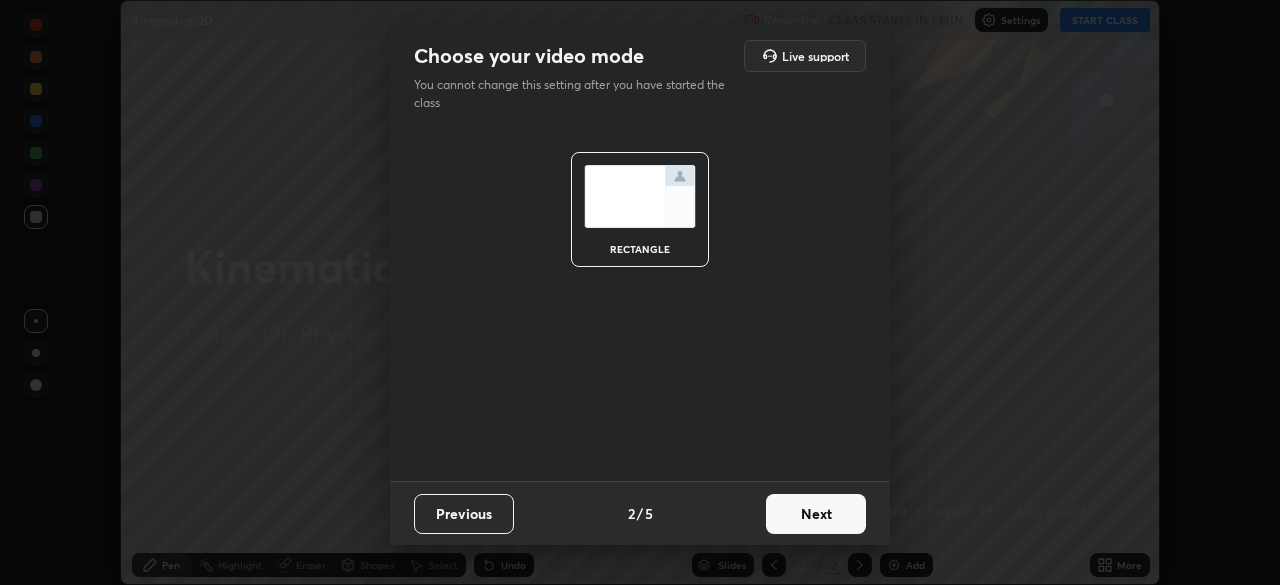 scroll, scrollTop: 0, scrollLeft: 0, axis: both 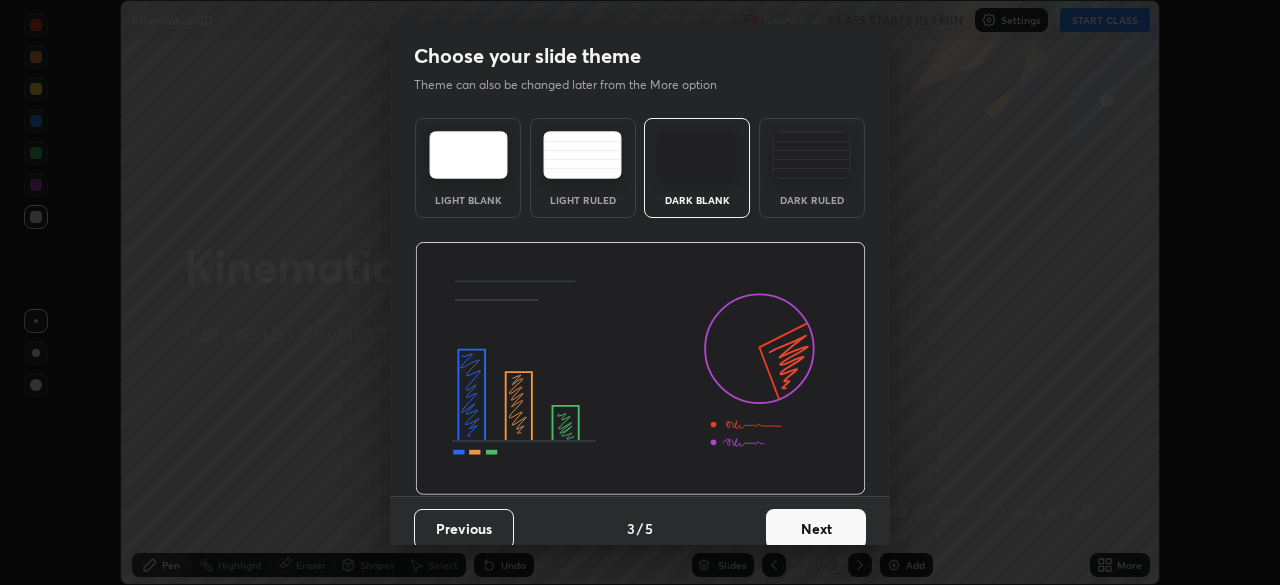 click on "Next" at bounding box center [816, 529] 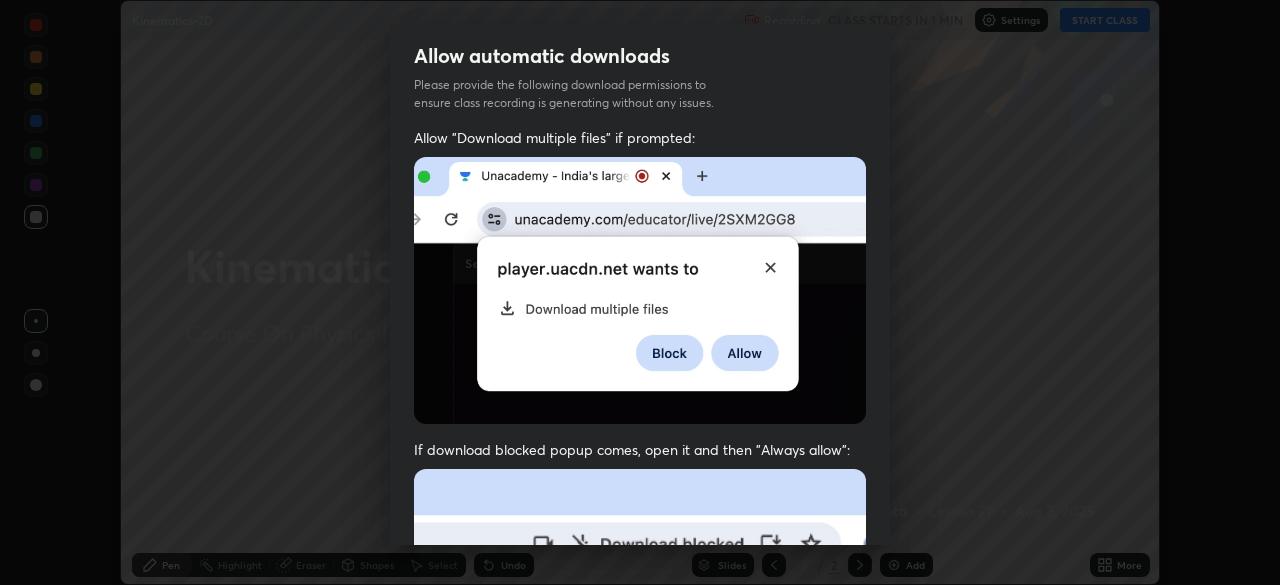 click at bounding box center (640, 687) 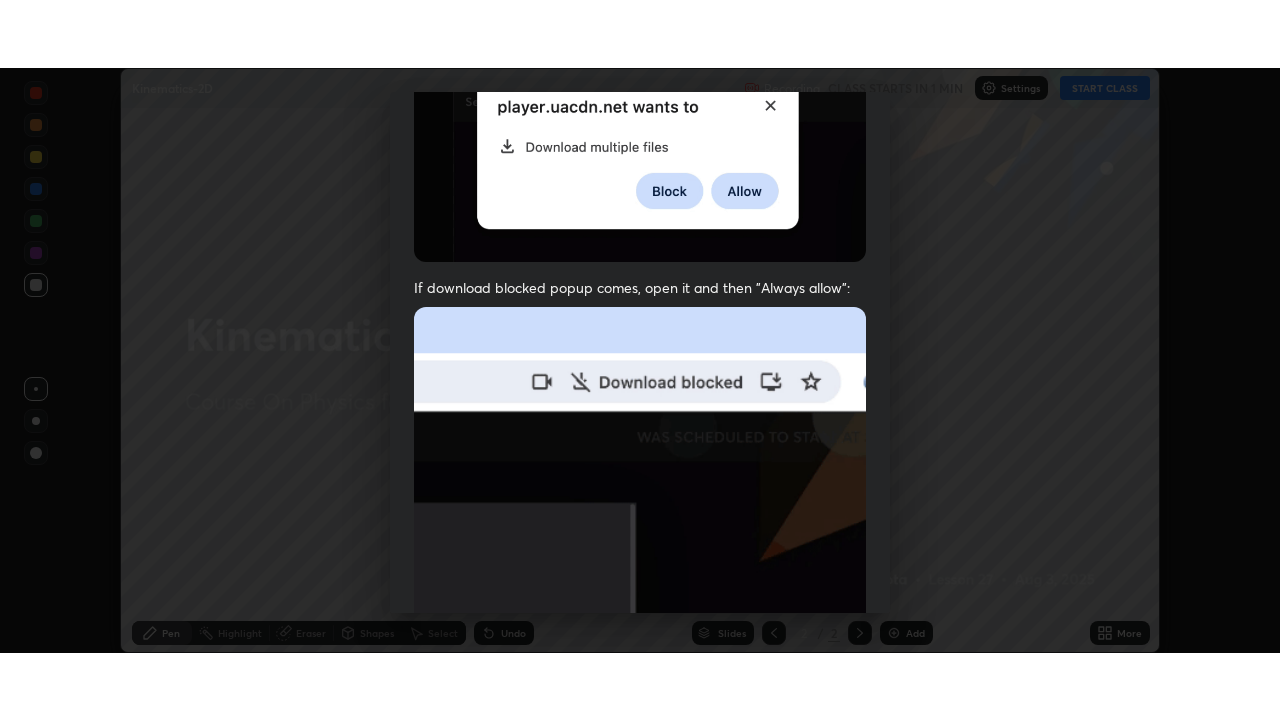 scroll, scrollTop: 479, scrollLeft: 0, axis: vertical 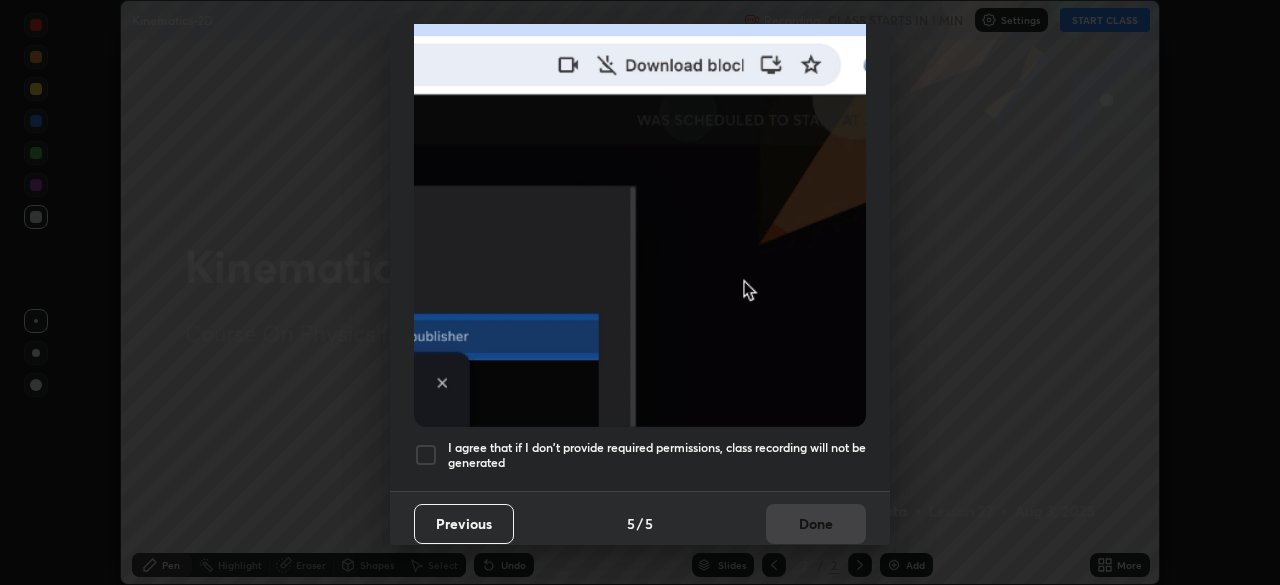click on "I agree that if I don't provide required permissions, class recording will not be generated" at bounding box center (657, 455) 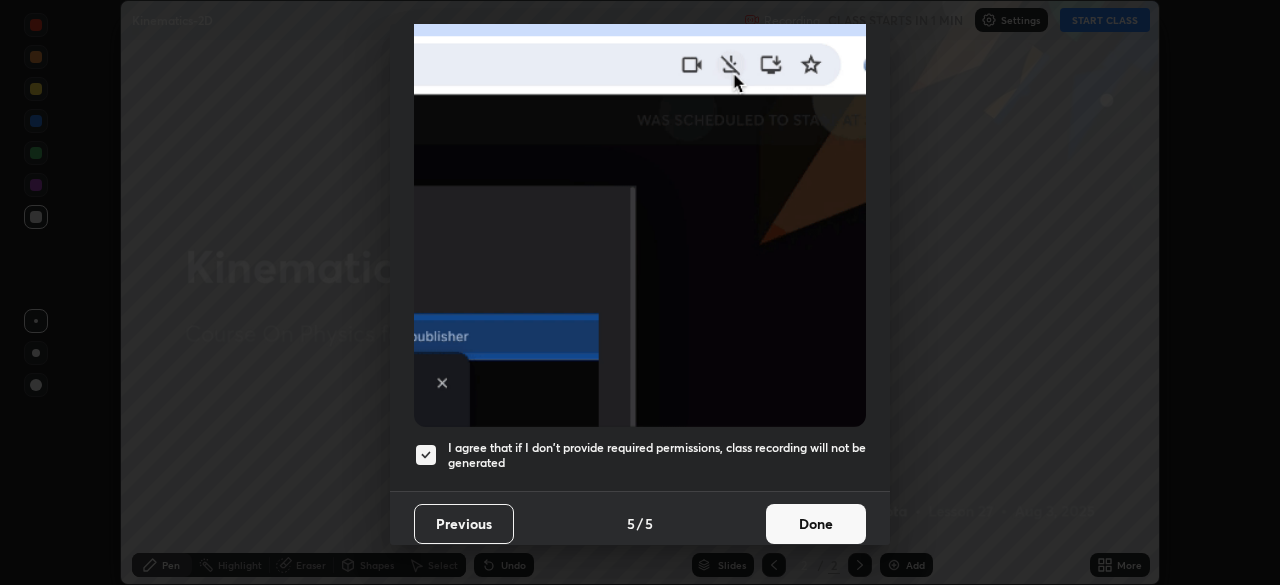 click on "Done" at bounding box center (816, 524) 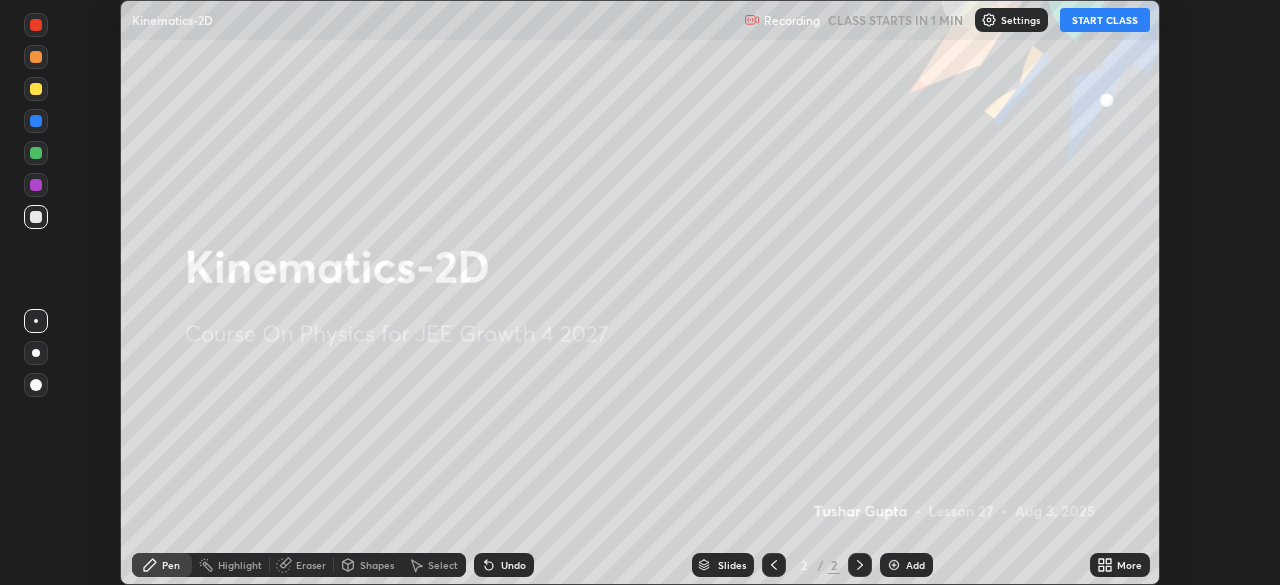 click on "START CLASS" at bounding box center (1105, 20) 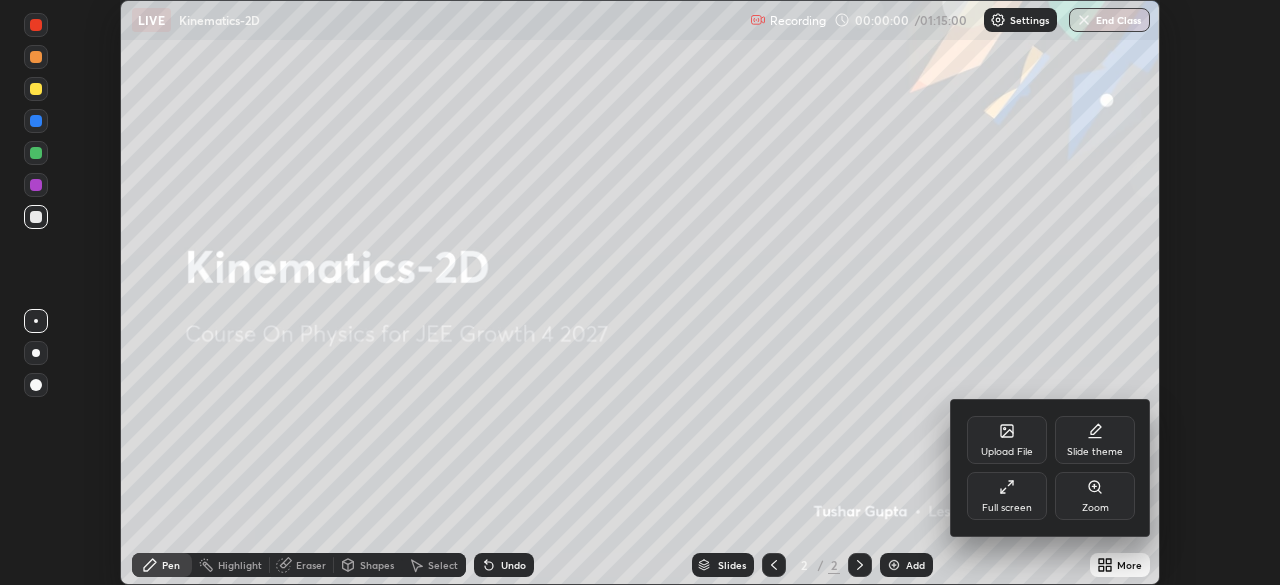 click on "Full screen" at bounding box center (1007, 496) 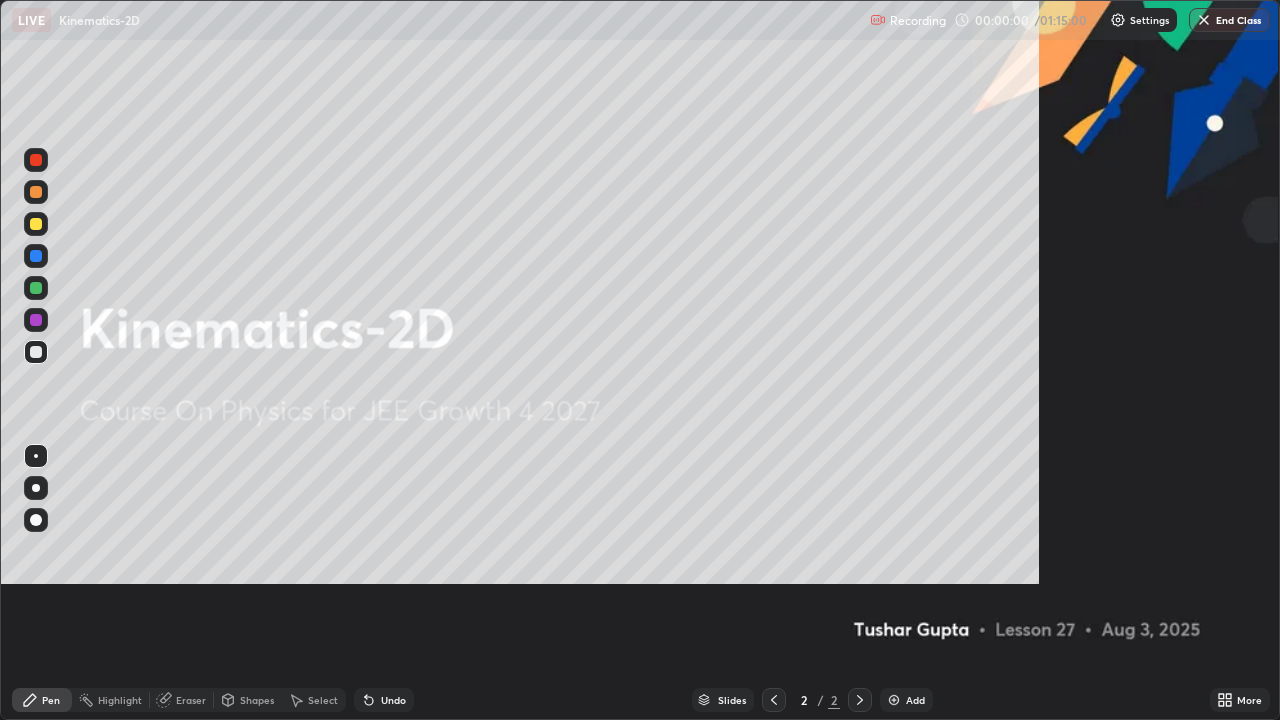 scroll, scrollTop: 99280, scrollLeft: 98720, axis: both 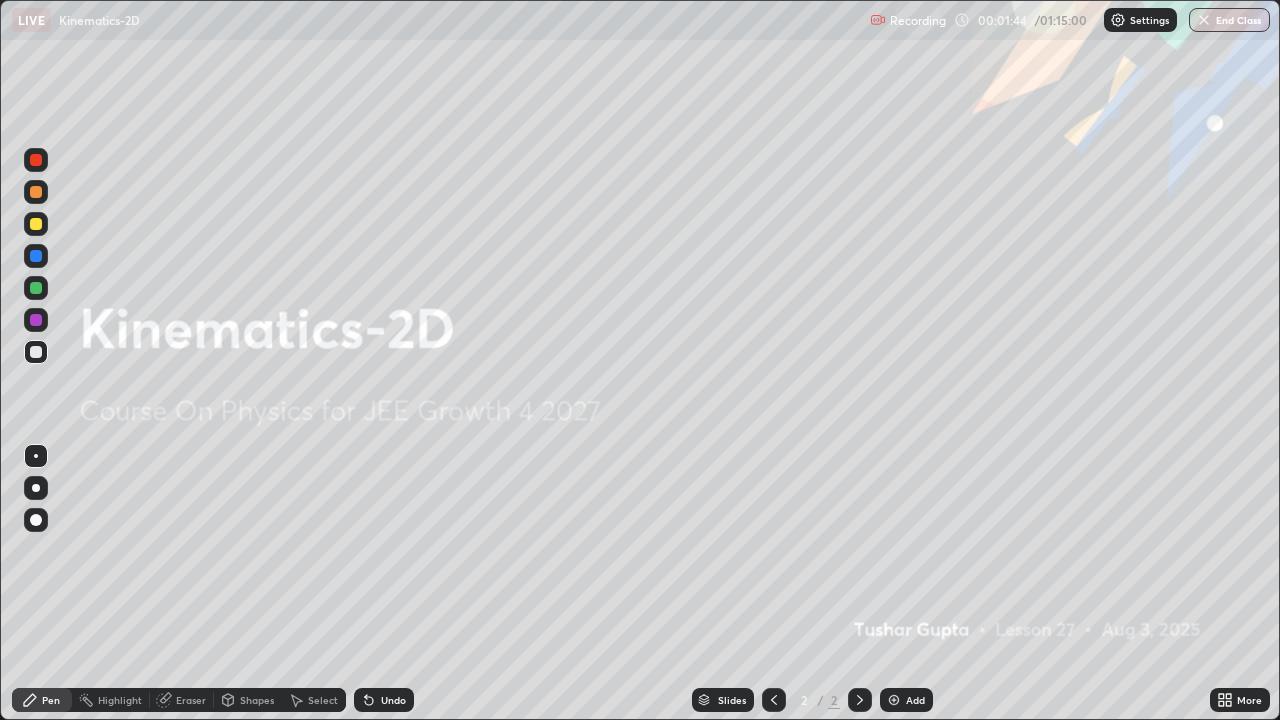 click at bounding box center [894, 700] 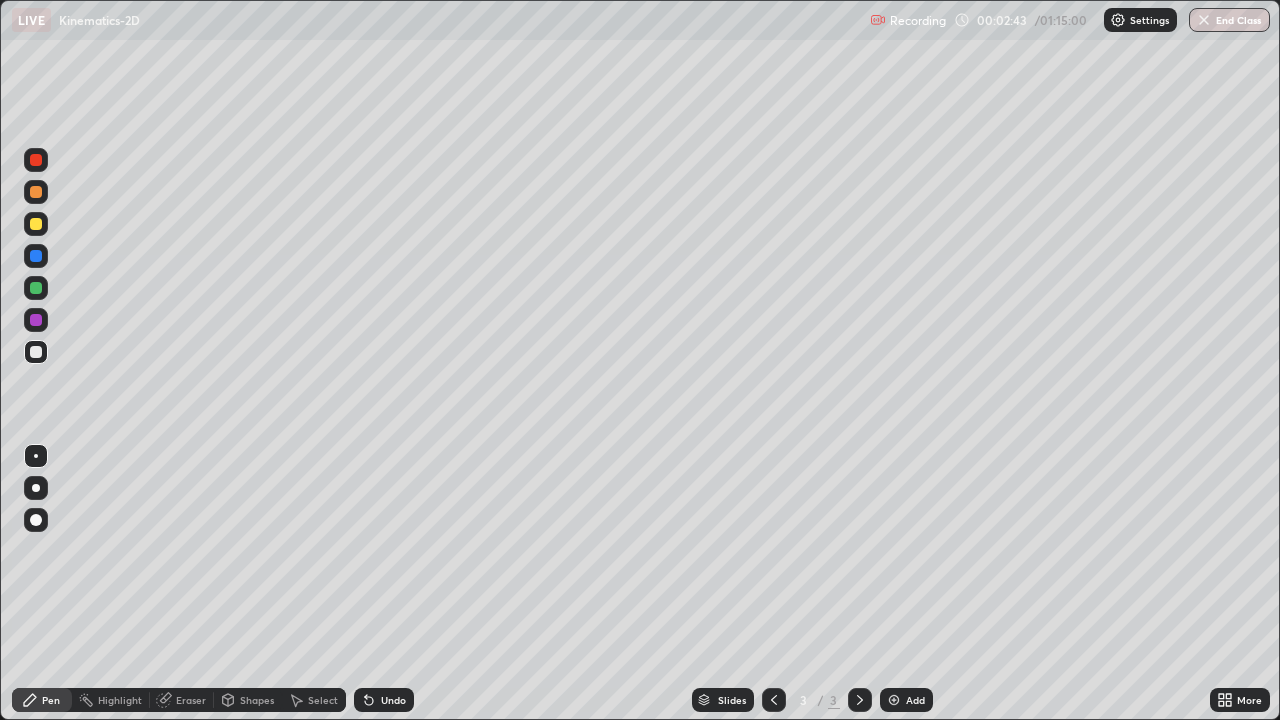 click on "Undo" at bounding box center (384, 700) 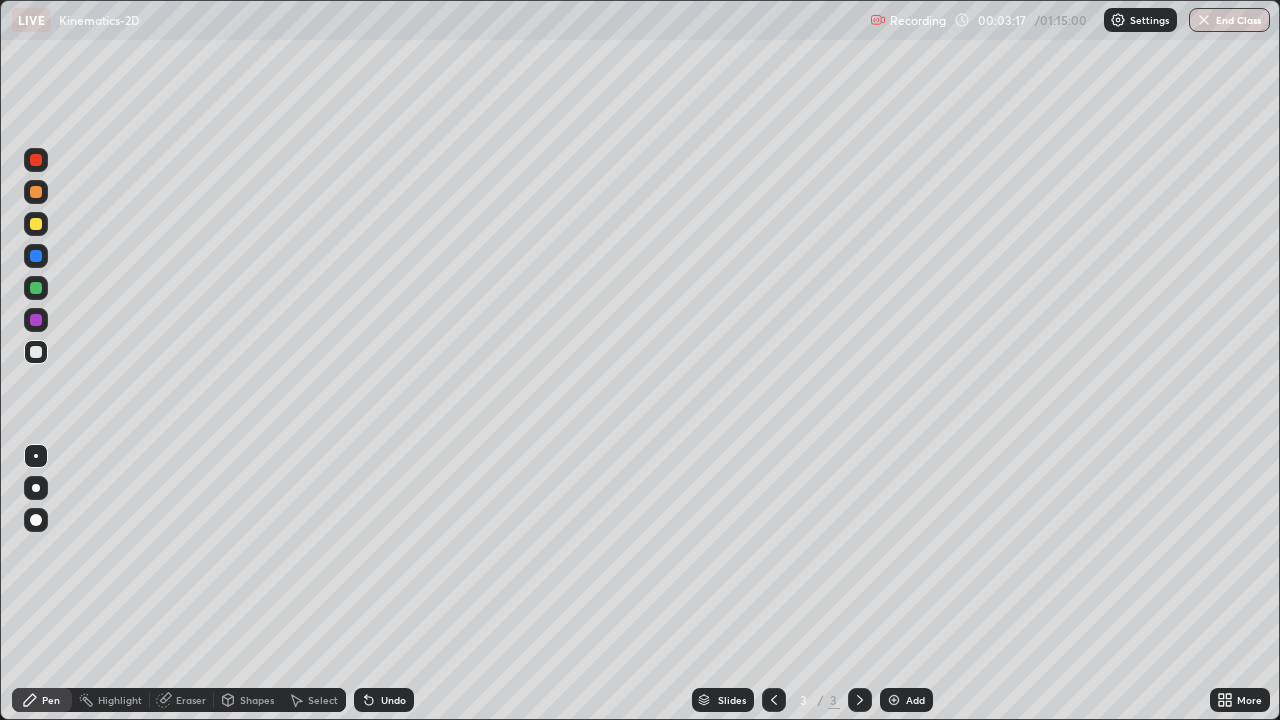 click on "Undo" at bounding box center [393, 700] 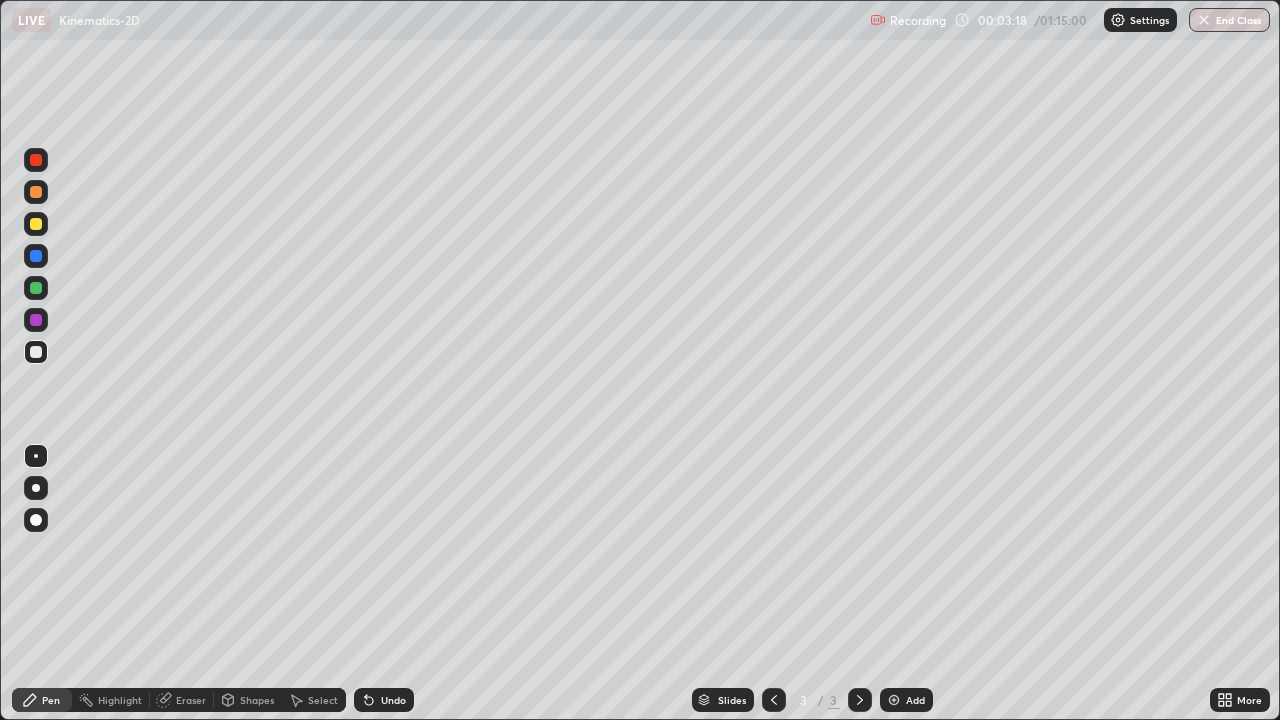 click on "Undo" at bounding box center (393, 700) 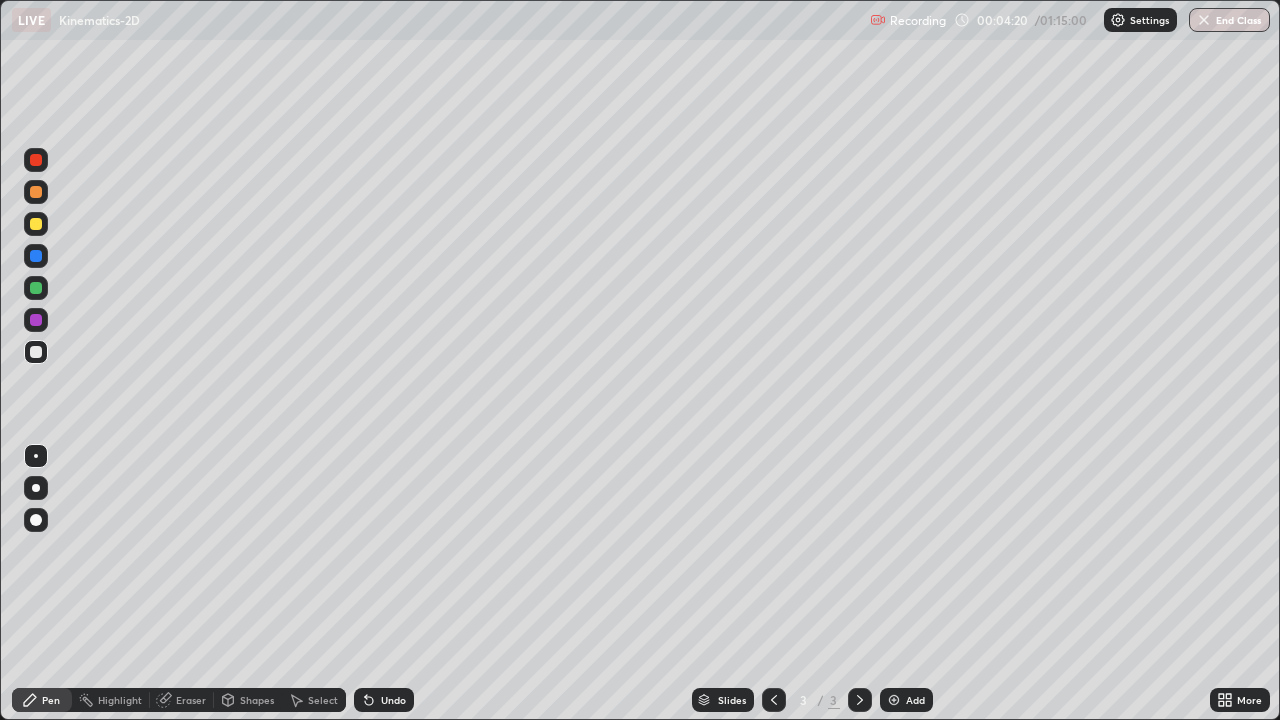 click on "Undo" at bounding box center [384, 700] 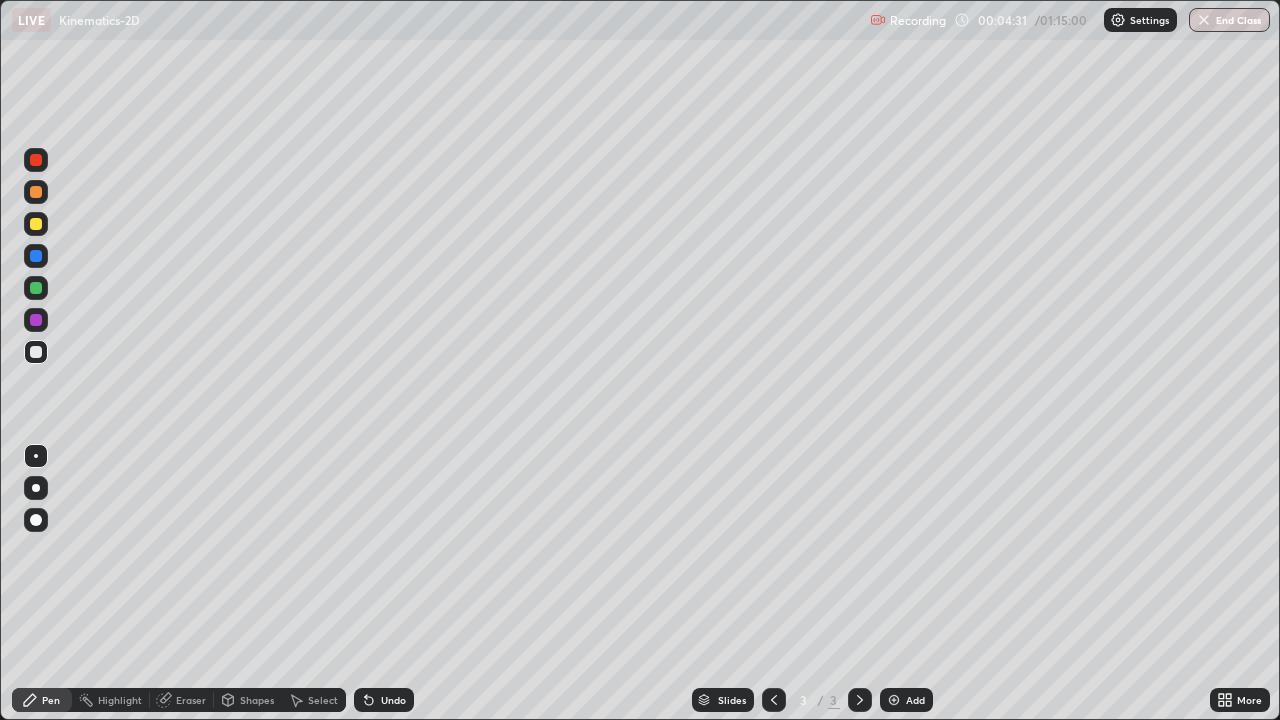 click on "Undo" at bounding box center [393, 700] 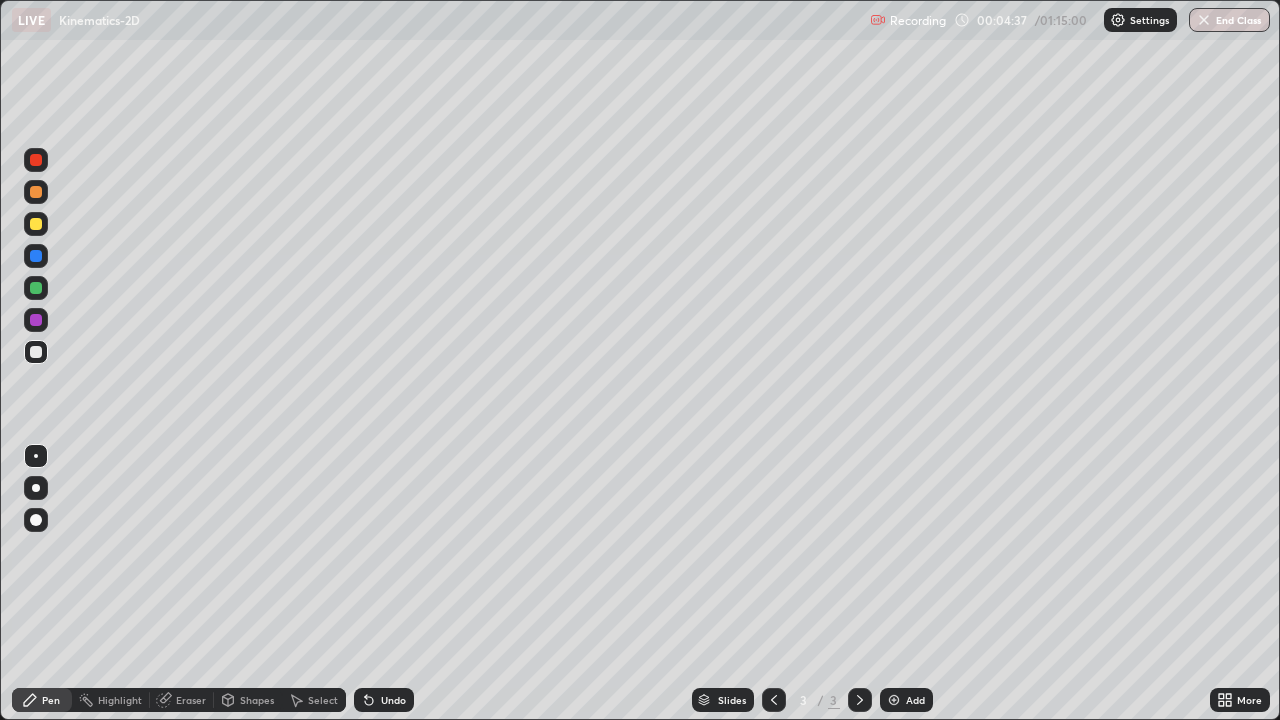 click on "Add" at bounding box center (906, 700) 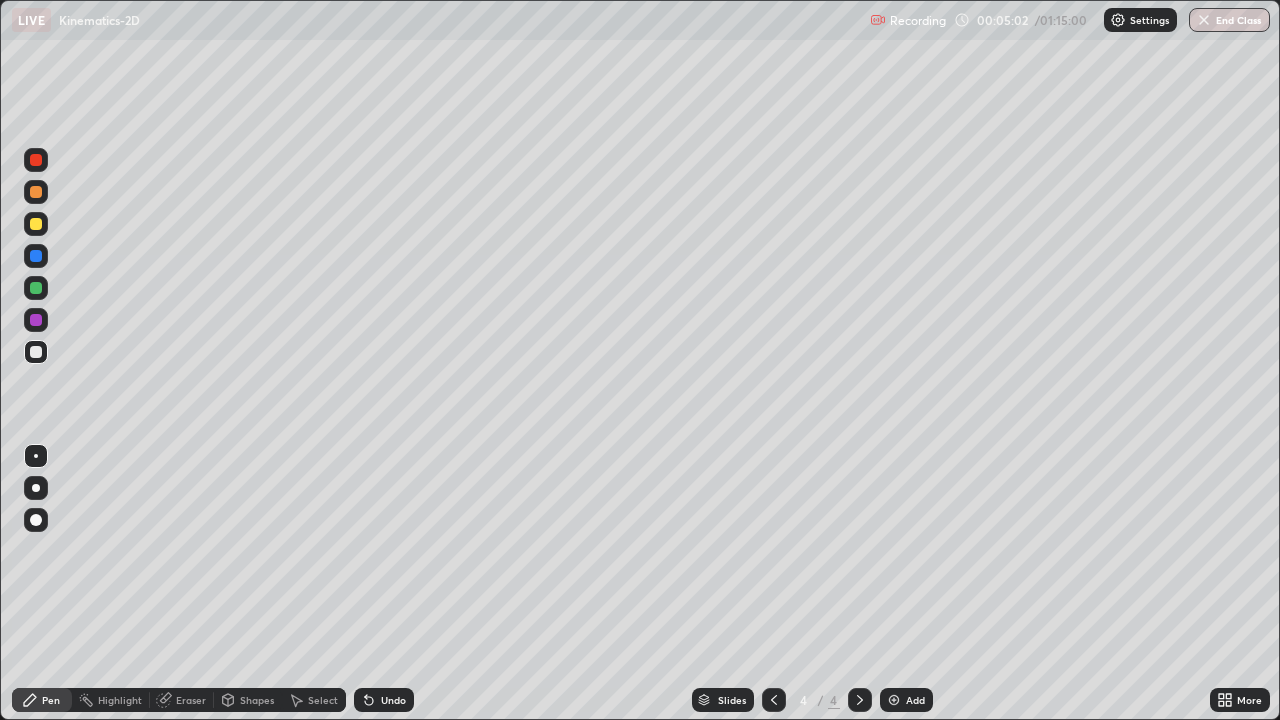click at bounding box center (36, 224) 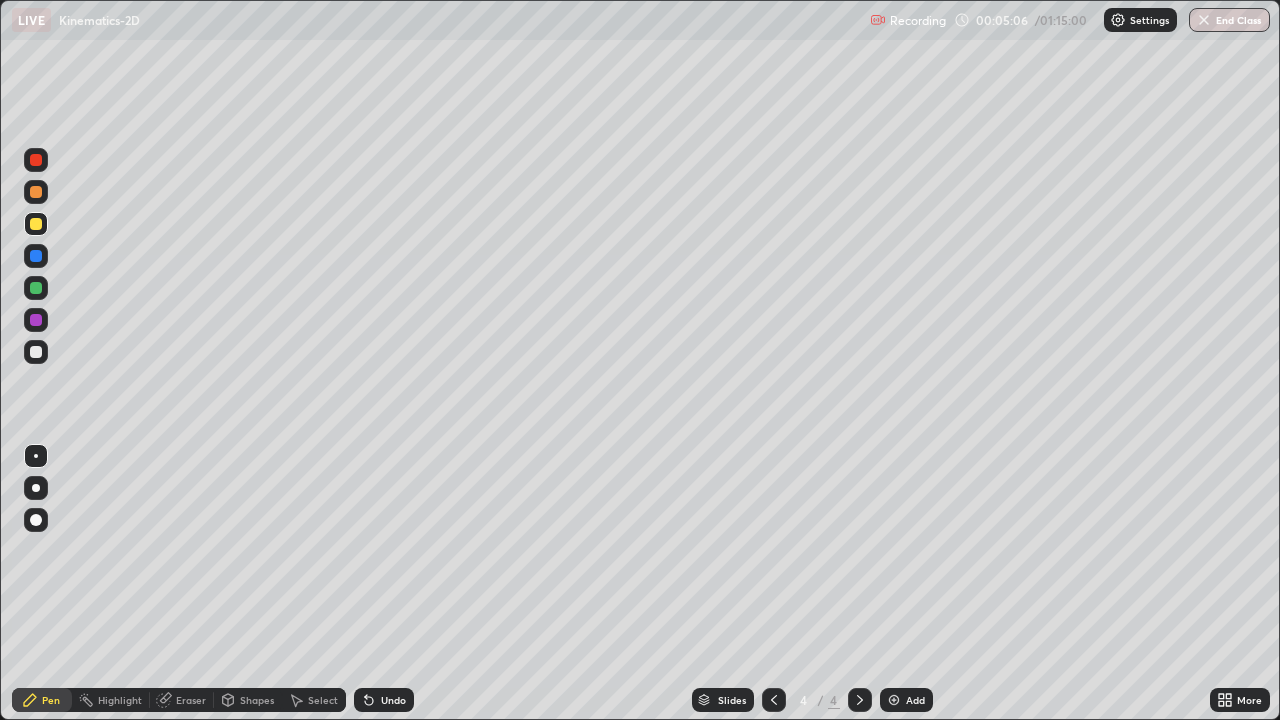 click on "Undo" at bounding box center [393, 700] 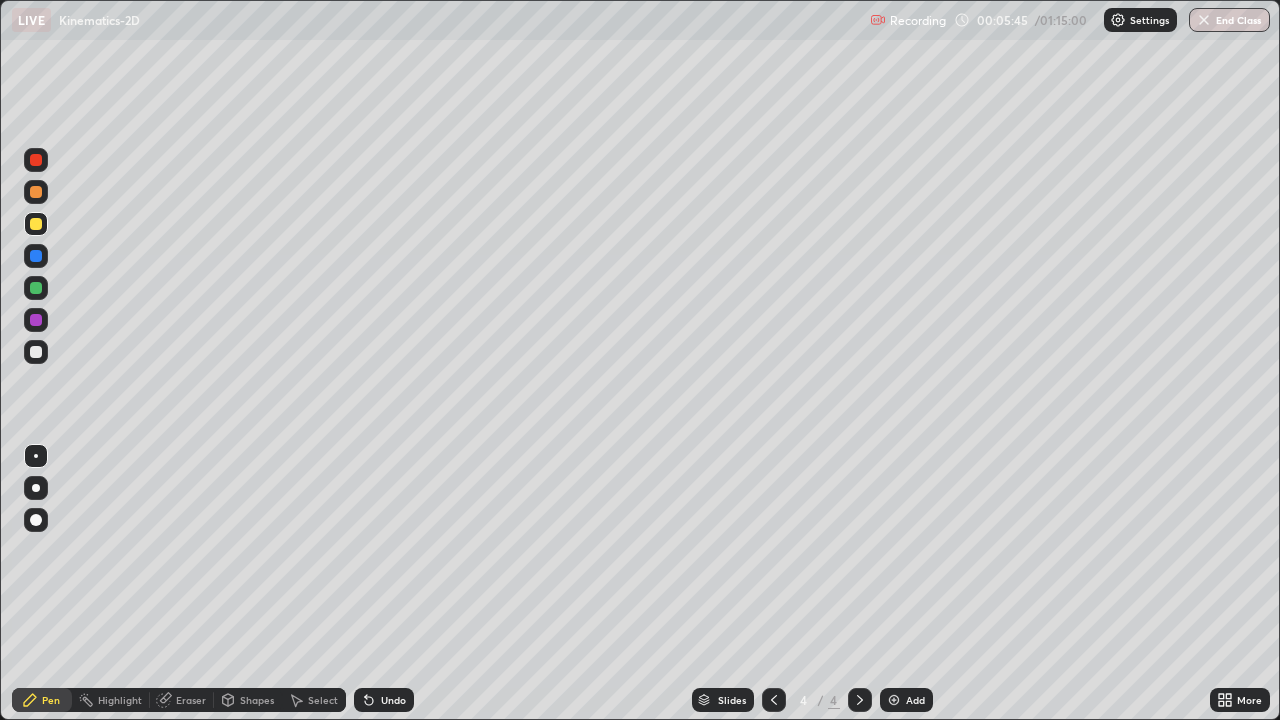 click 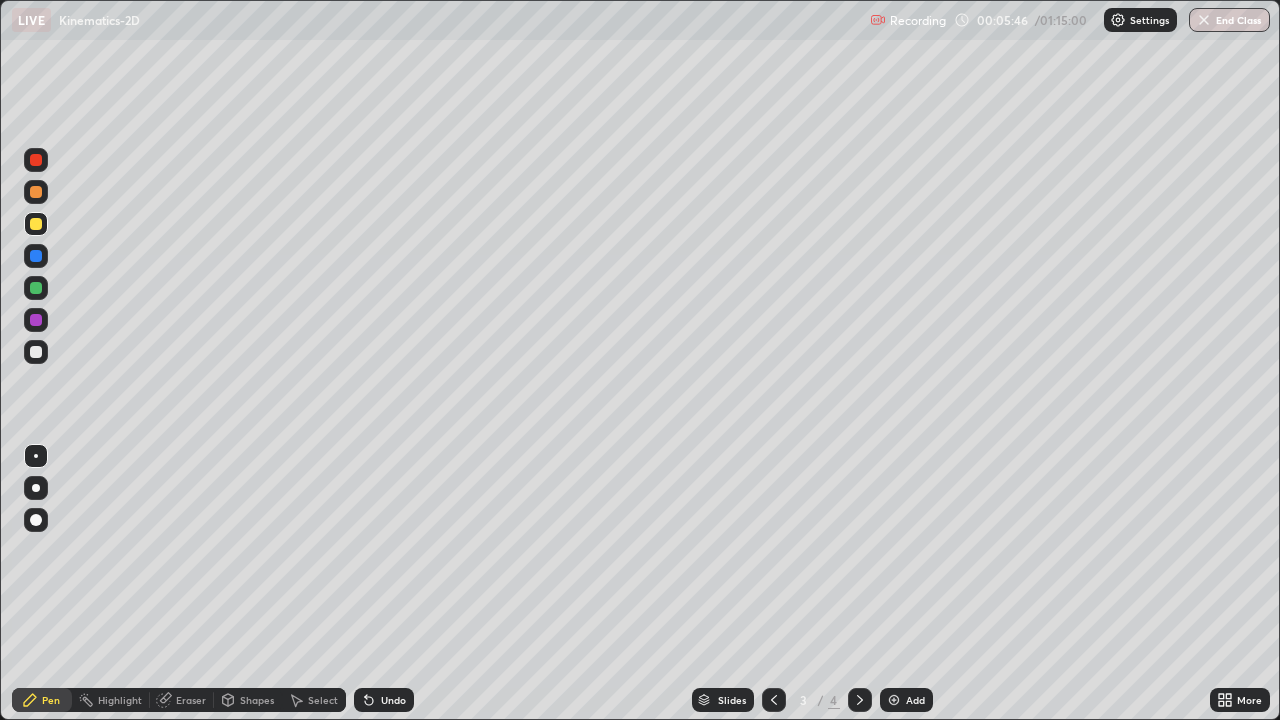 click 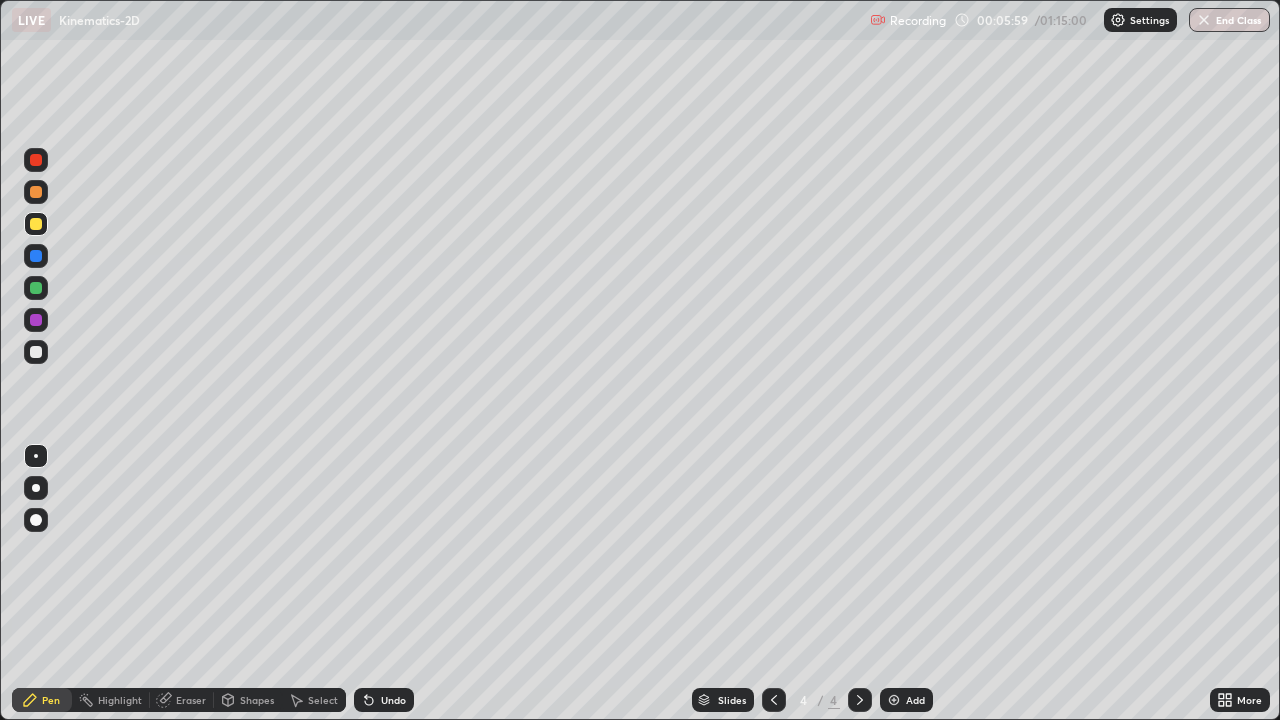 click 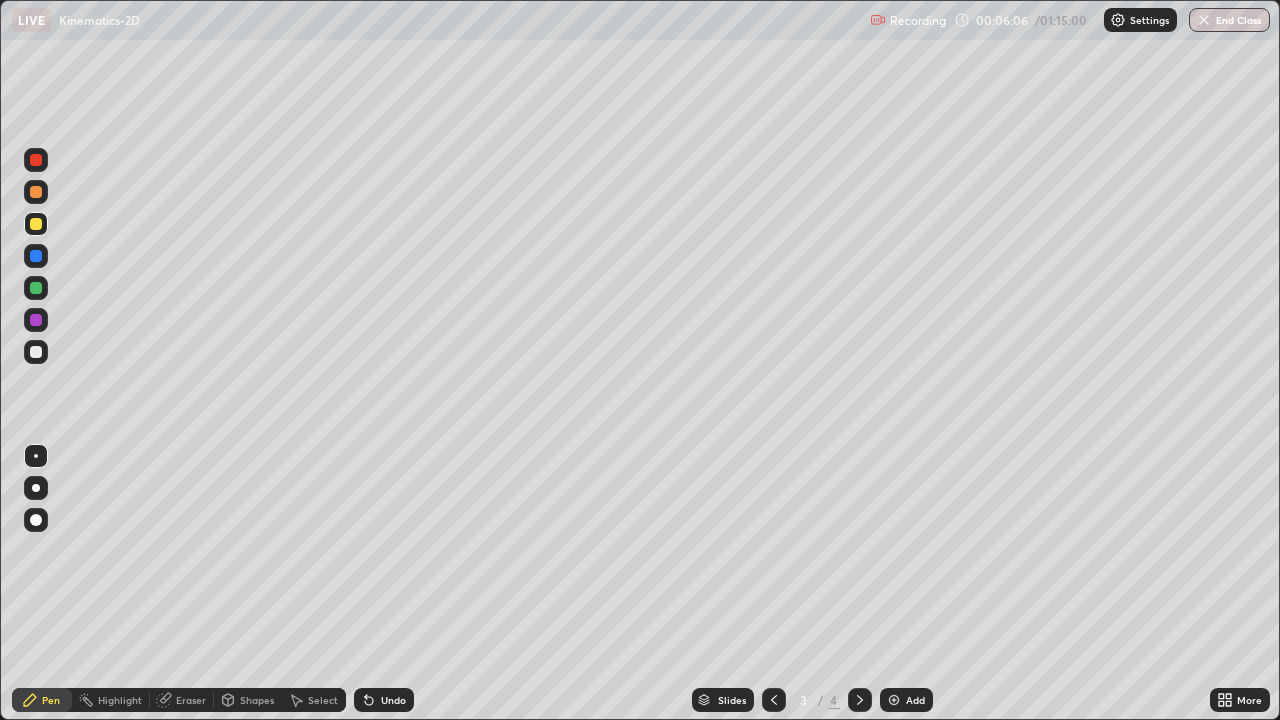 click on "Add" at bounding box center (915, 700) 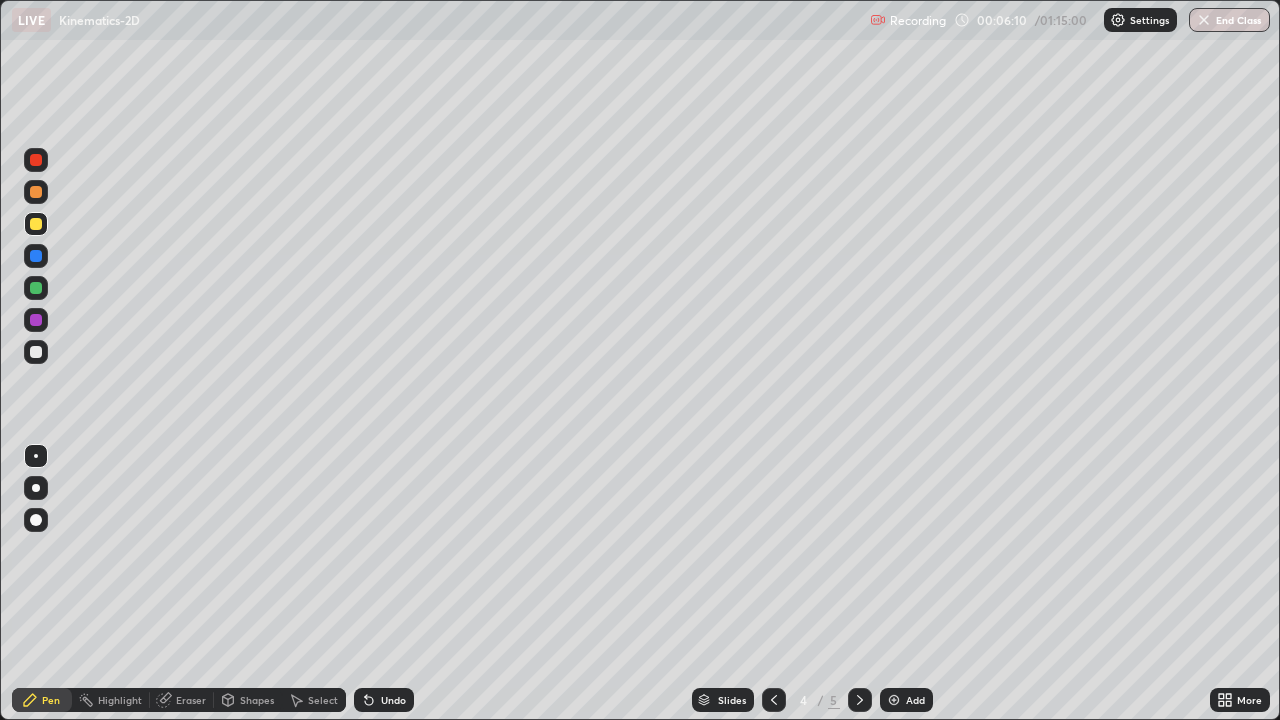click 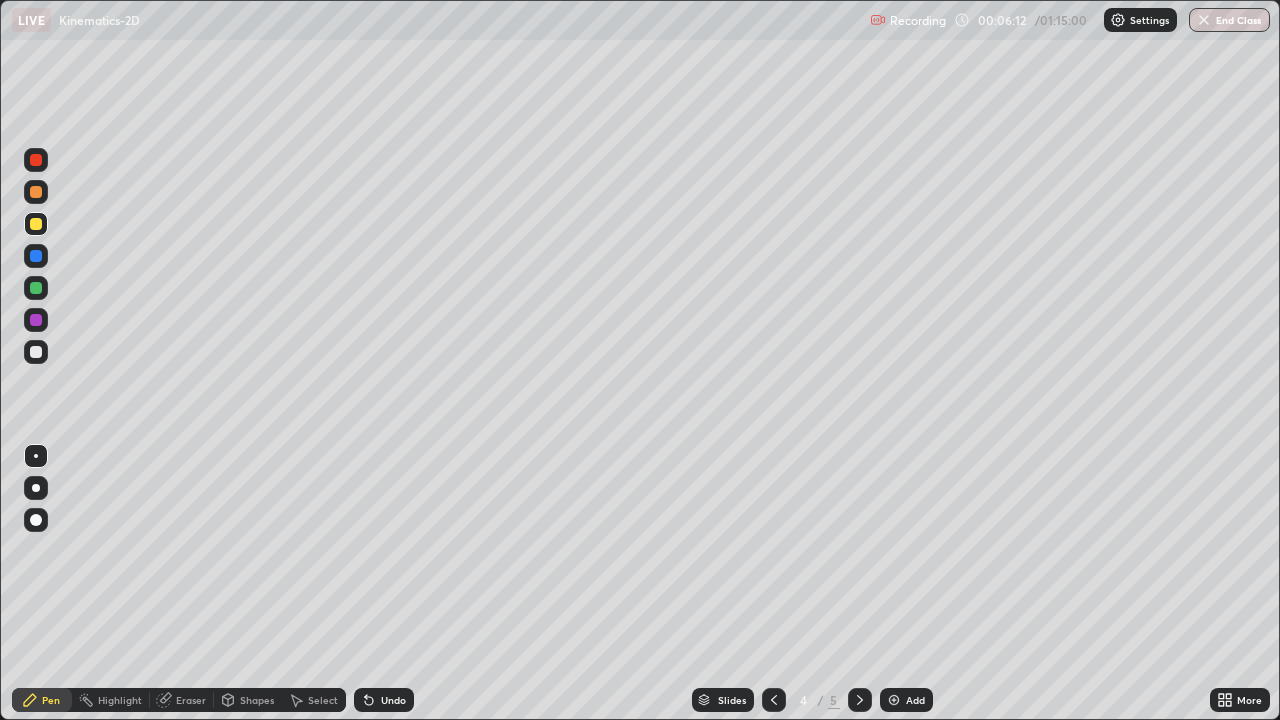 click at bounding box center (774, 700) 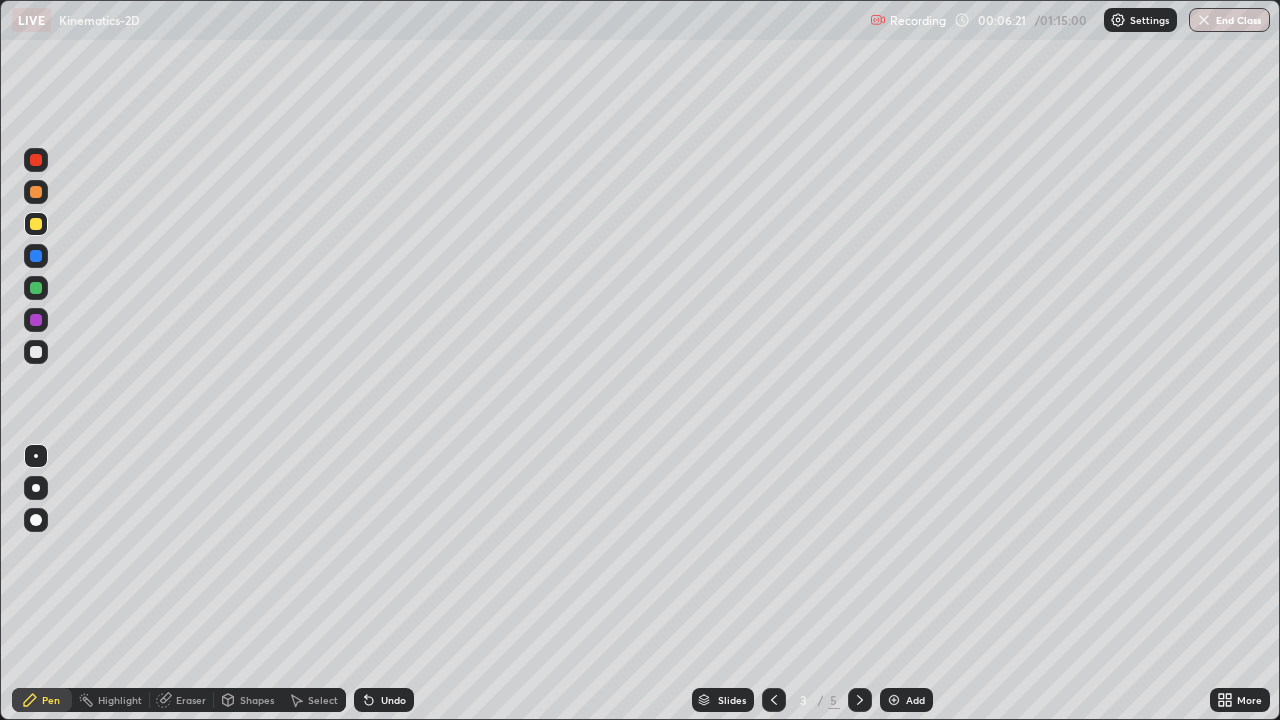 click 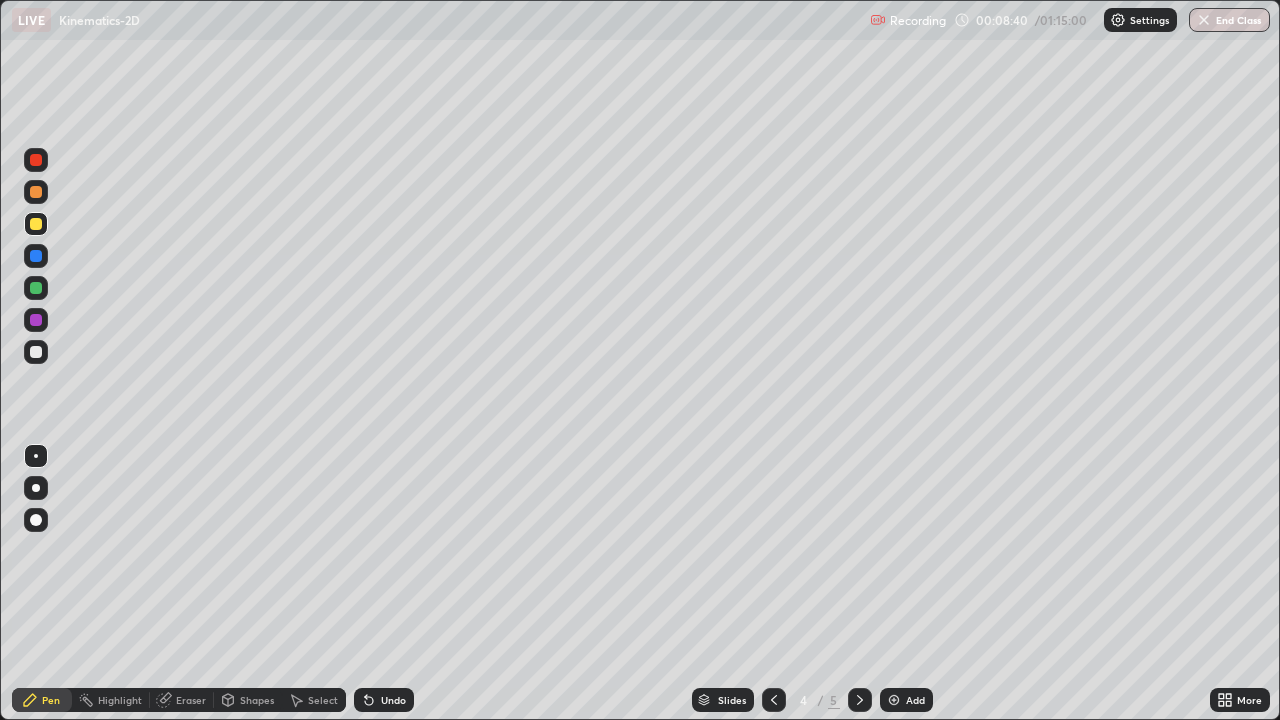 click on "Add" at bounding box center (906, 700) 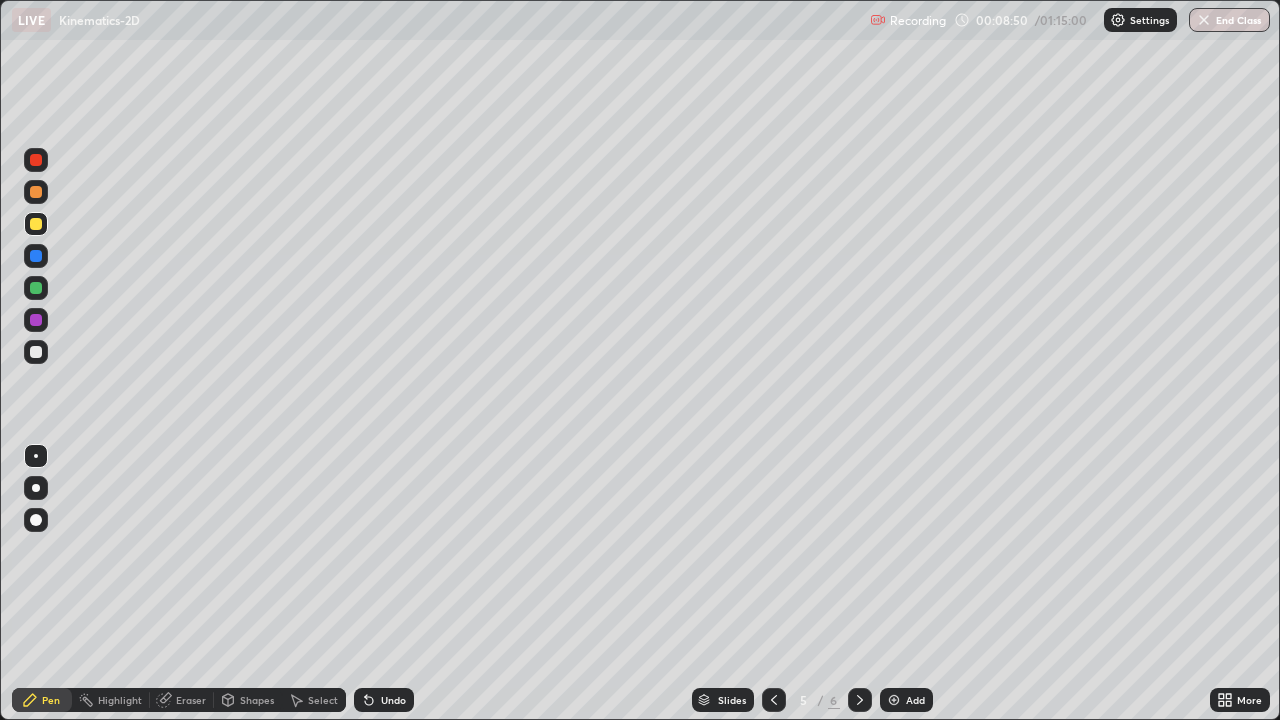 click on "Undo" at bounding box center (384, 700) 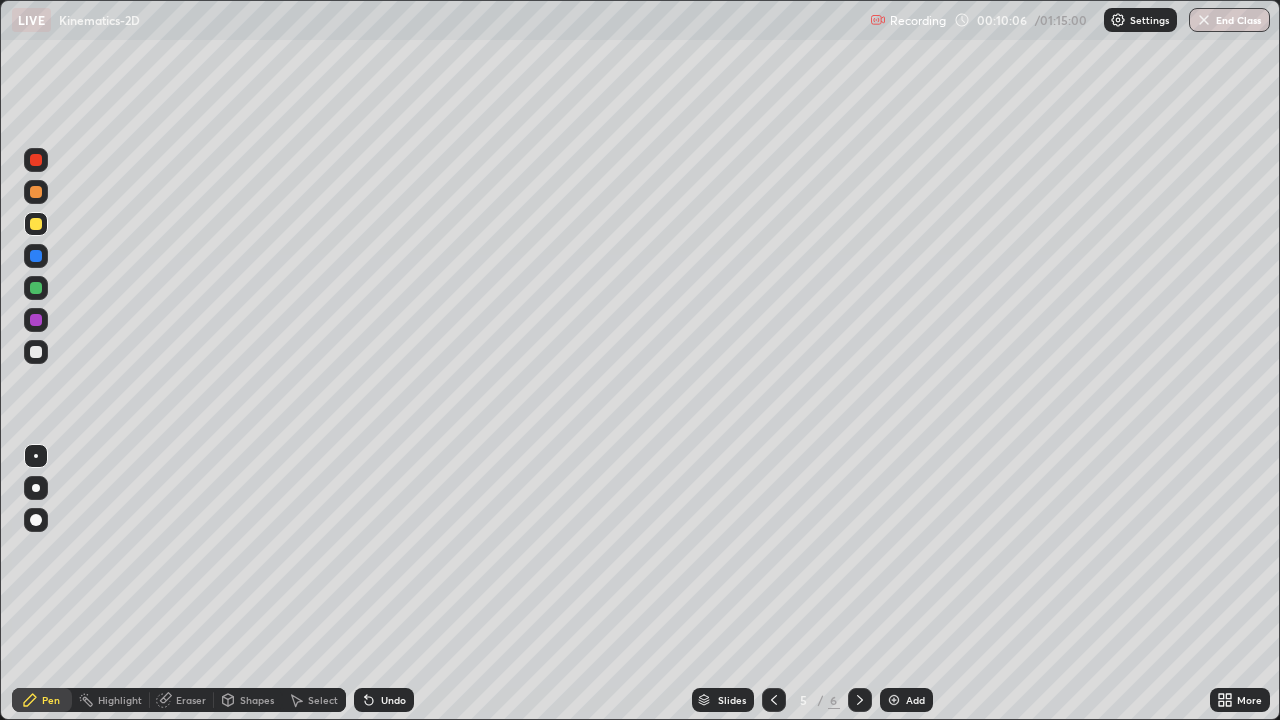 click at bounding box center [774, 700] 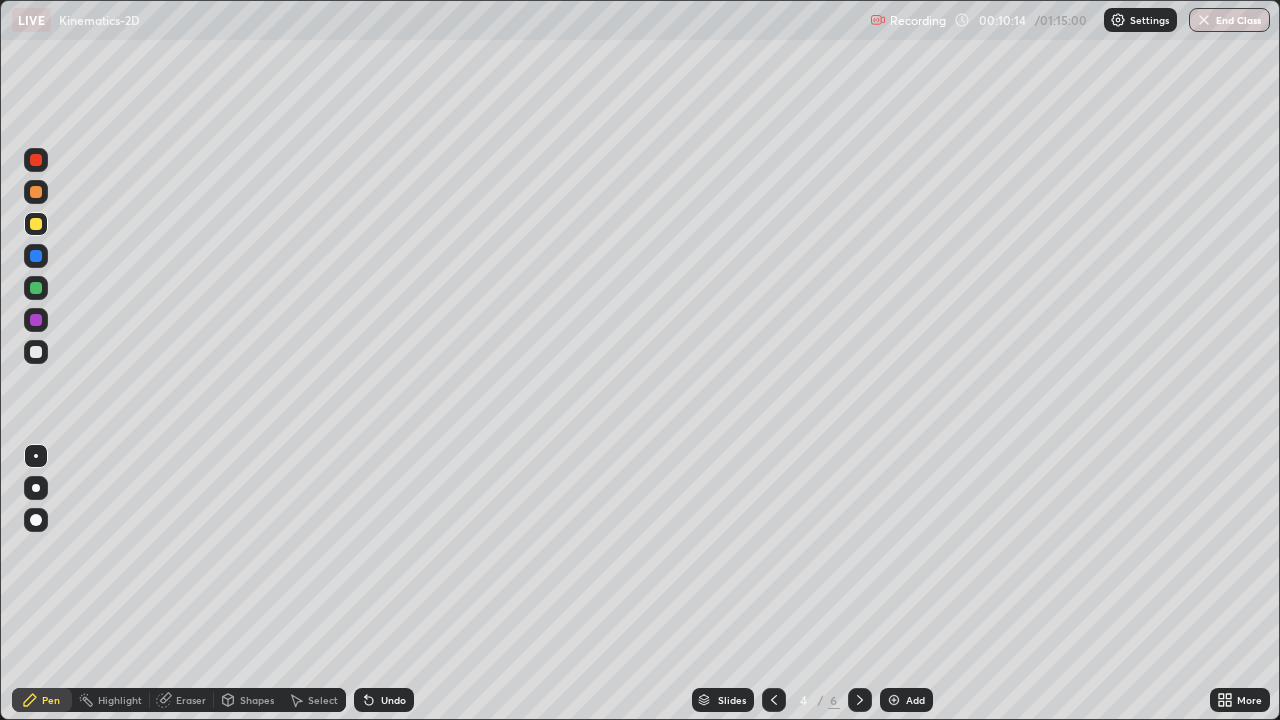 click 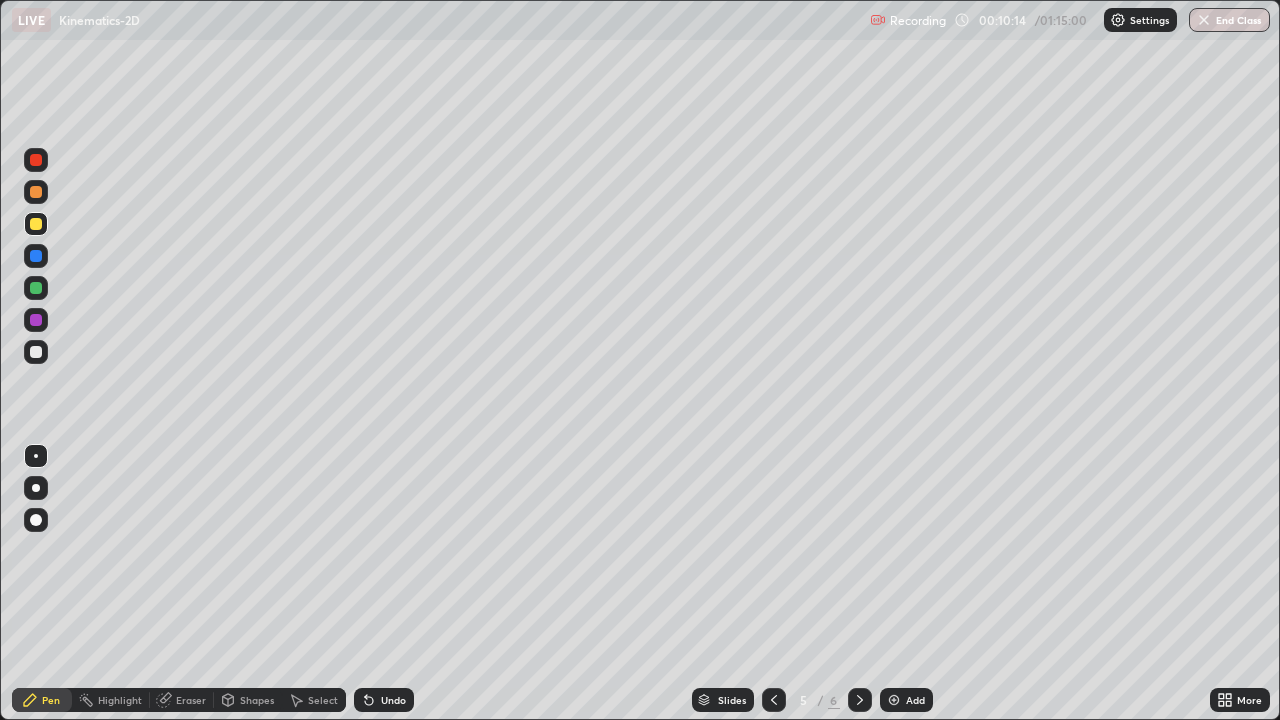 click at bounding box center [894, 700] 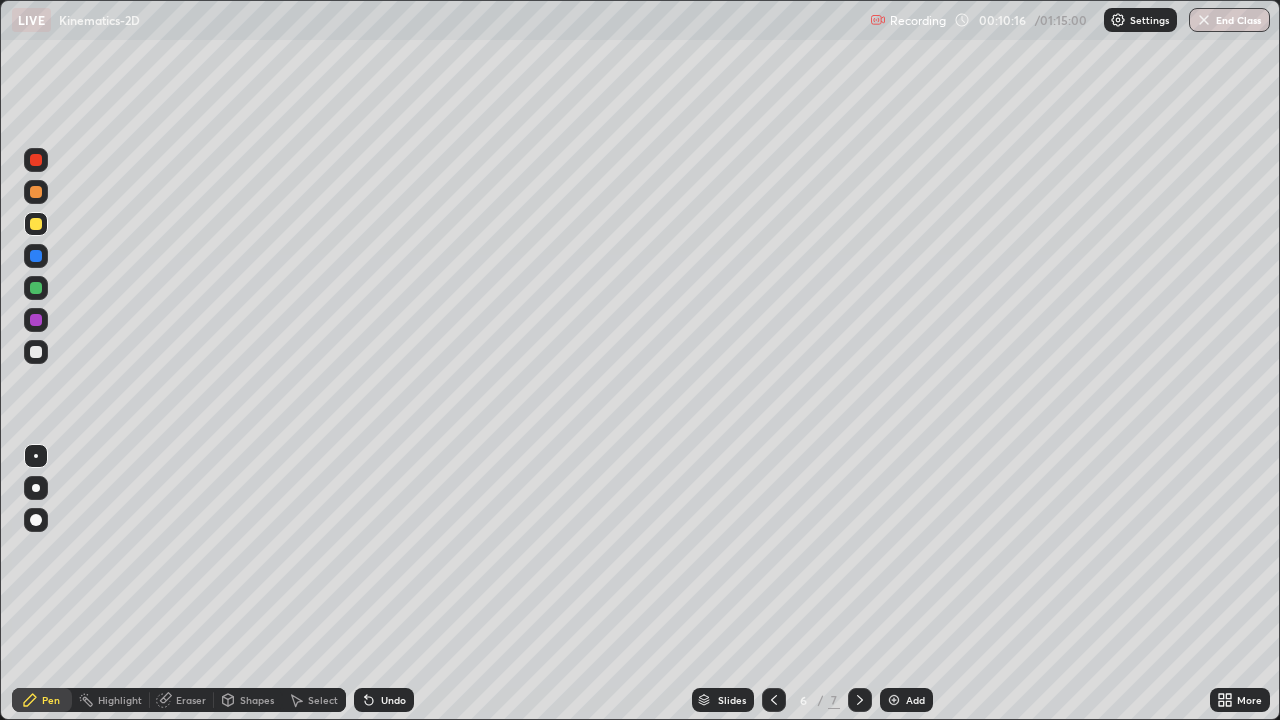 click at bounding box center [860, 700] 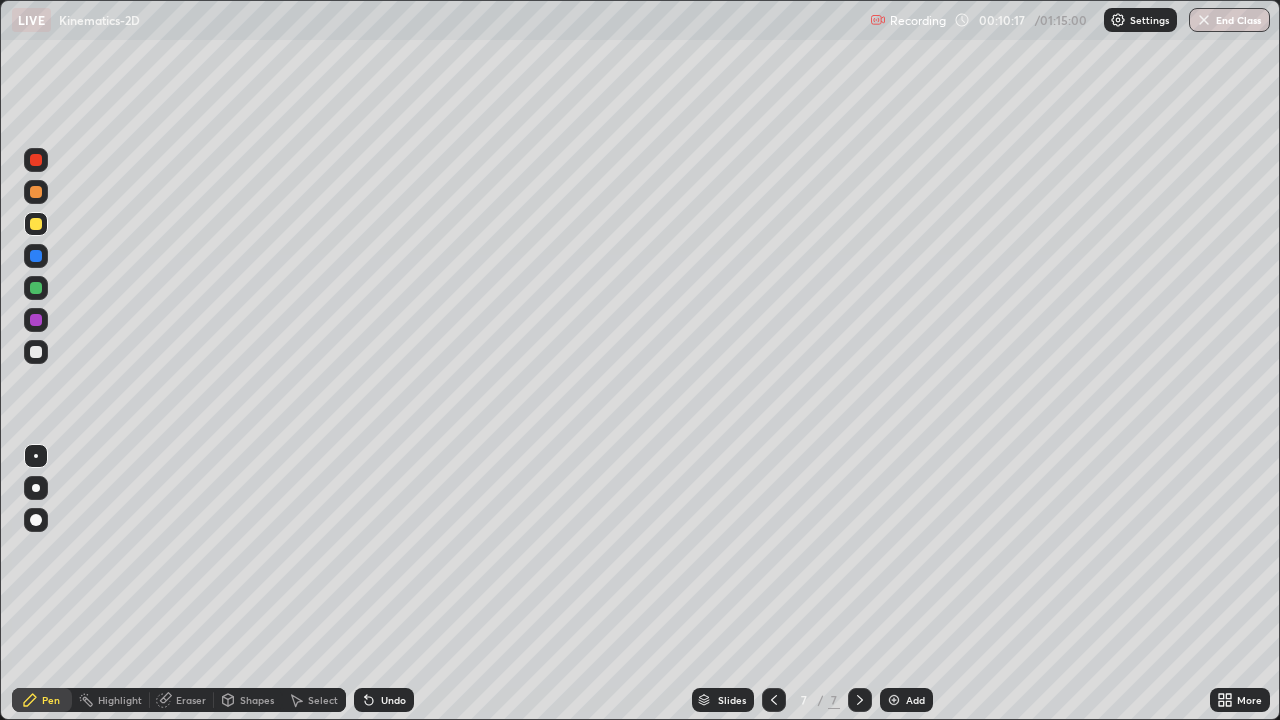click 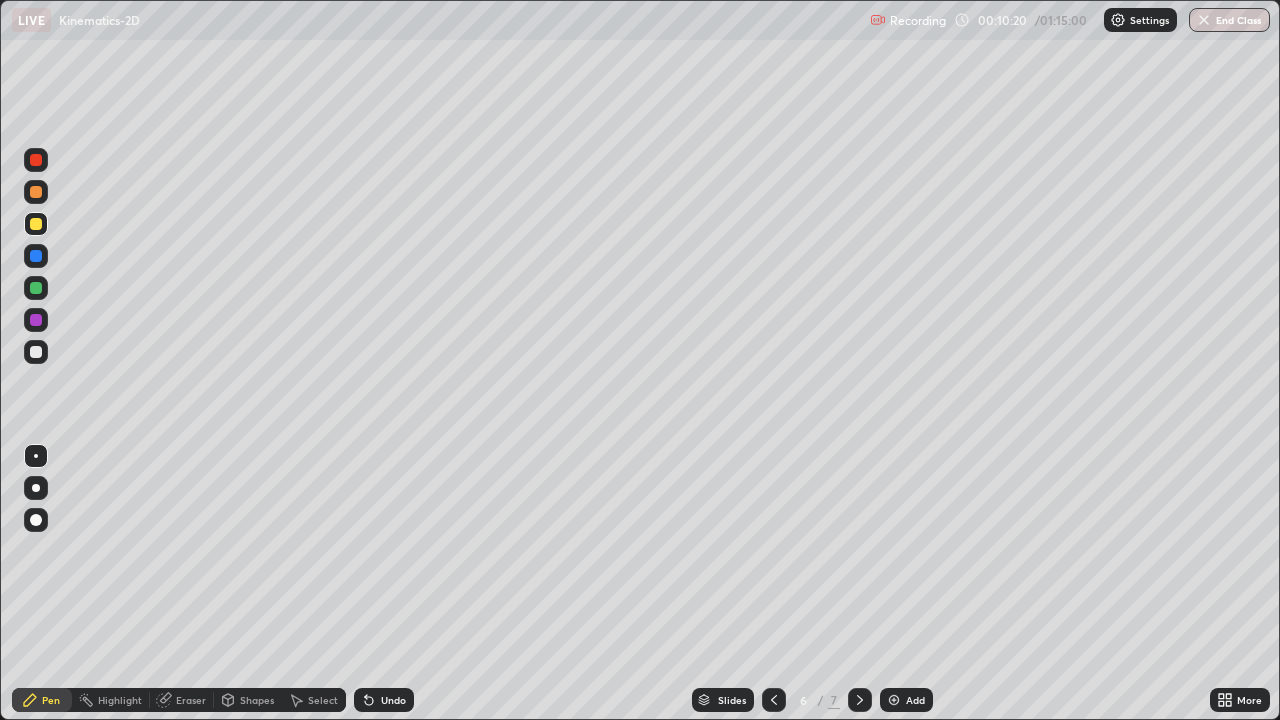 click 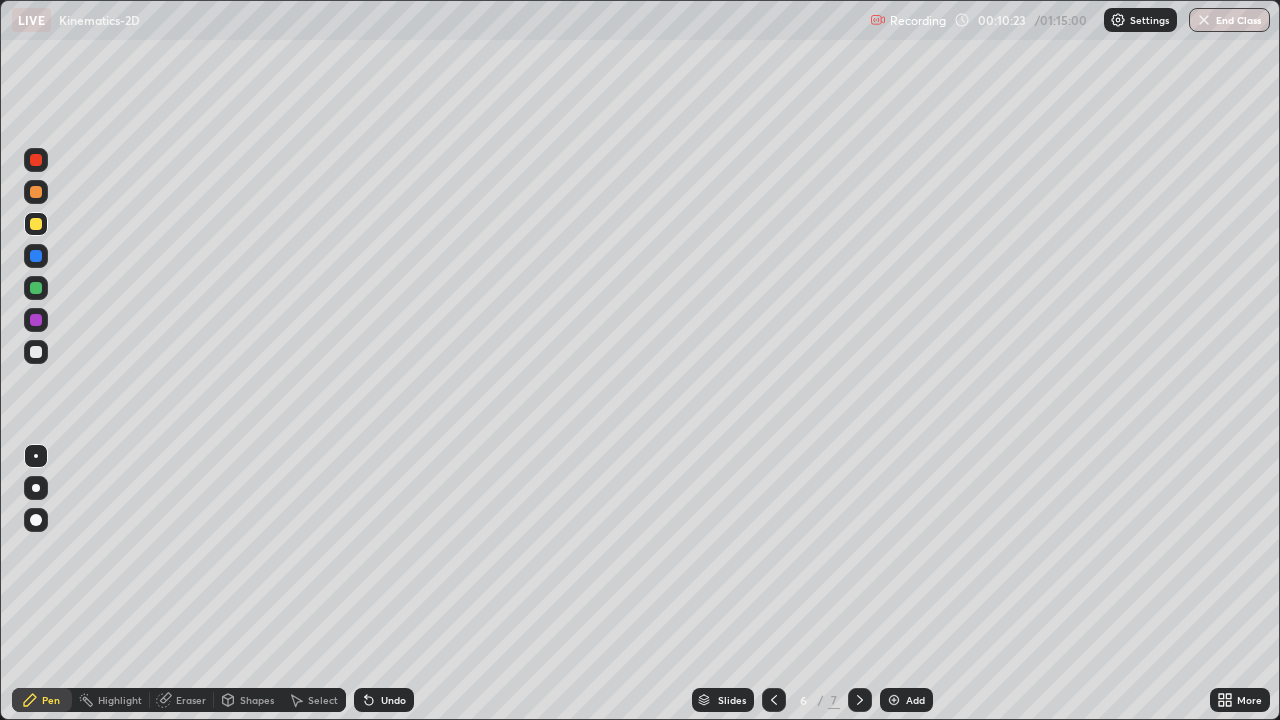 click on "Undo" at bounding box center (393, 700) 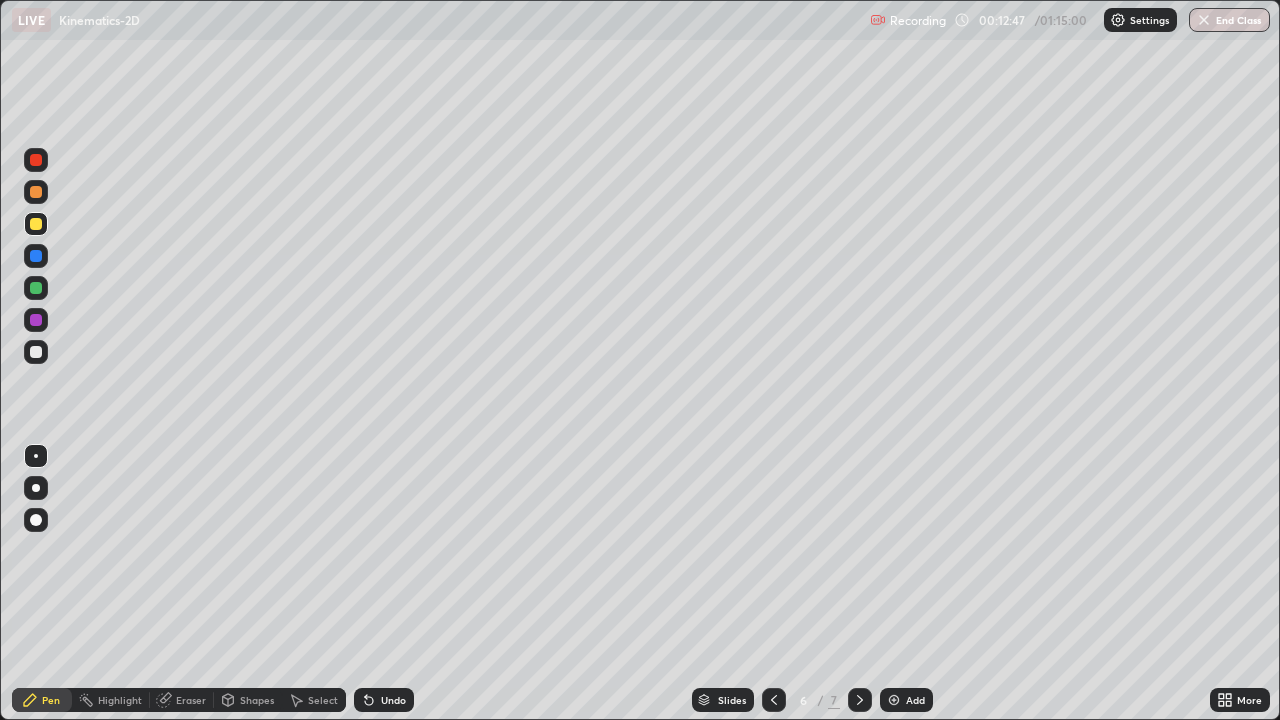 click 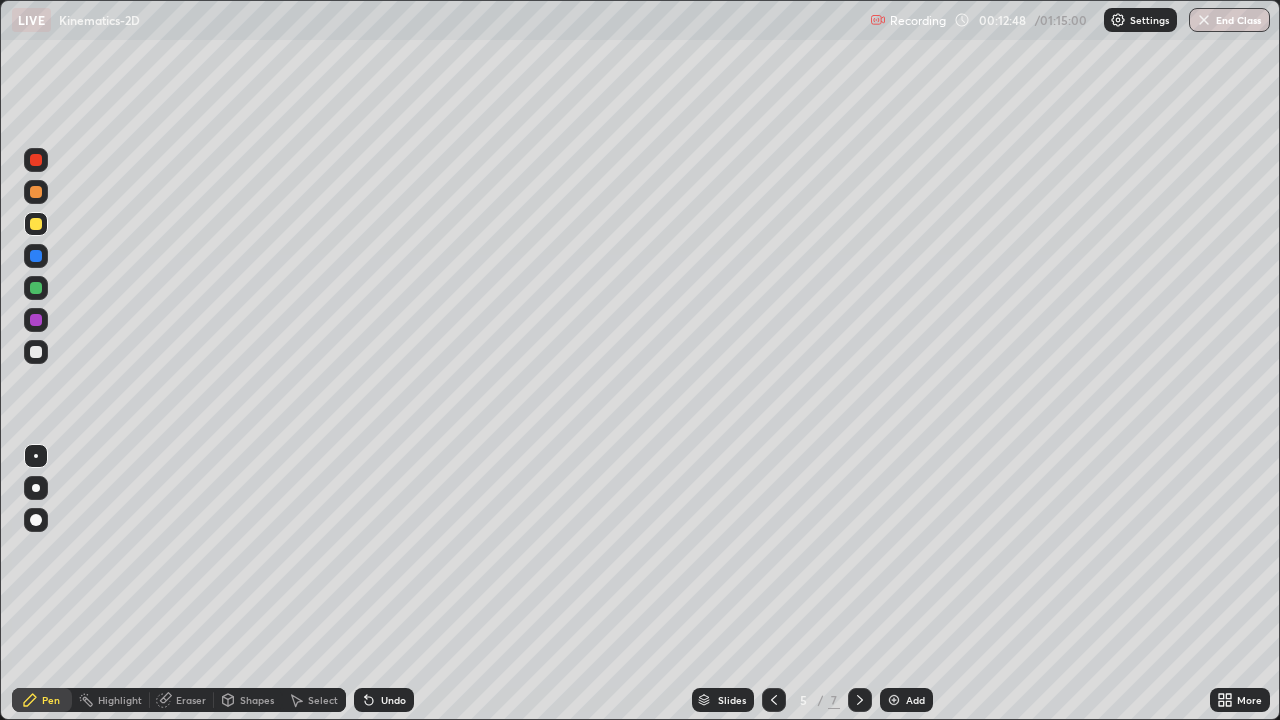 click 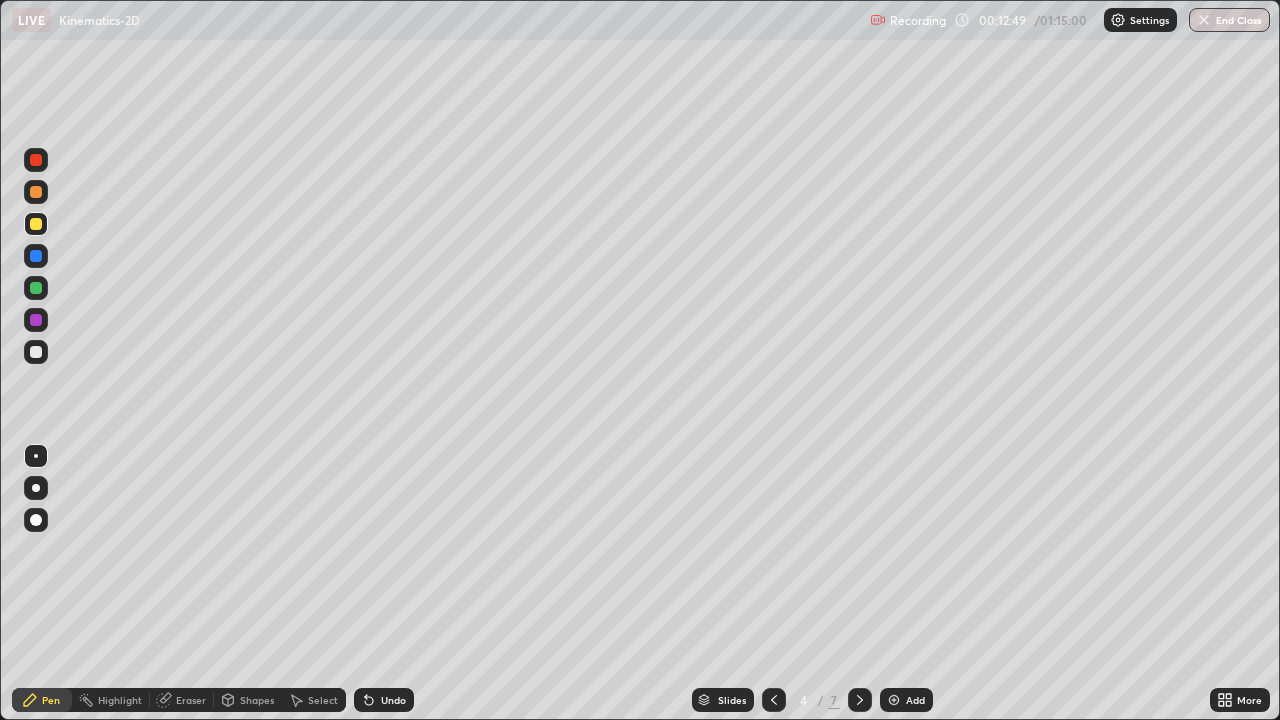 click 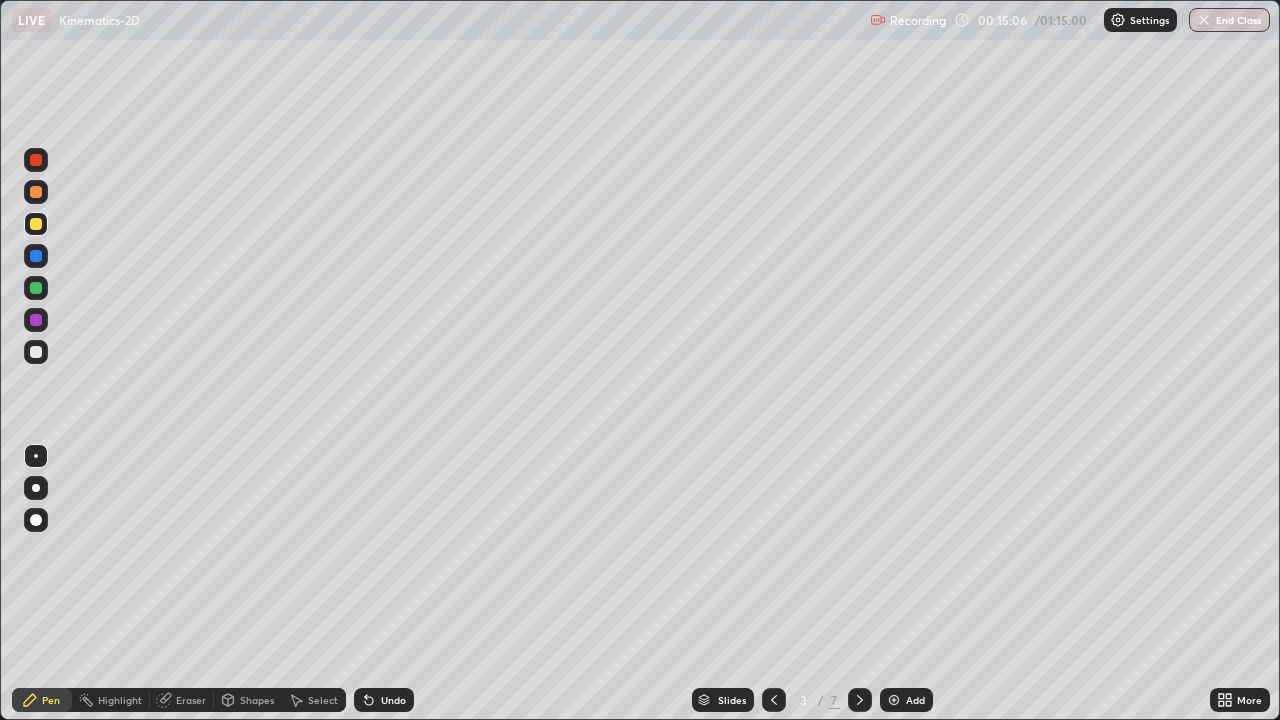 click 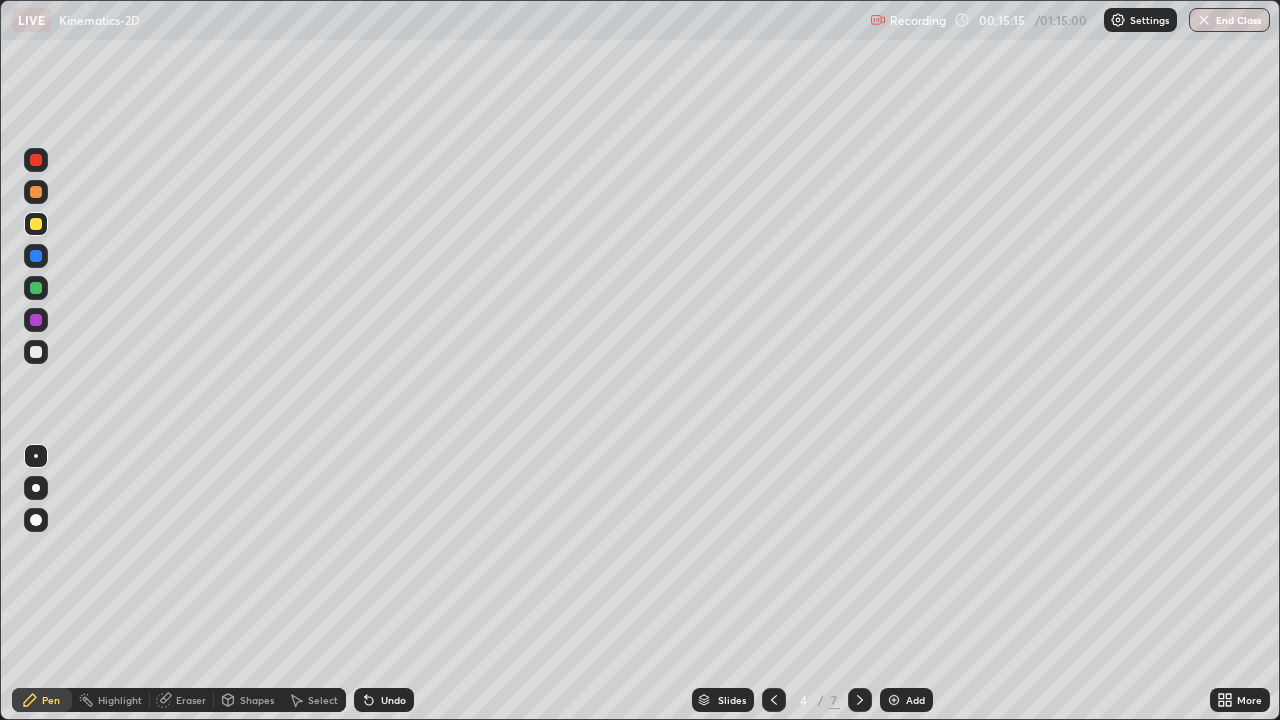 click 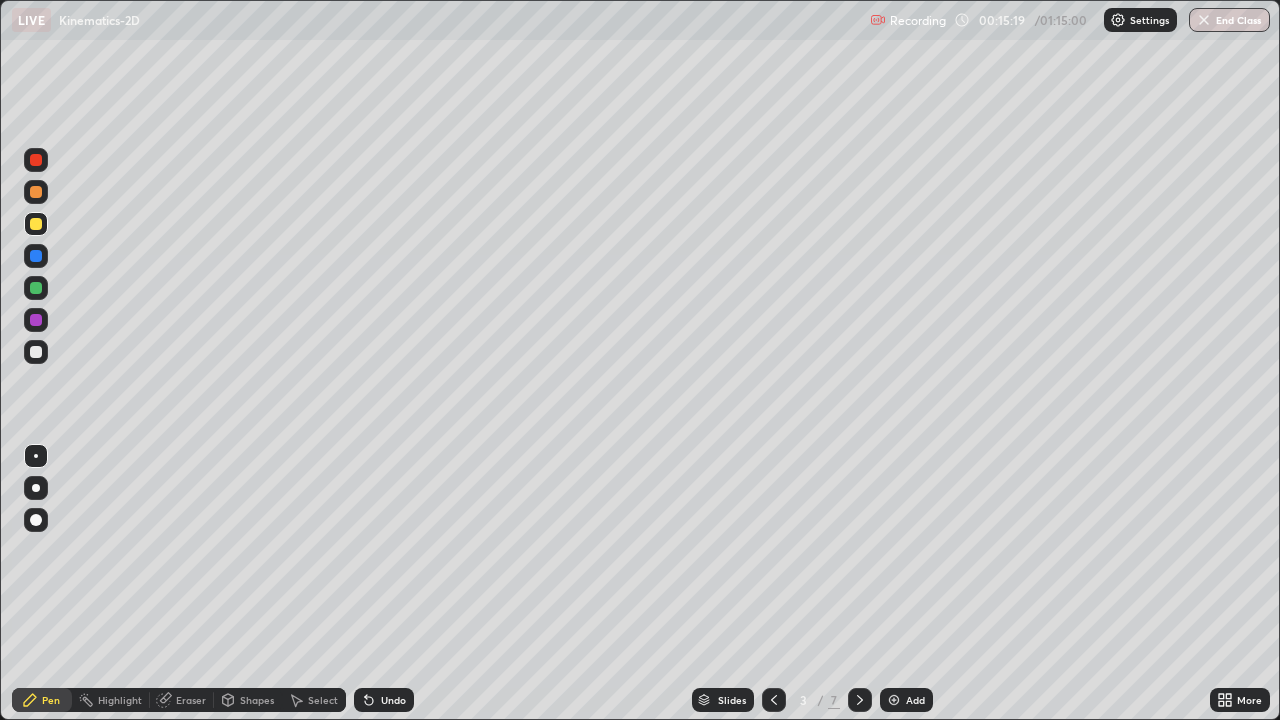 click 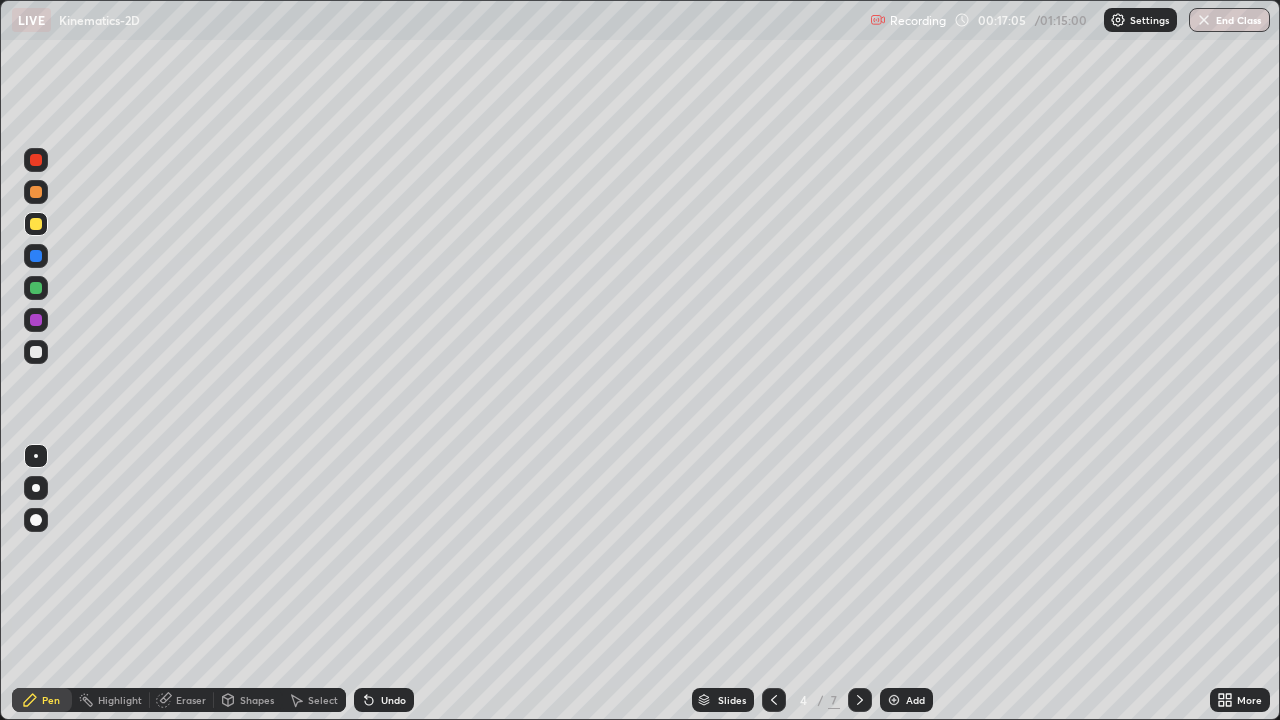 click at bounding box center (860, 700) 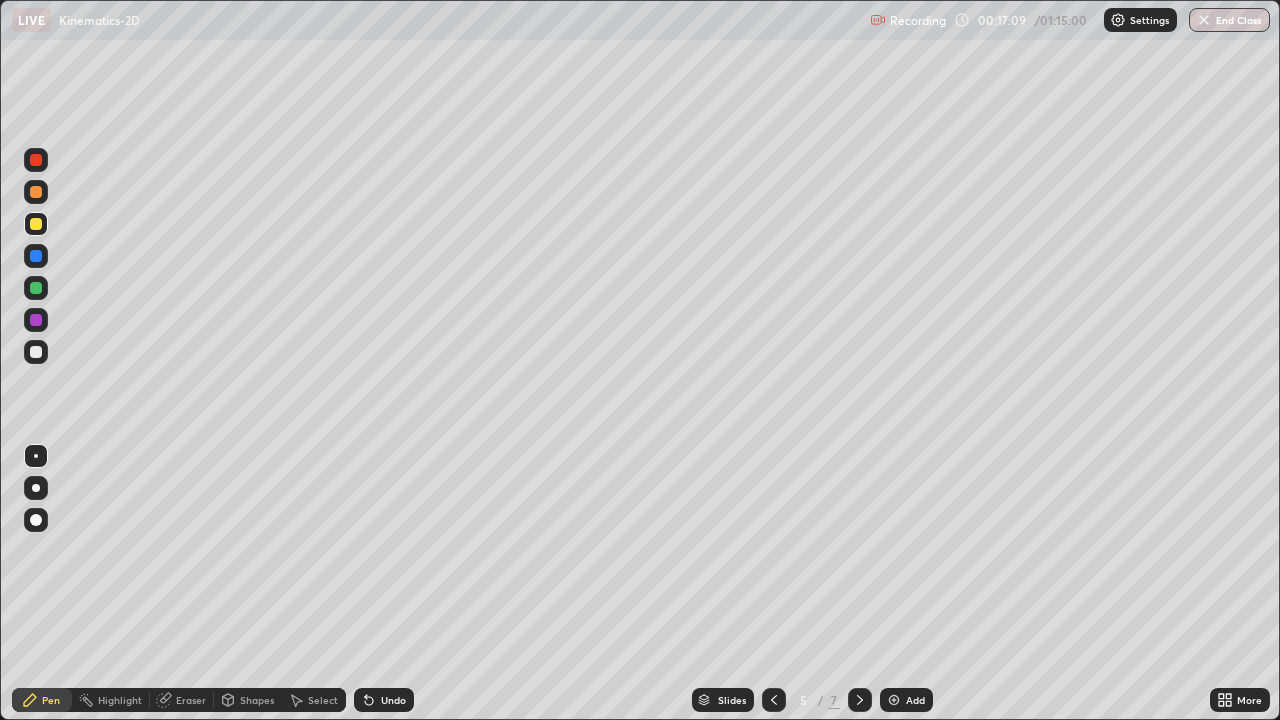 click 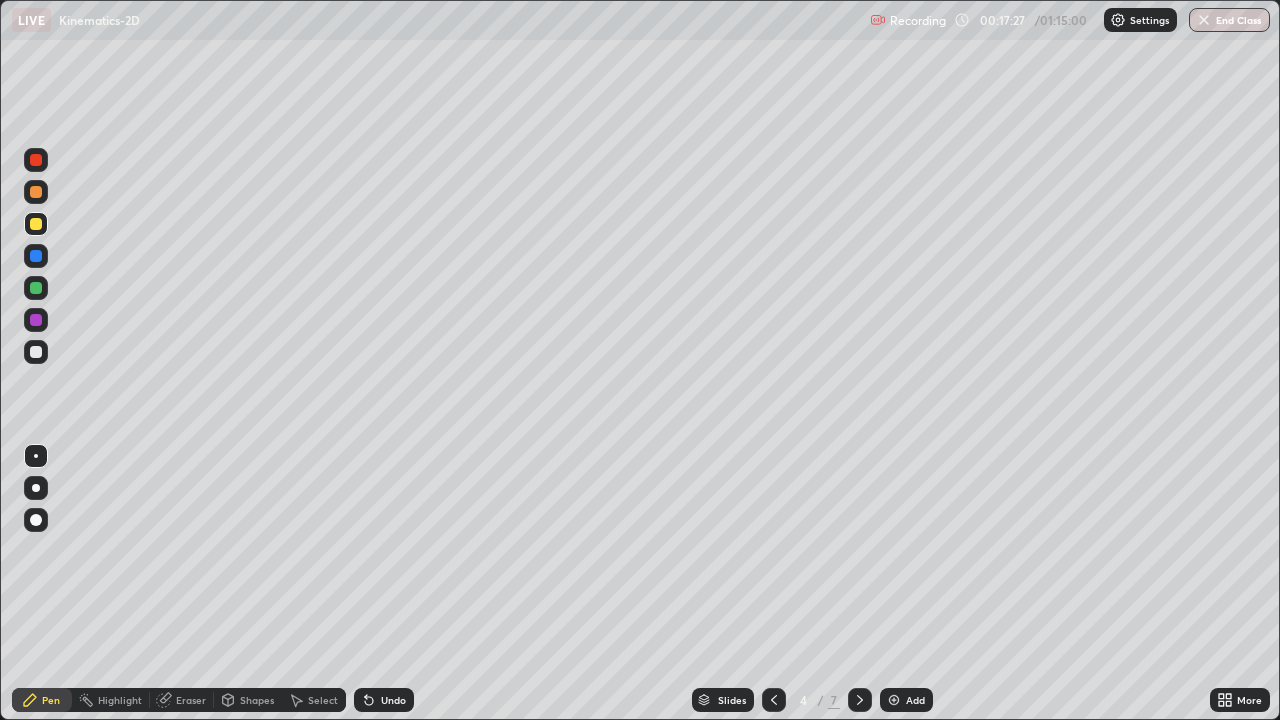 click 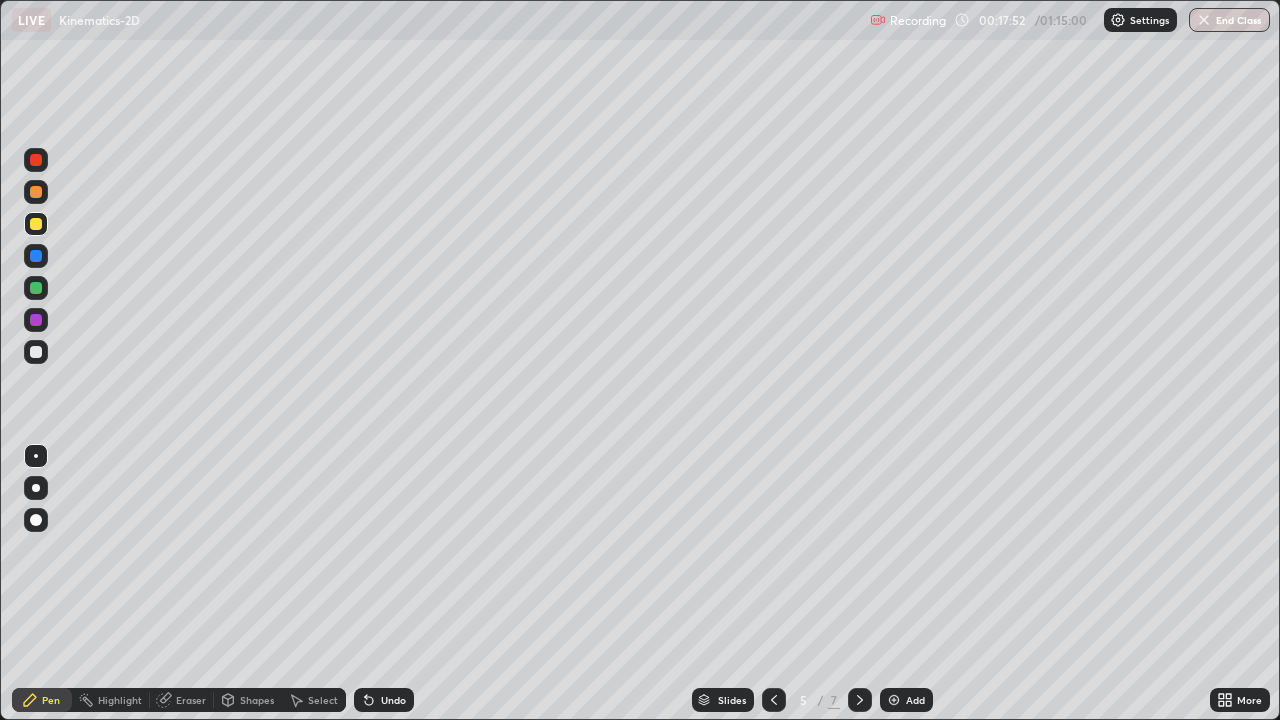 click 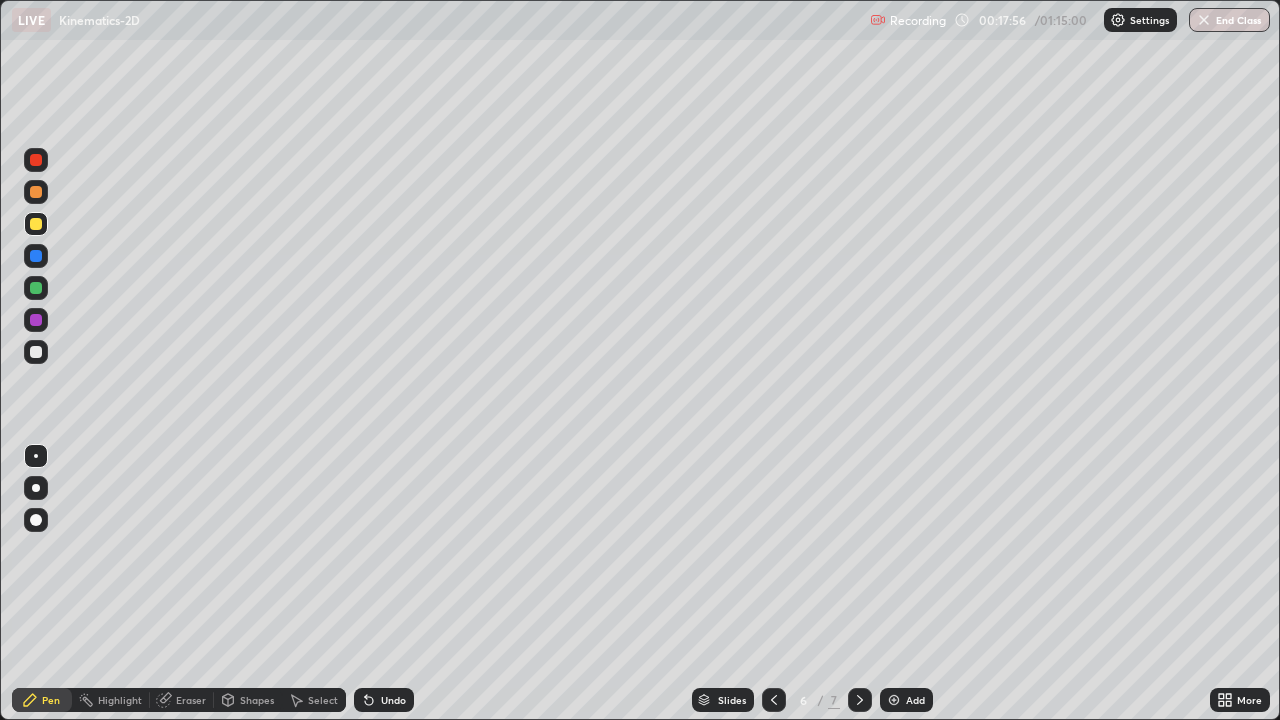 click 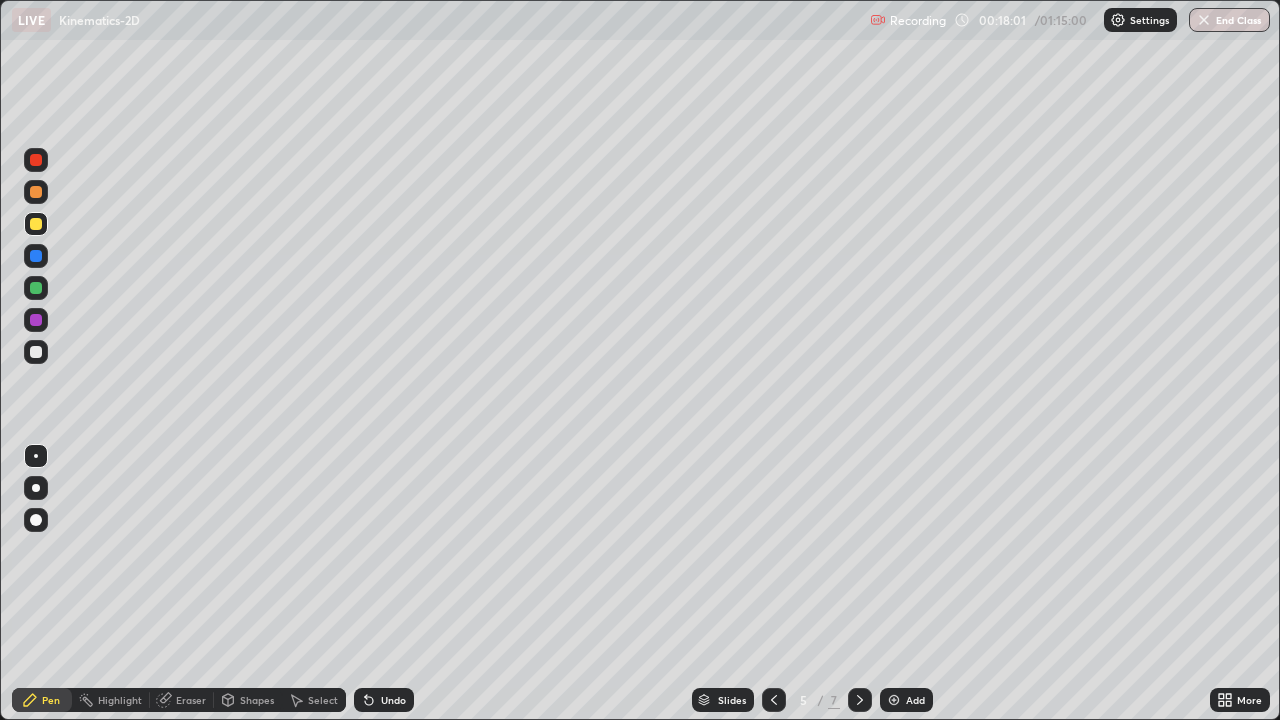 click at bounding box center [860, 700] 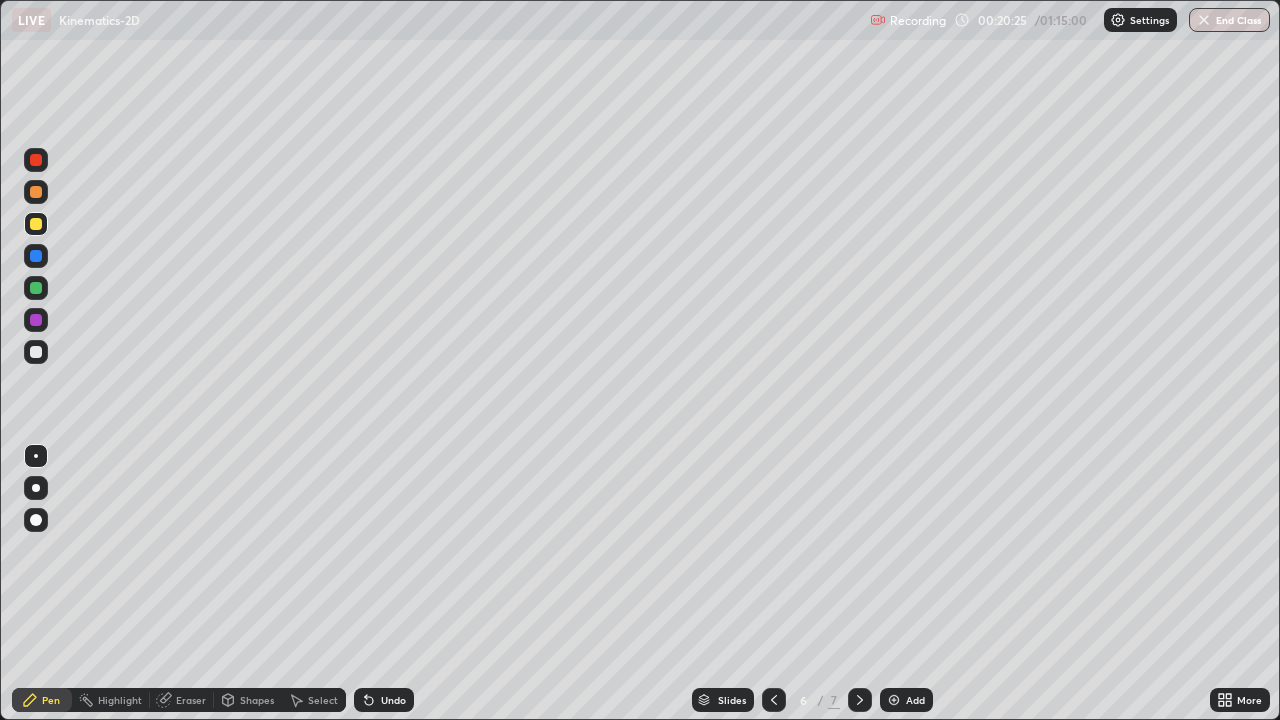 click at bounding box center (894, 700) 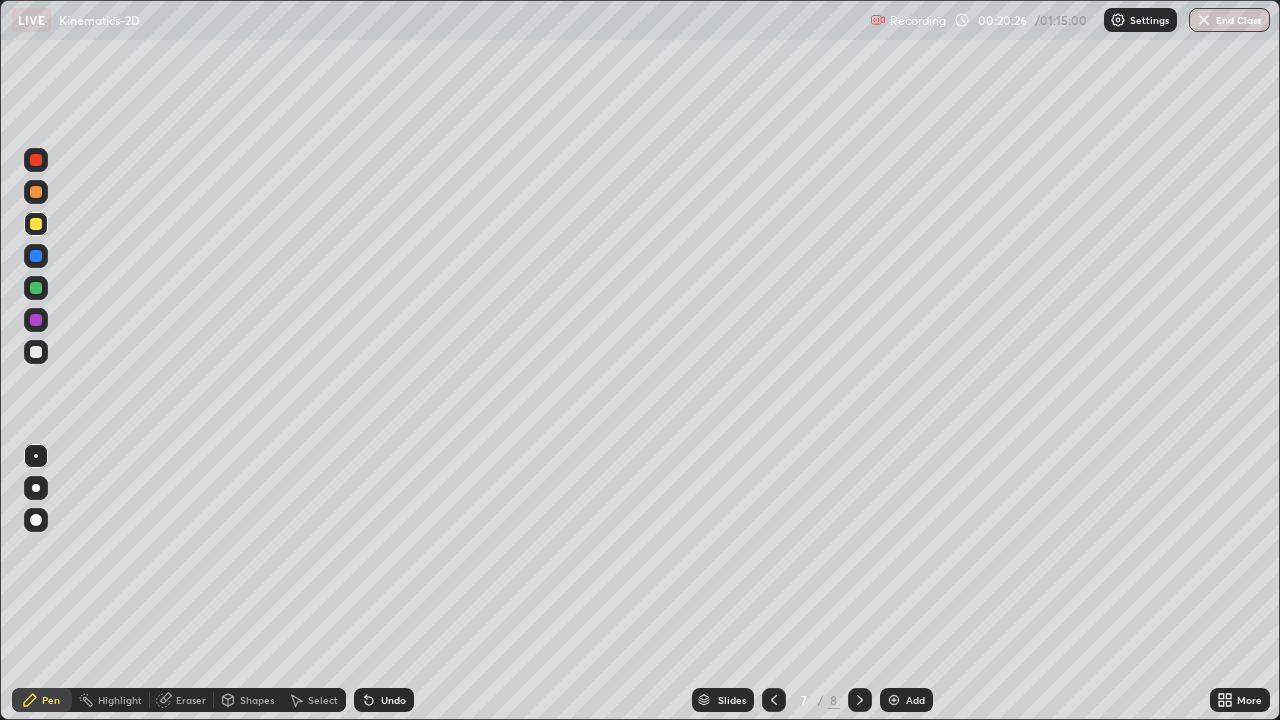 click at bounding box center [36, 352] 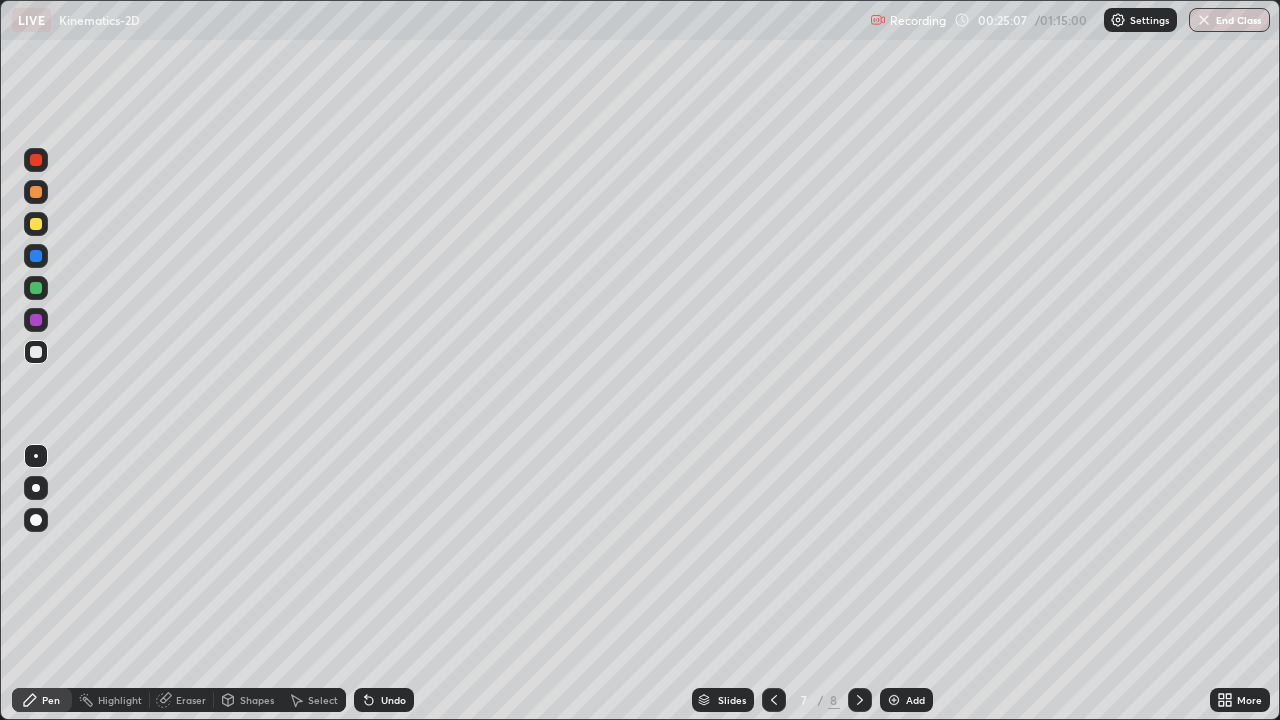 click 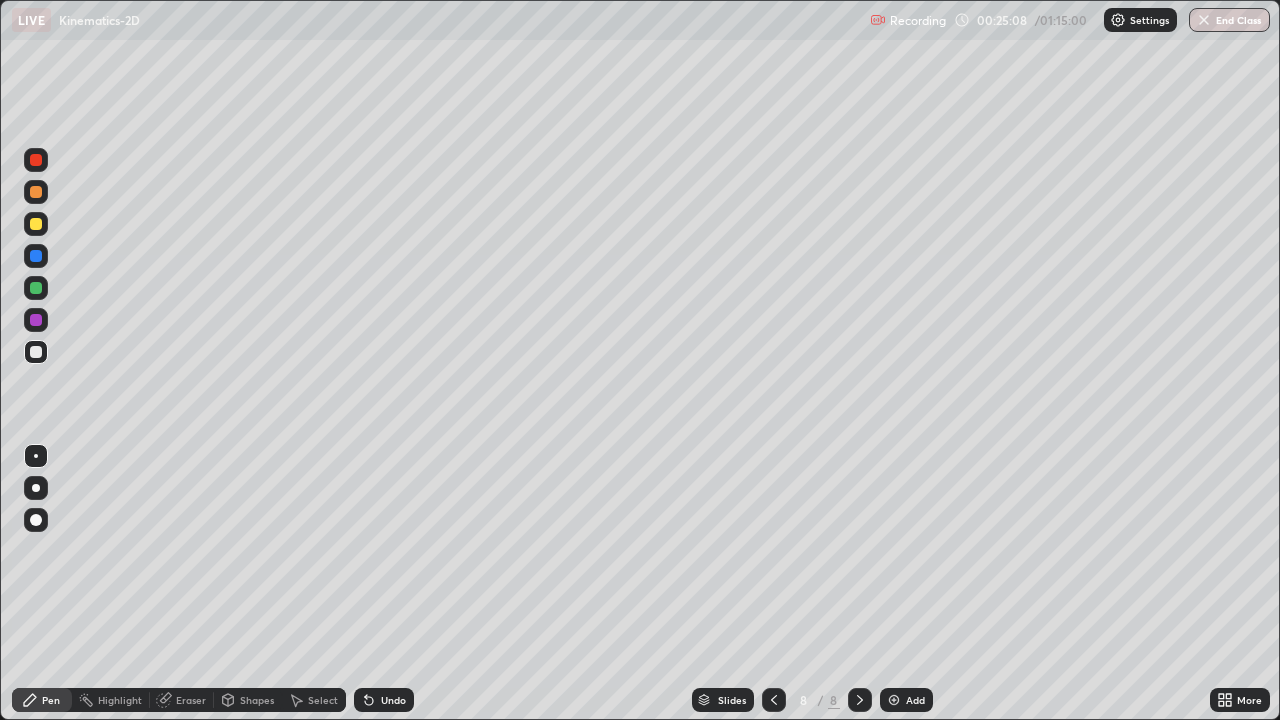 click 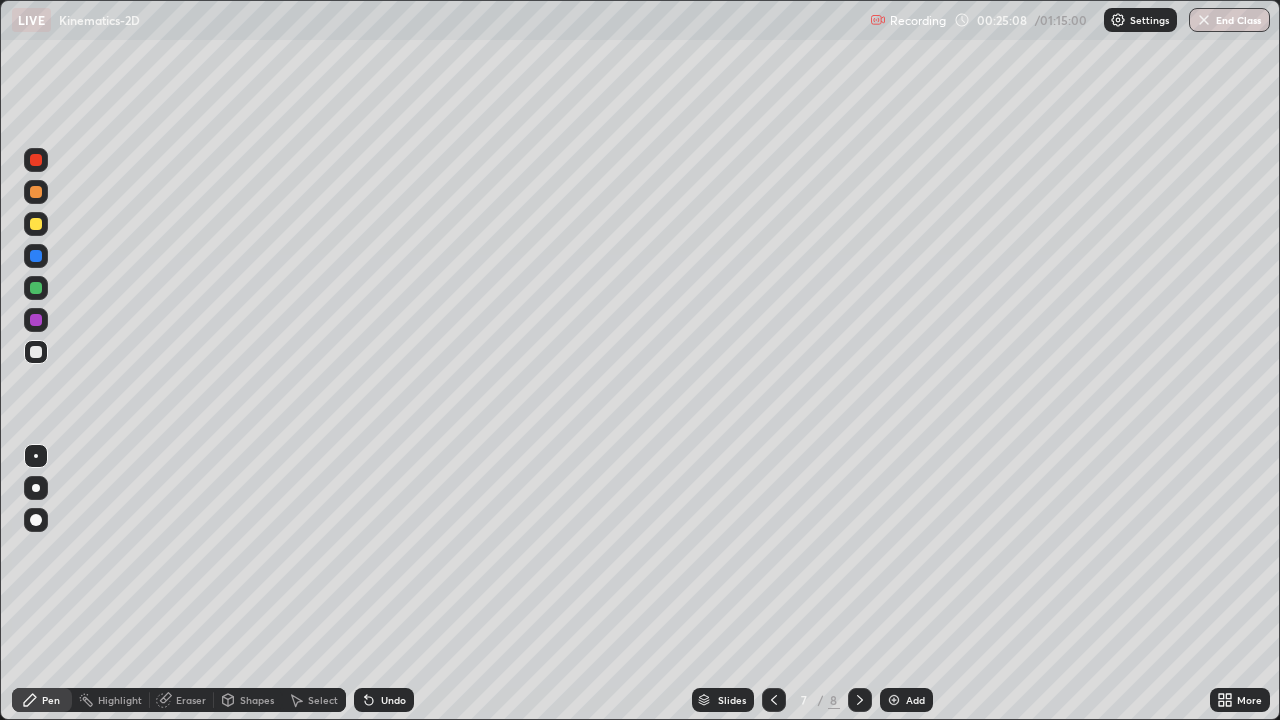 click at bounding box center [894, 700] 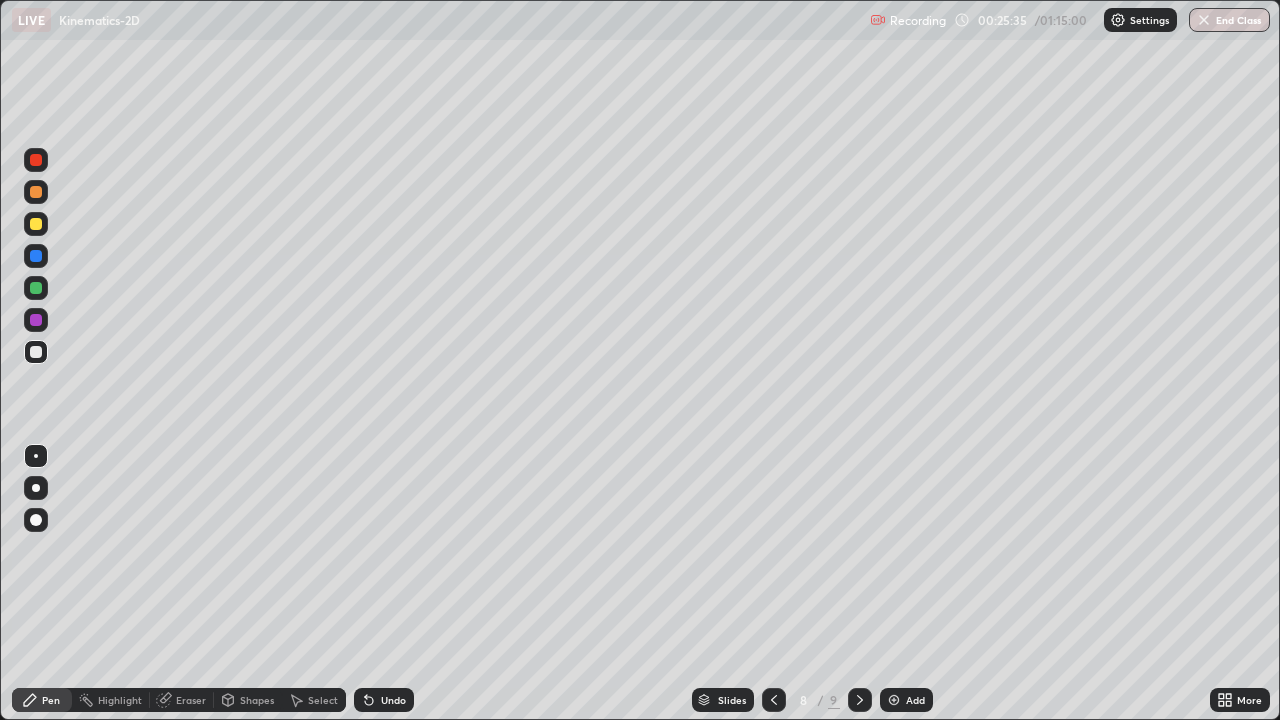 click on "Undo" at bounding box center [393, 700] 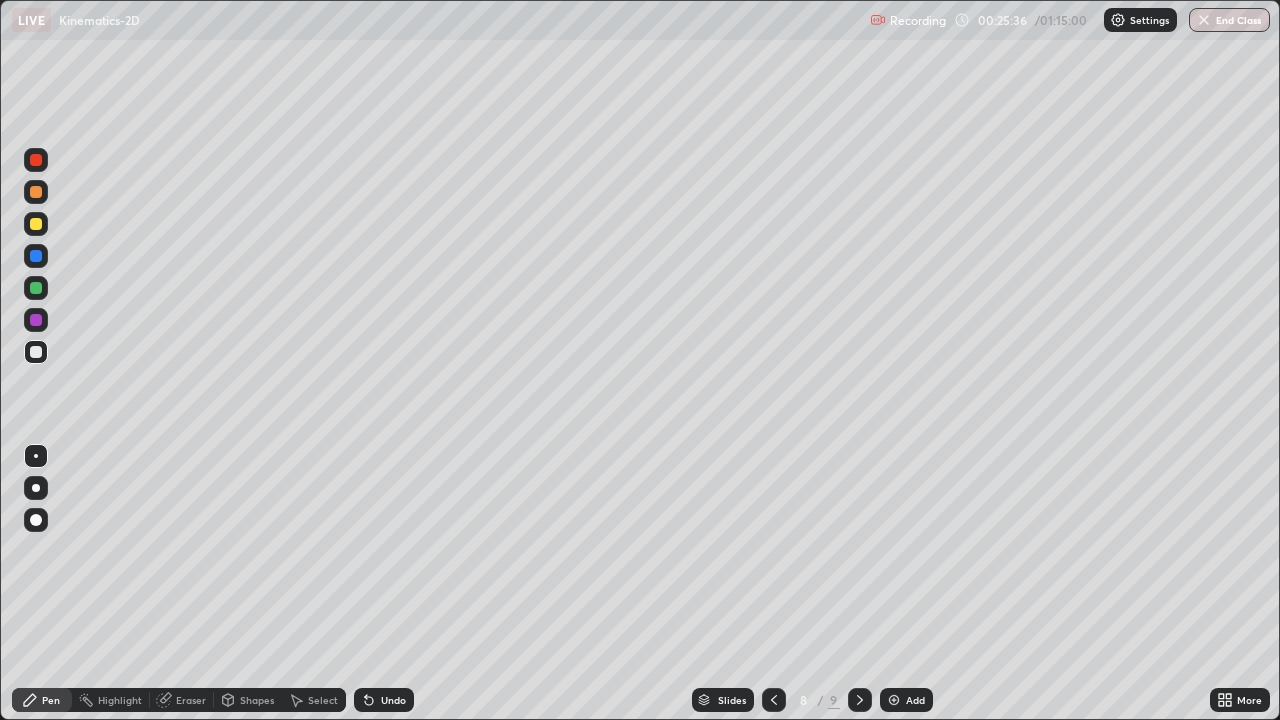 click on "Undo" at bounding box center (393, 700) 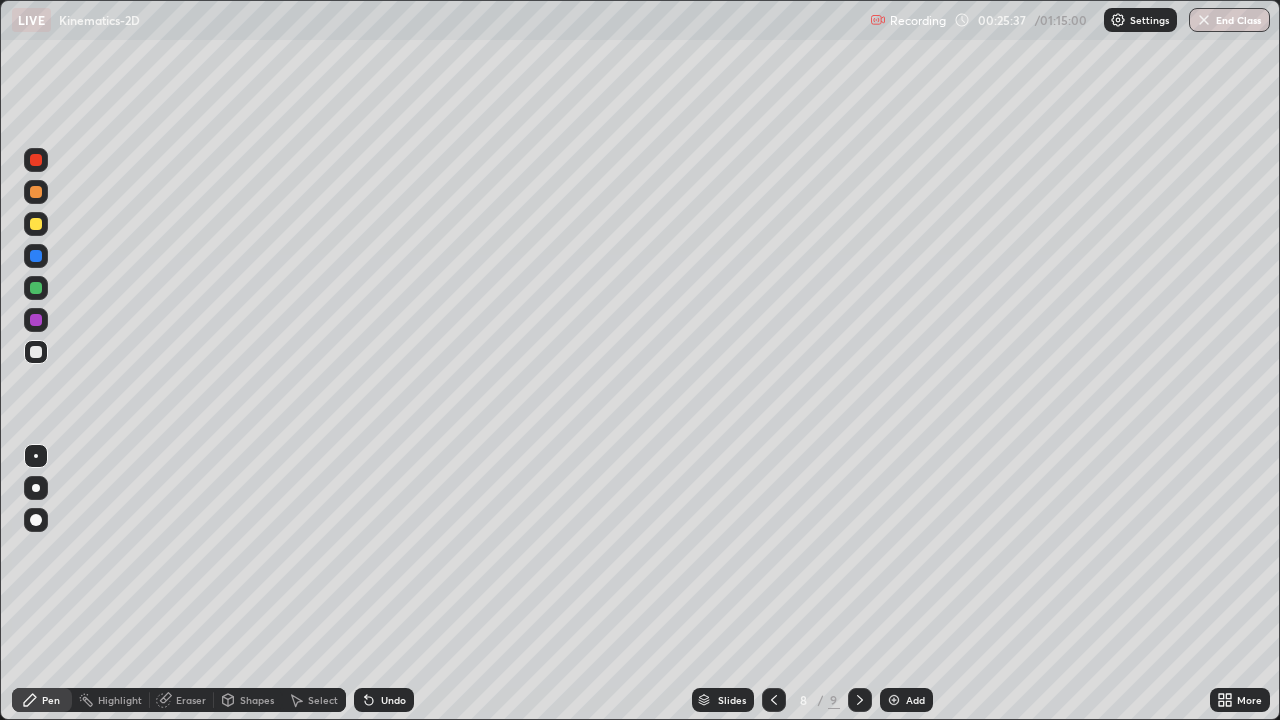 click on "Undo" at bounding box center [393, 700] 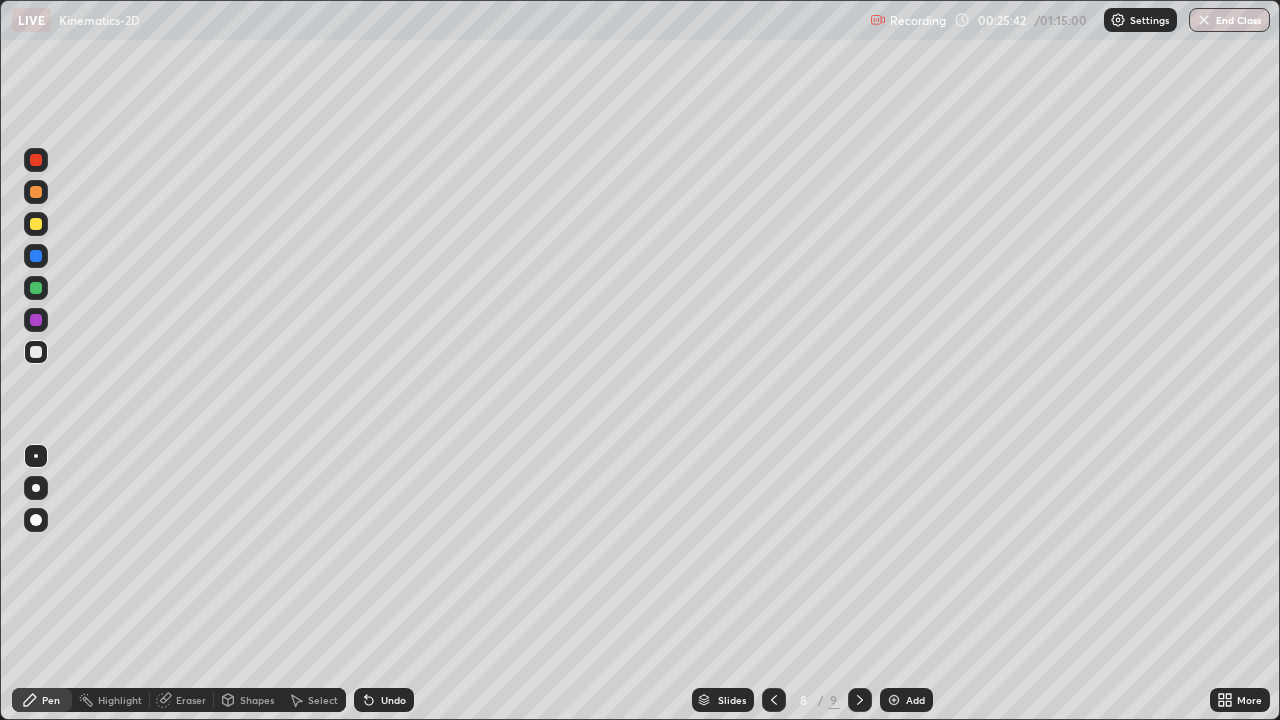 click on "Undo" at bounding box center (393, 700) 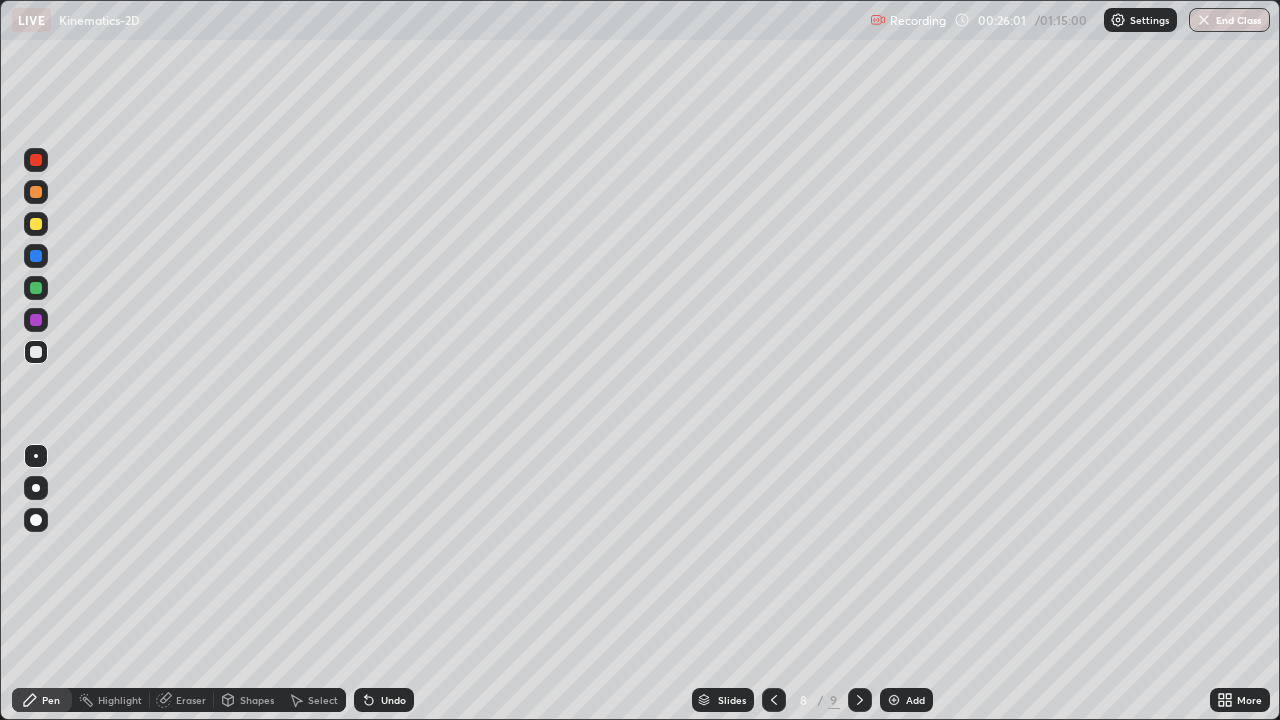 click at bounding box center [36, 224] 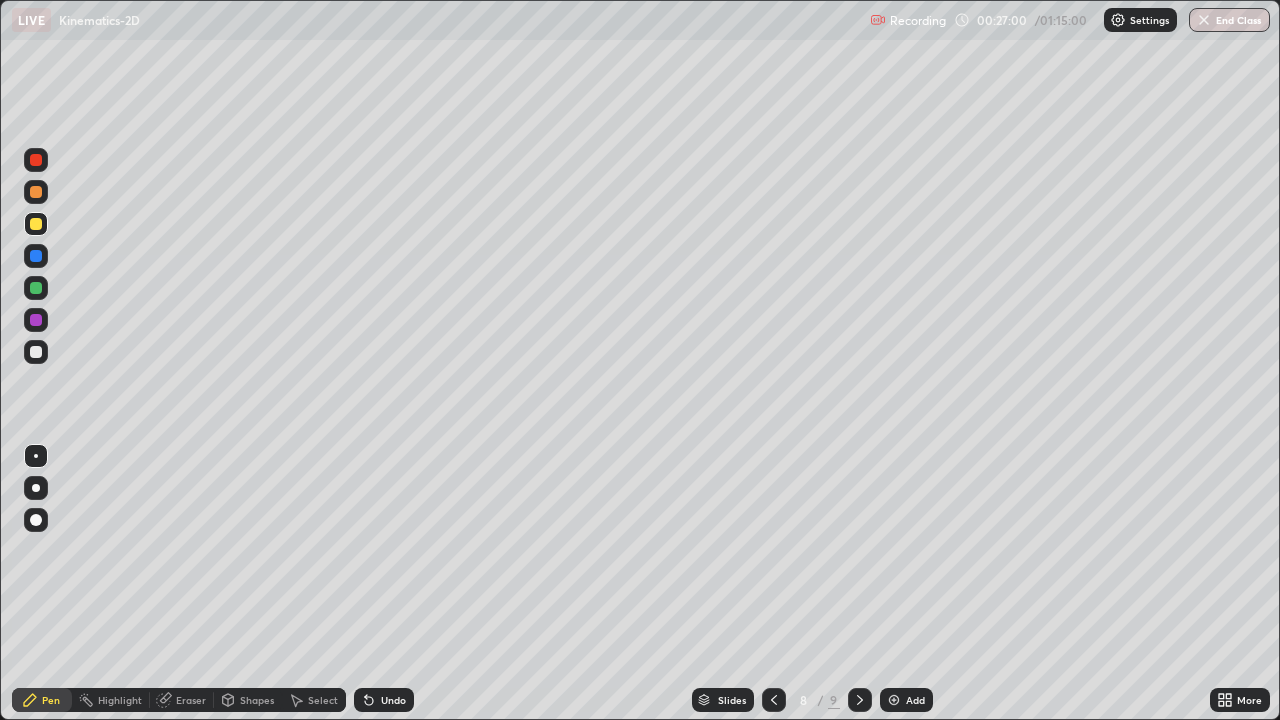 click at bounding box center [36, 352] 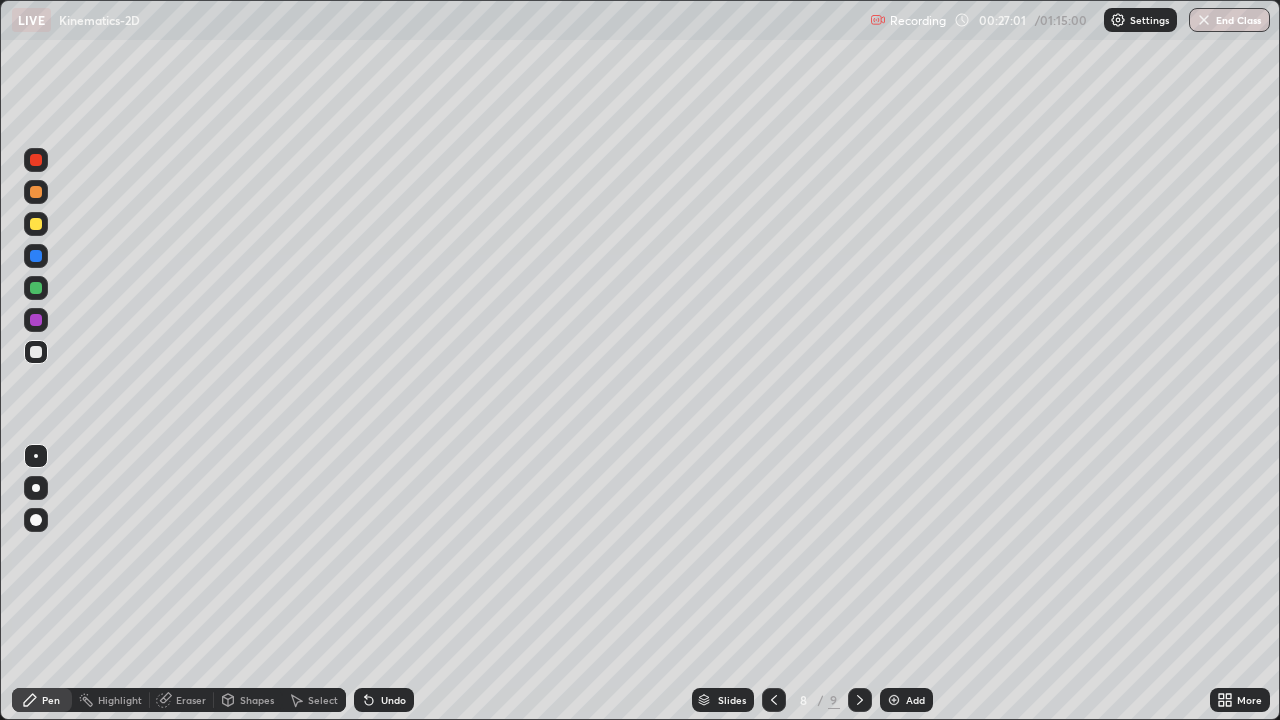 click at bounding box center [36, 224] 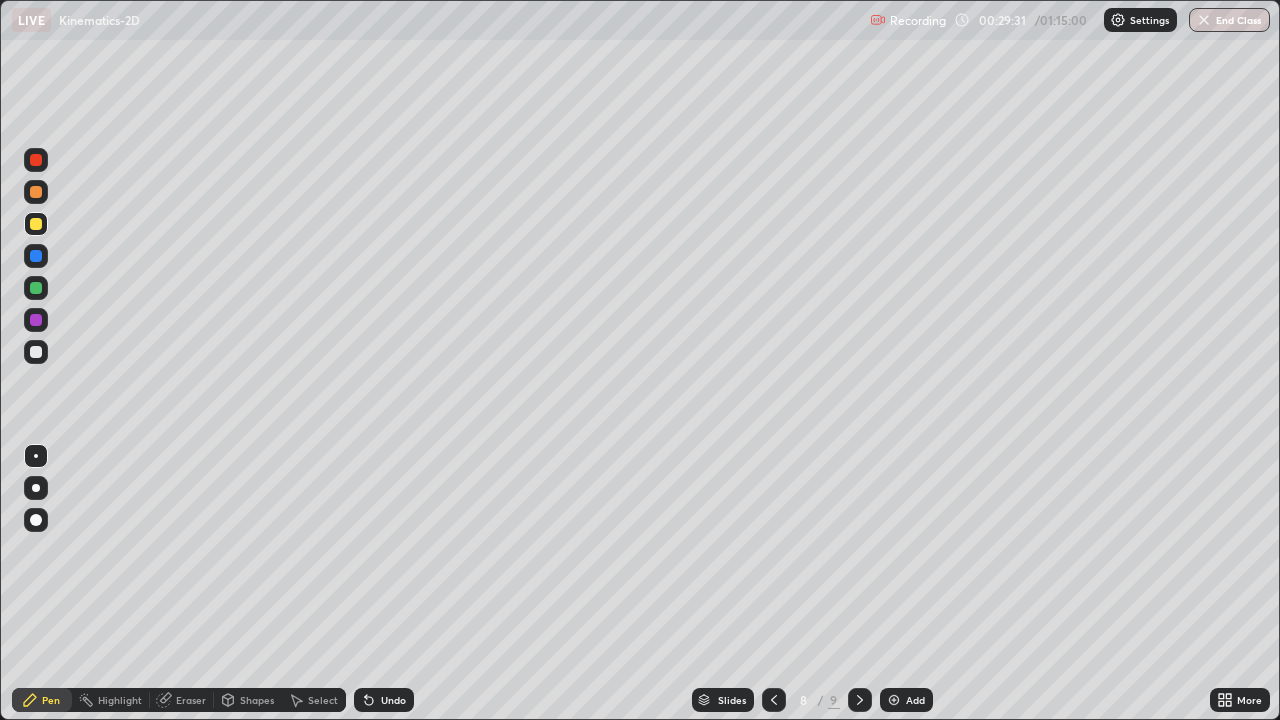 click 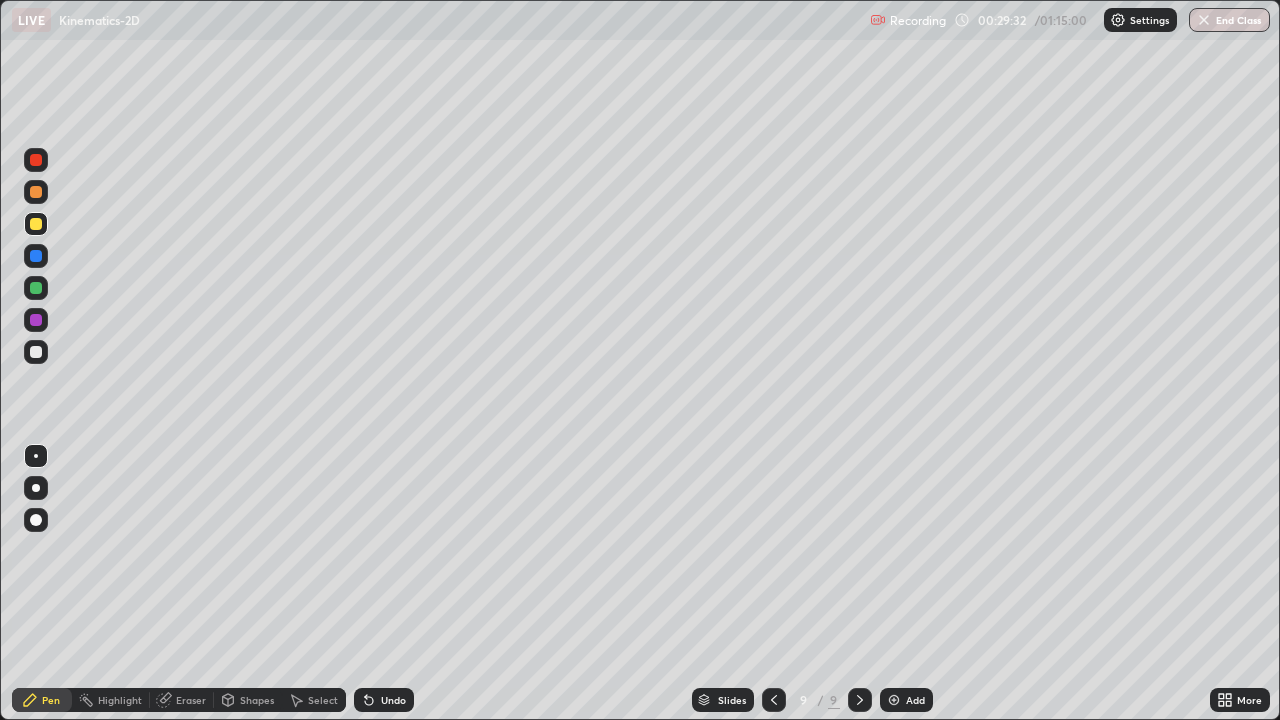 click on "Add" at bounding box center [906, 700] 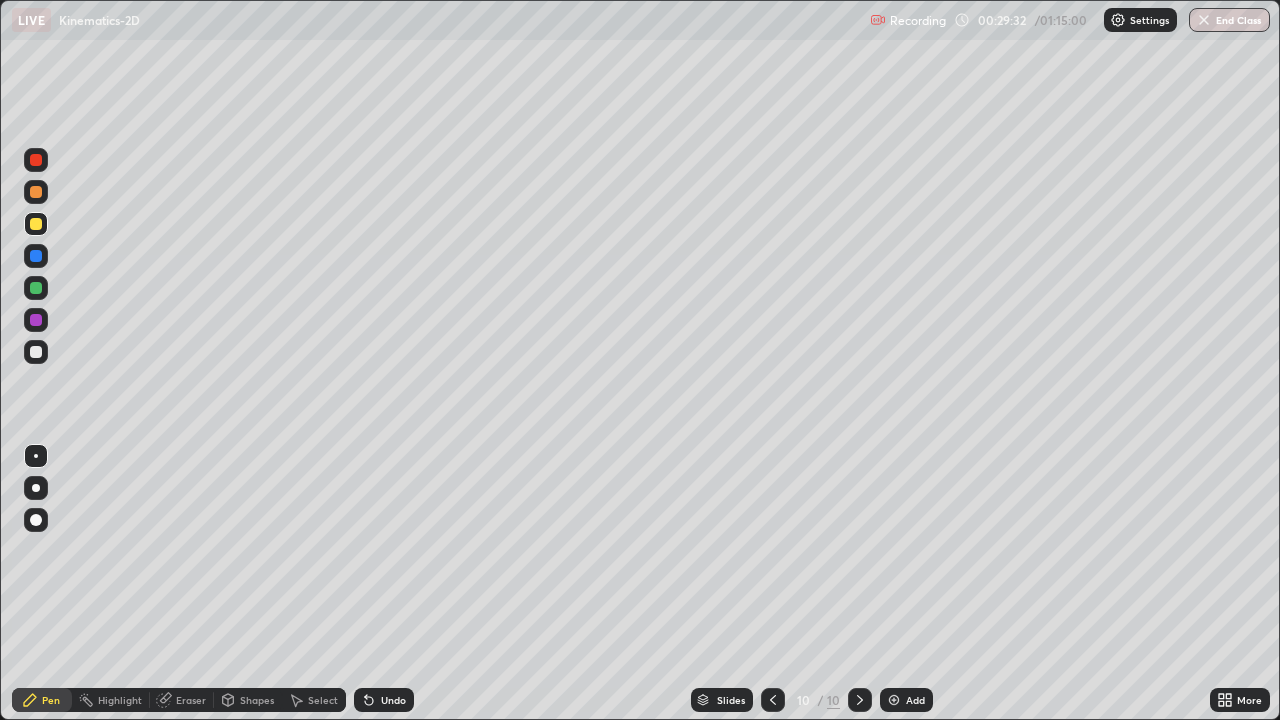 click 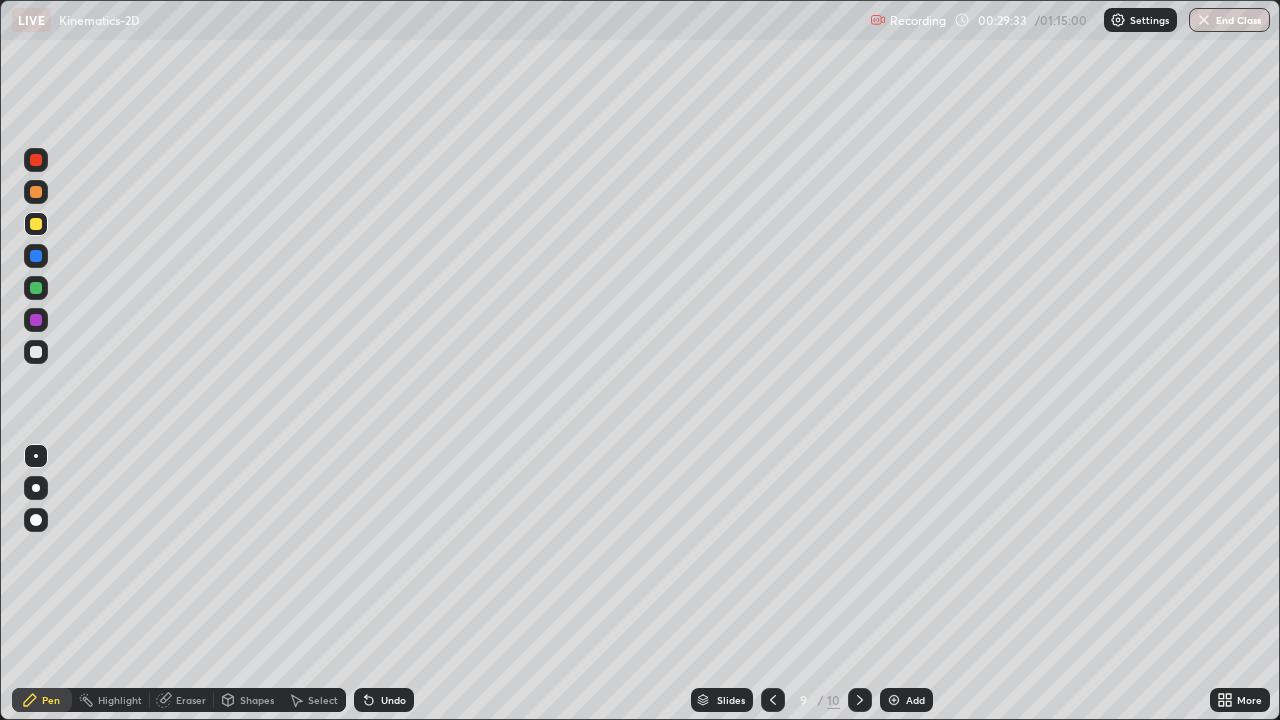 click 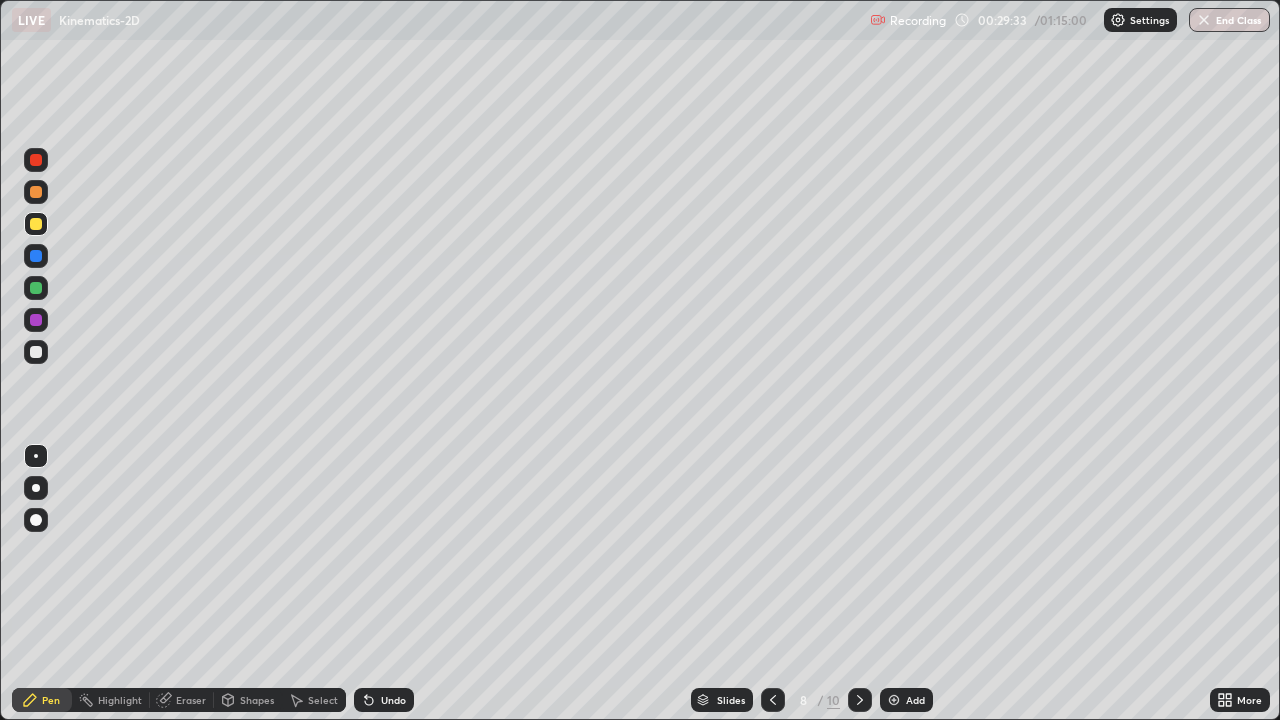 click on "Add" at bounding box center [906, 700] 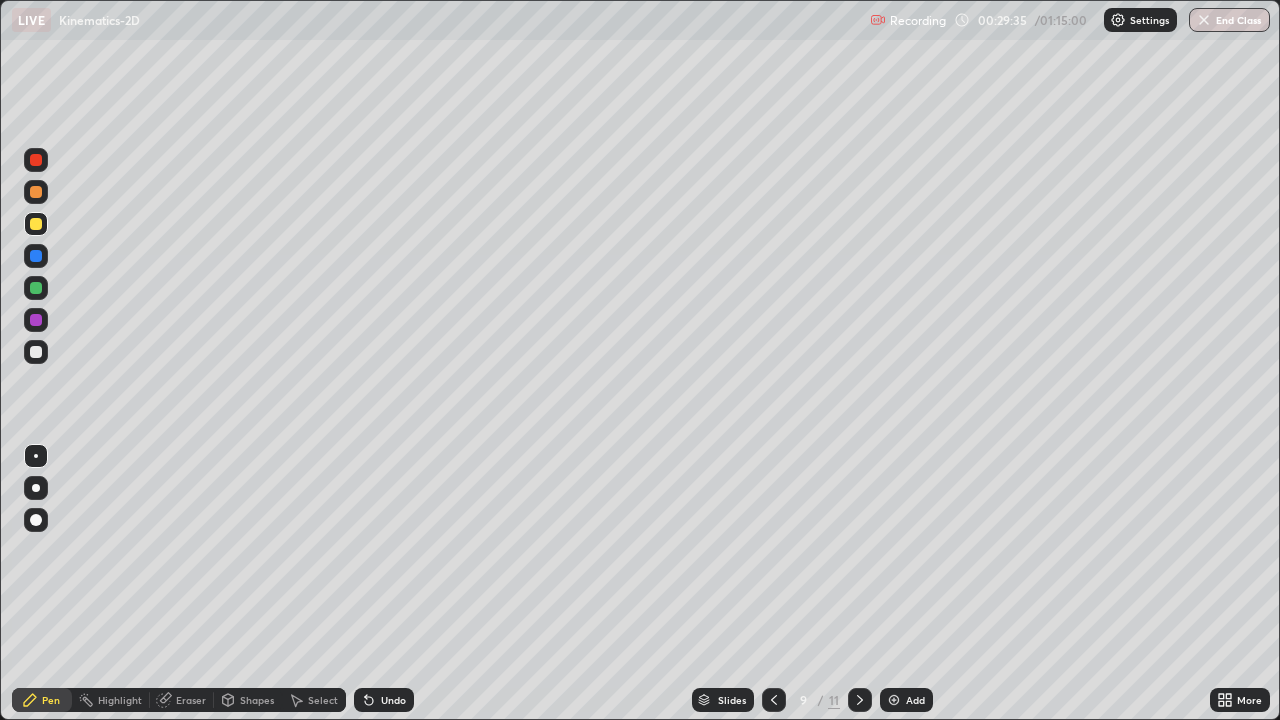 click at bounding box center (36, 352) 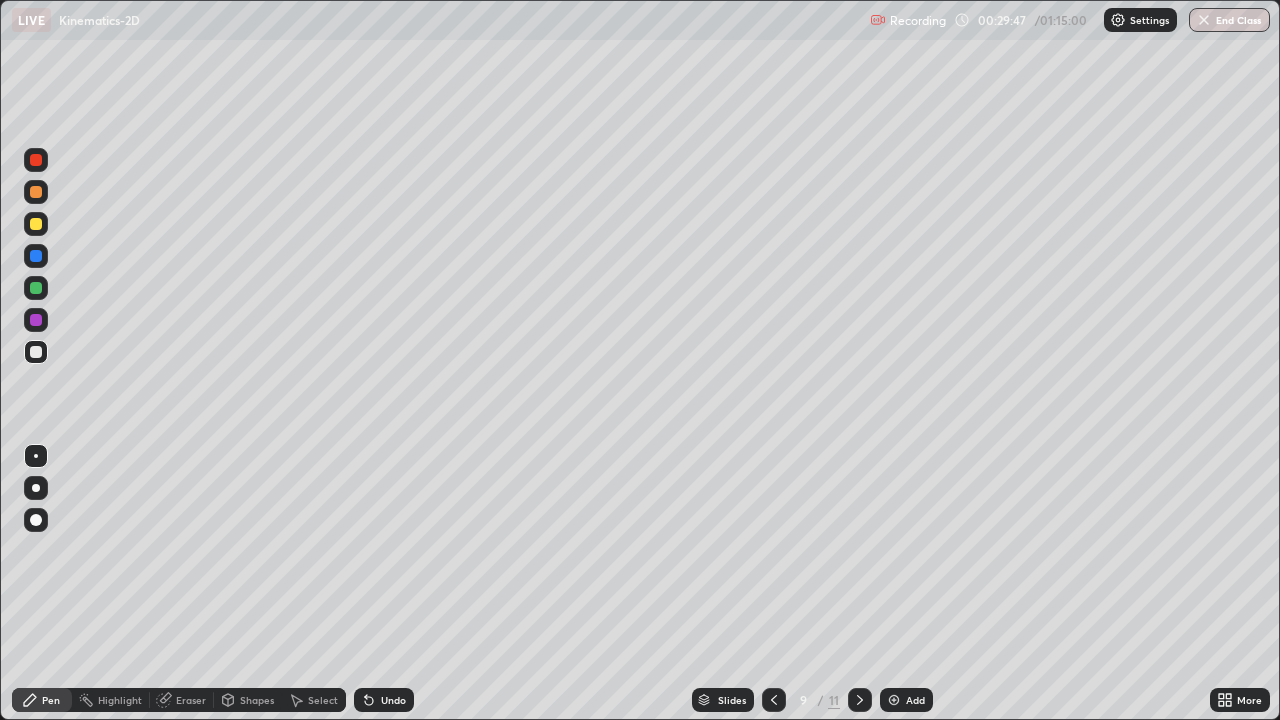 click on "Undo" at bounding box center [384, 700] 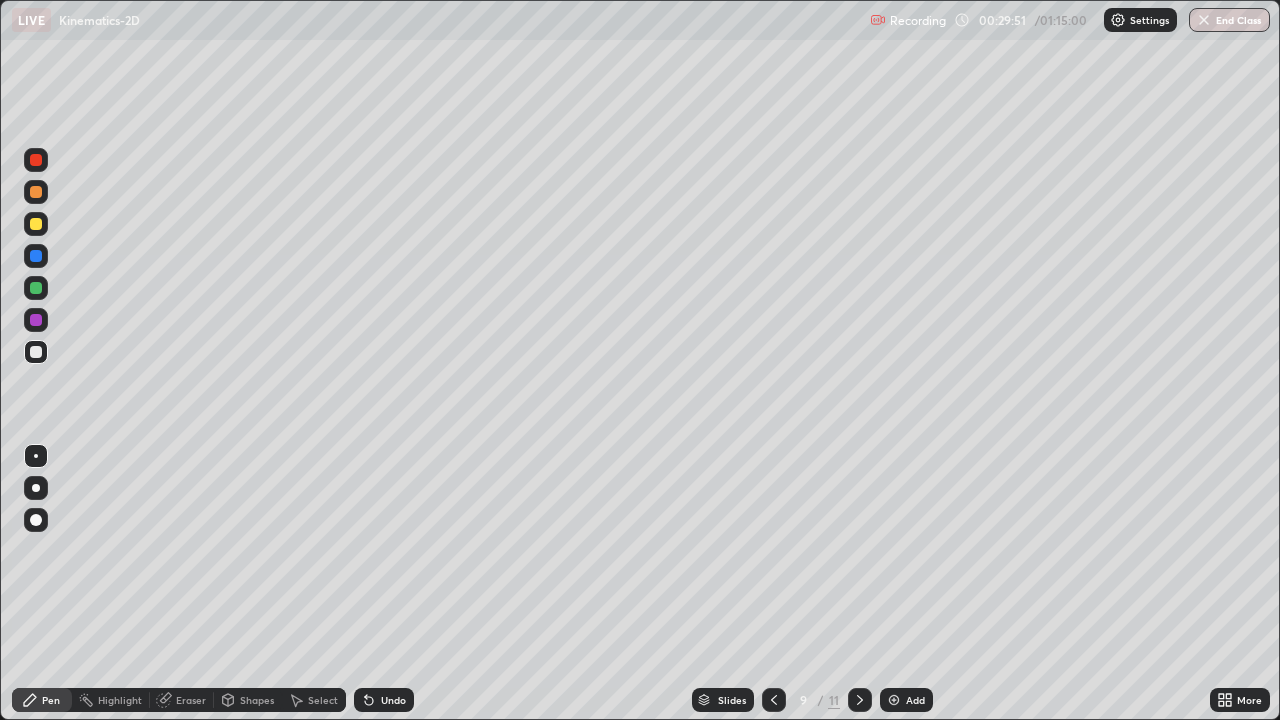 click at bounding box center (36, 224) 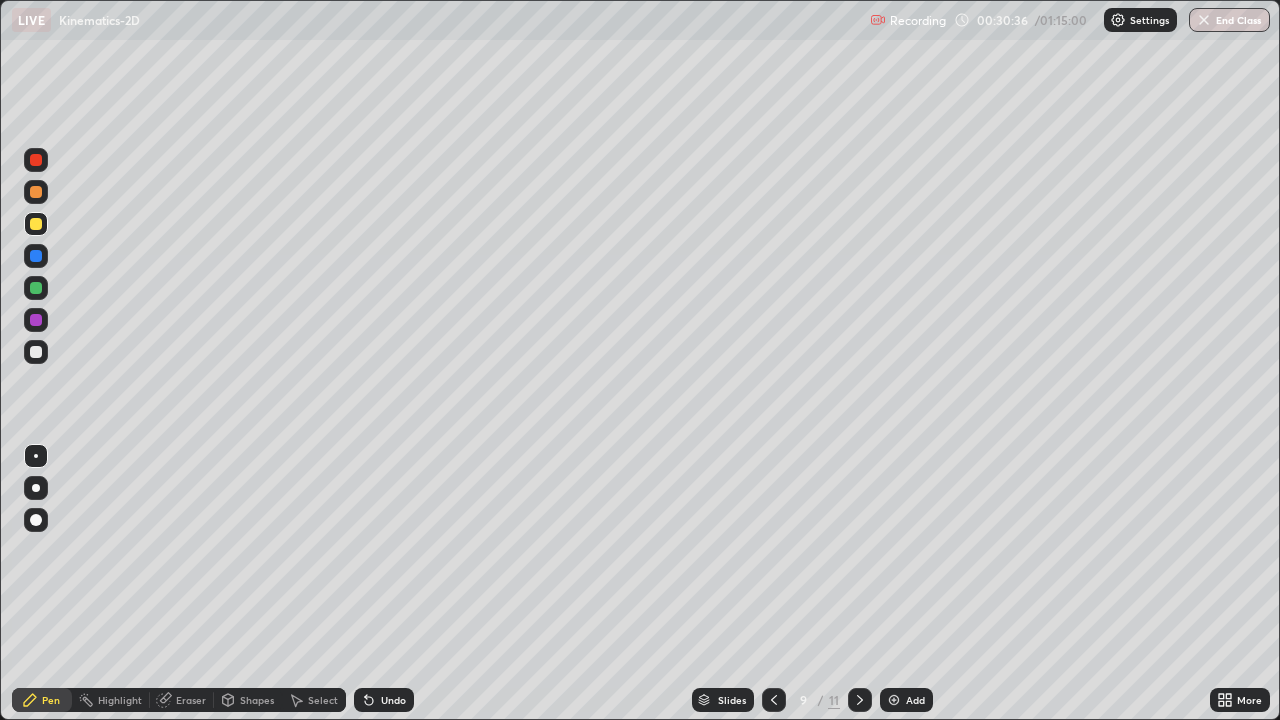 click on "Undo" at bounding box center (393, 700) 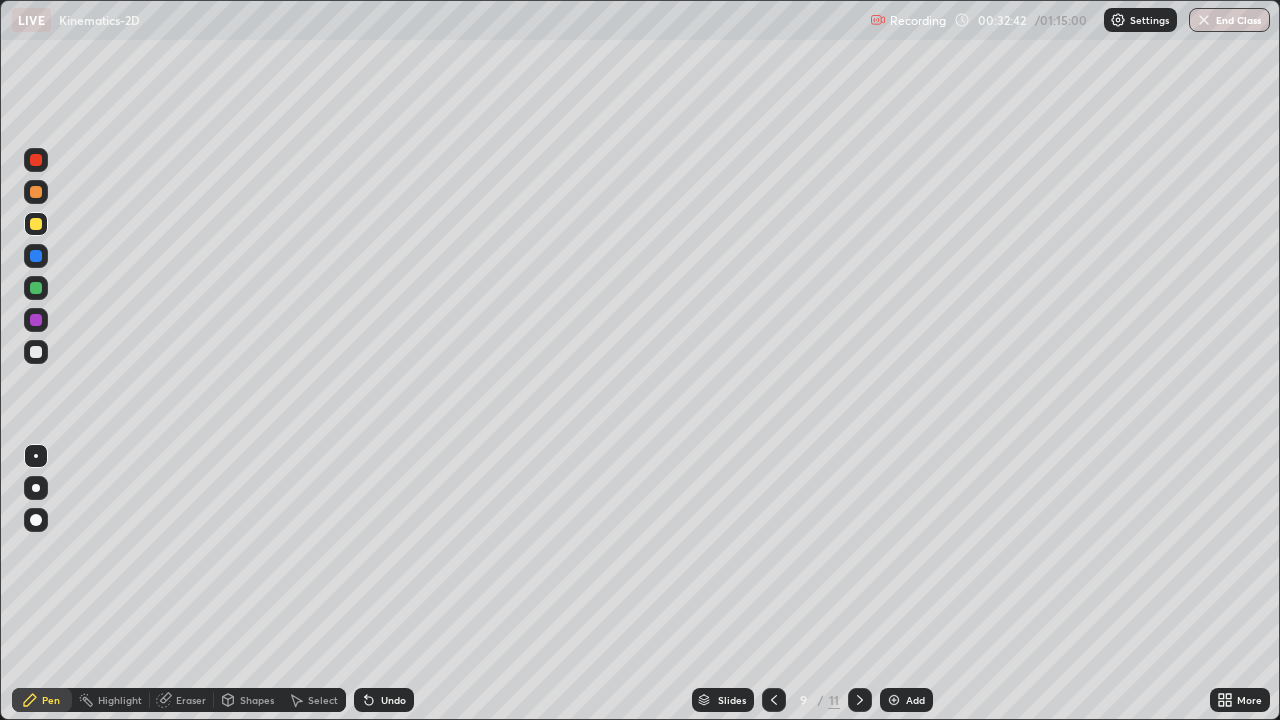 click on "Add" at bounding box center (906, 700) 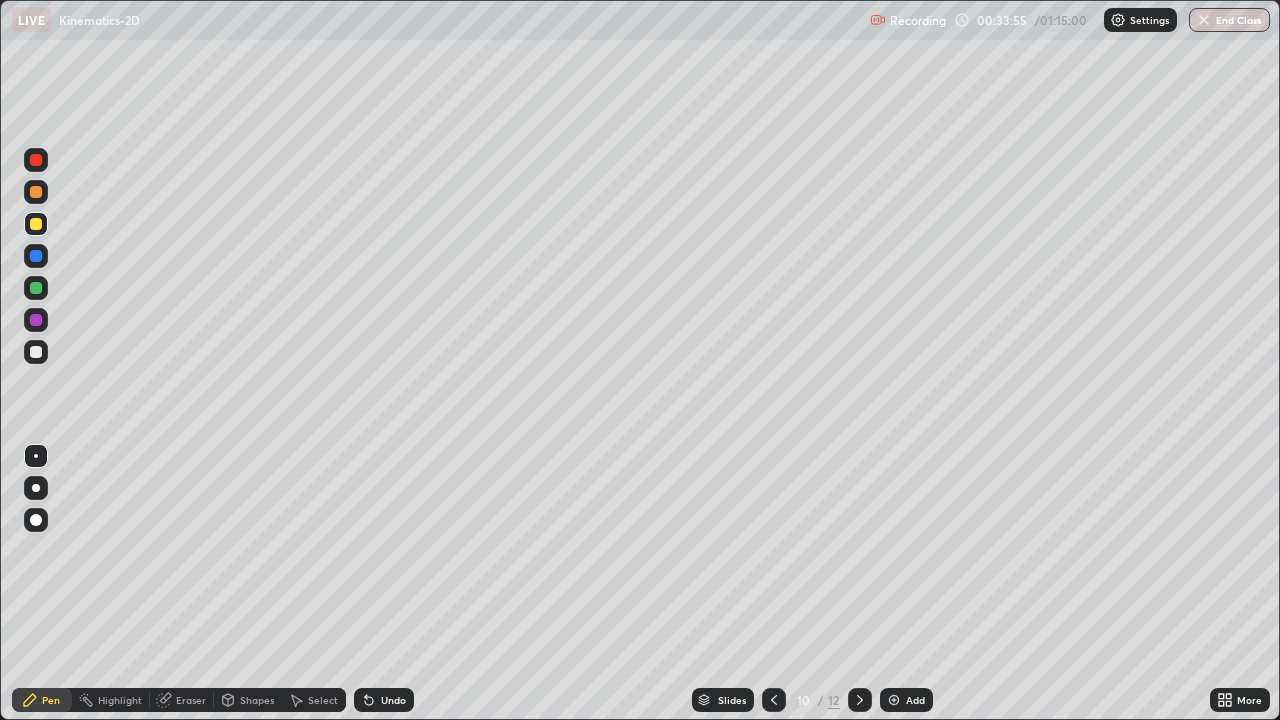 click at bounding box center [36, 352] 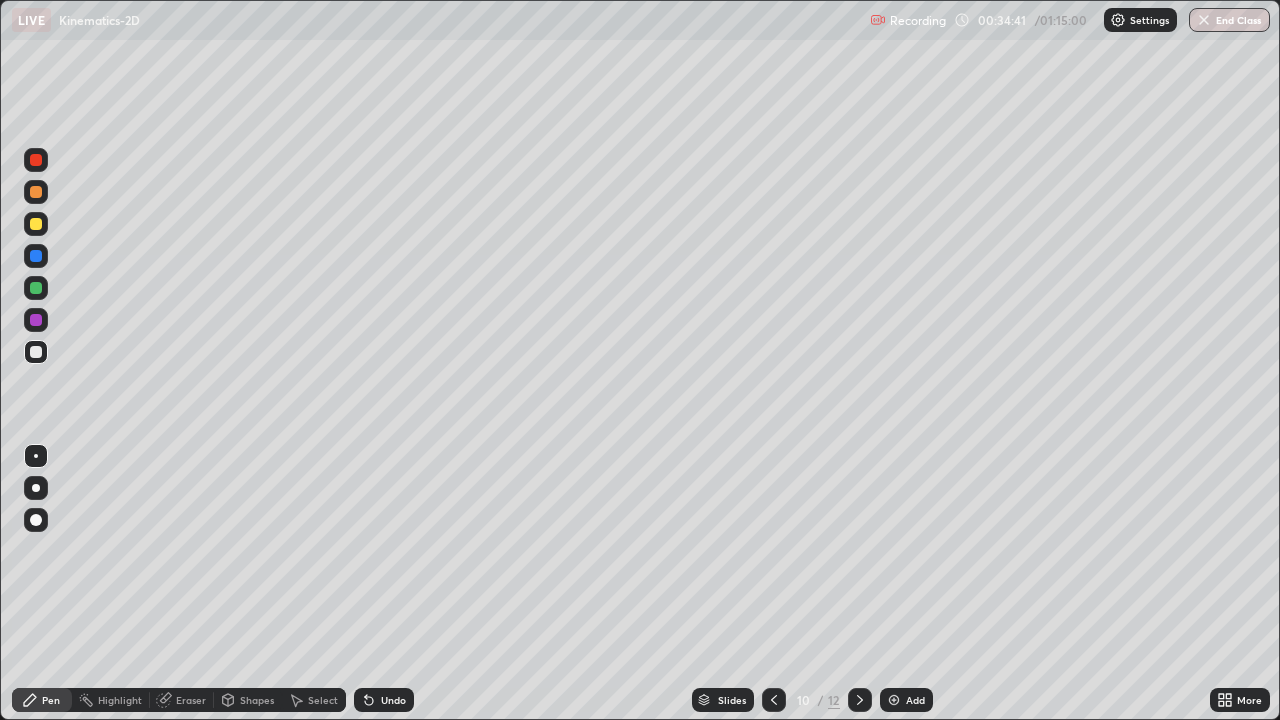 click on "Undo" at bounding box center [384, 700] 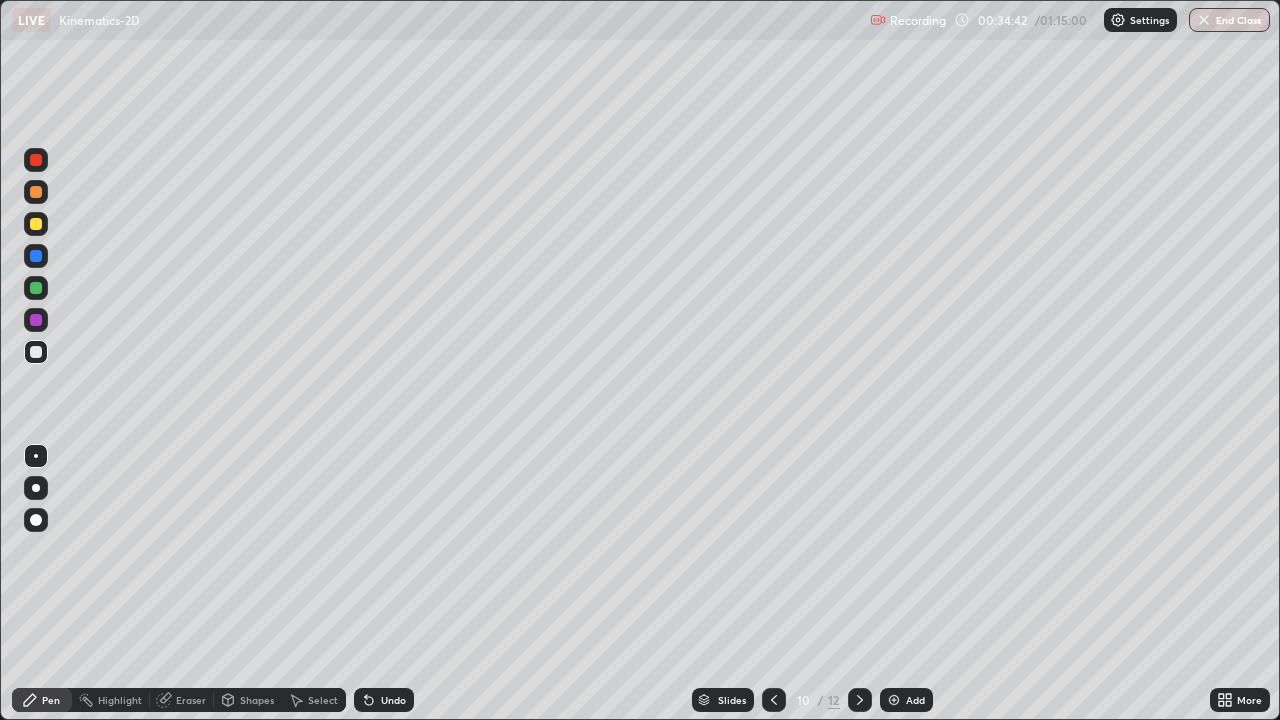 click on "Undo" at bounding box center [393, 700] 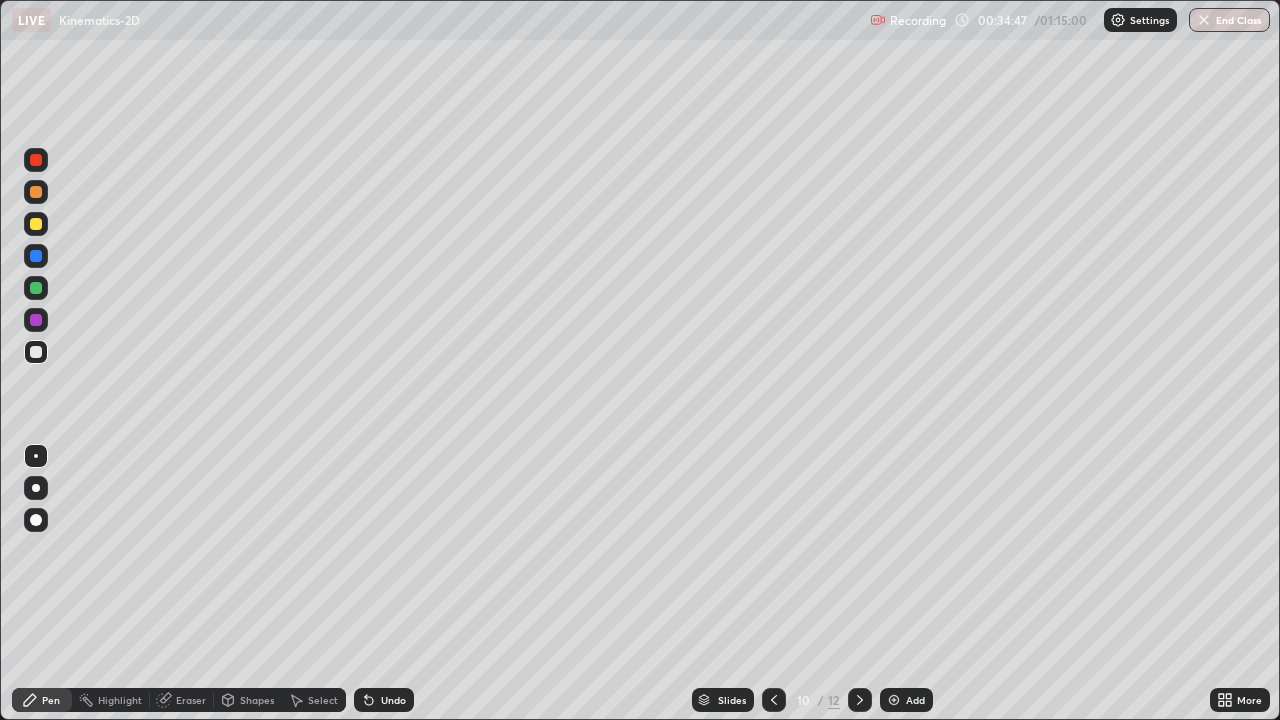 click on "Undo" at bounding box center [393, 700] 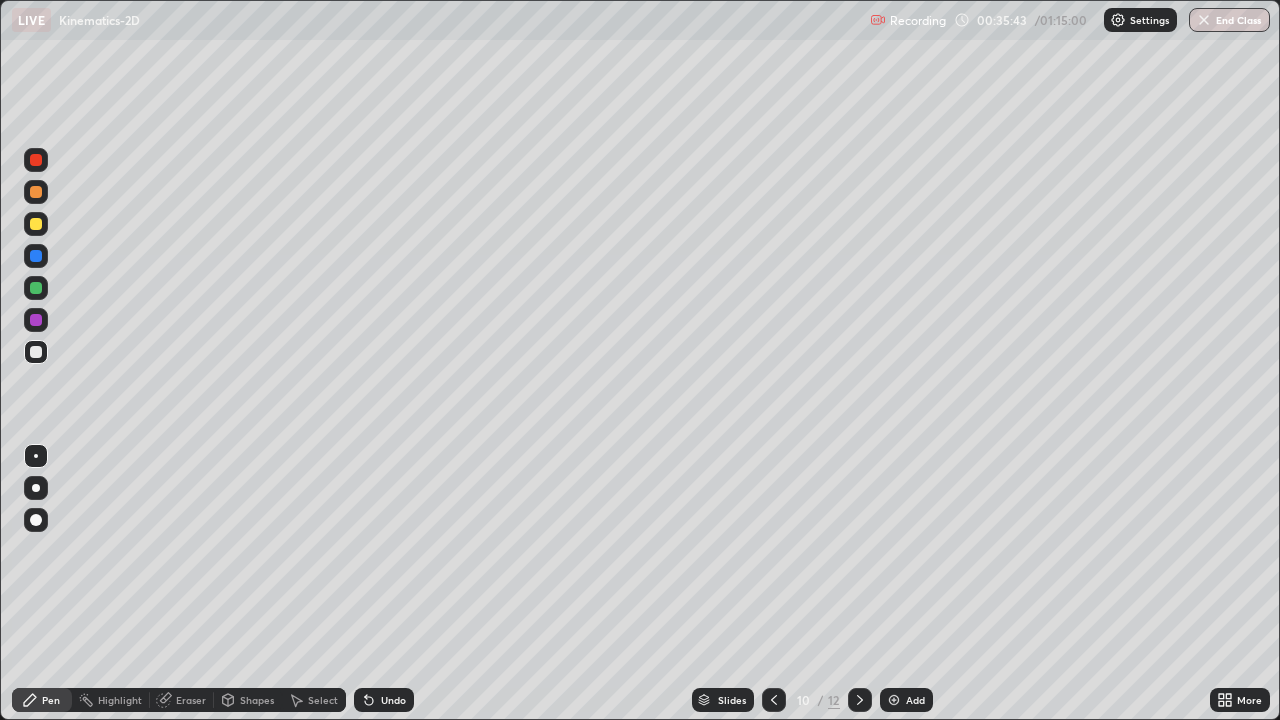 click 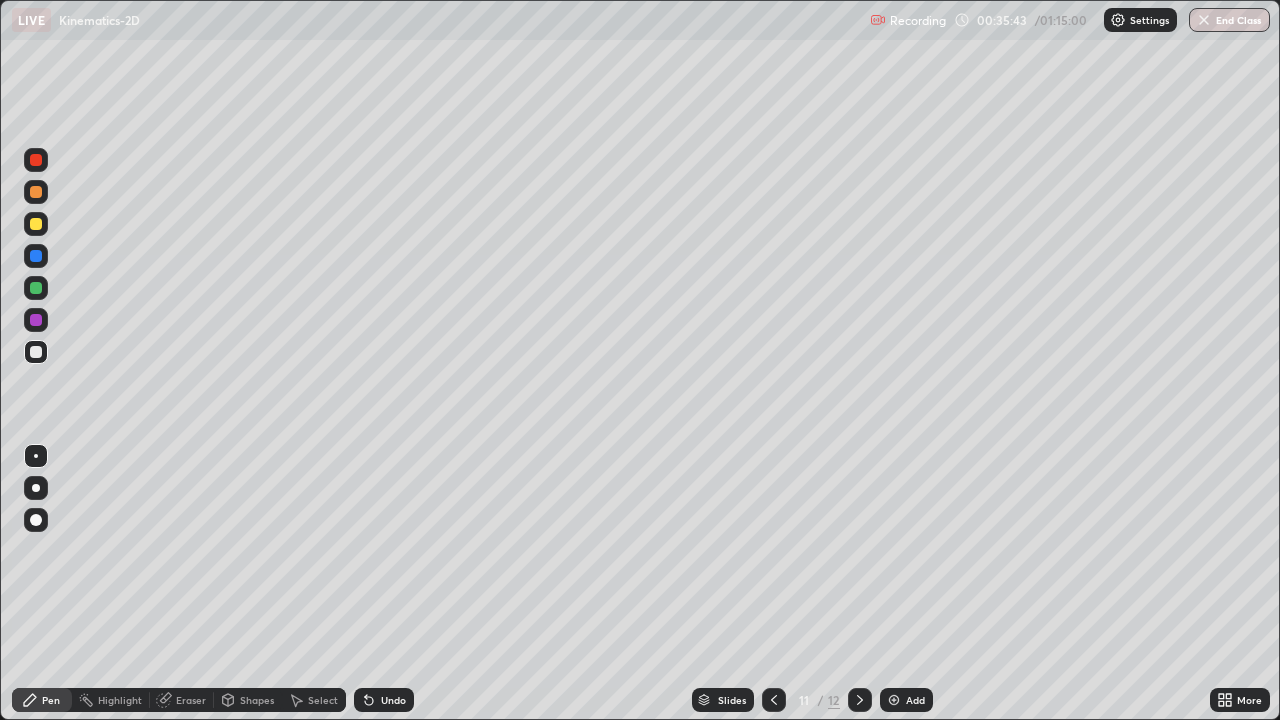 click 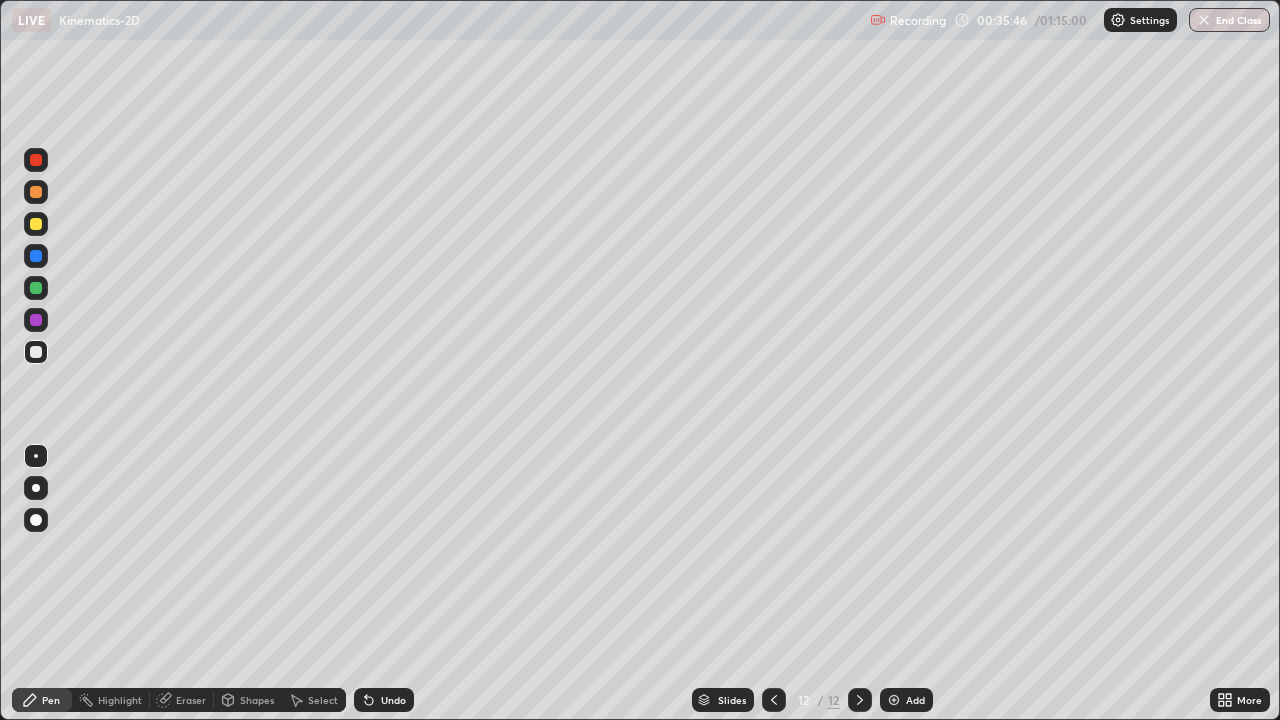 click at bounding box center [36, 352] 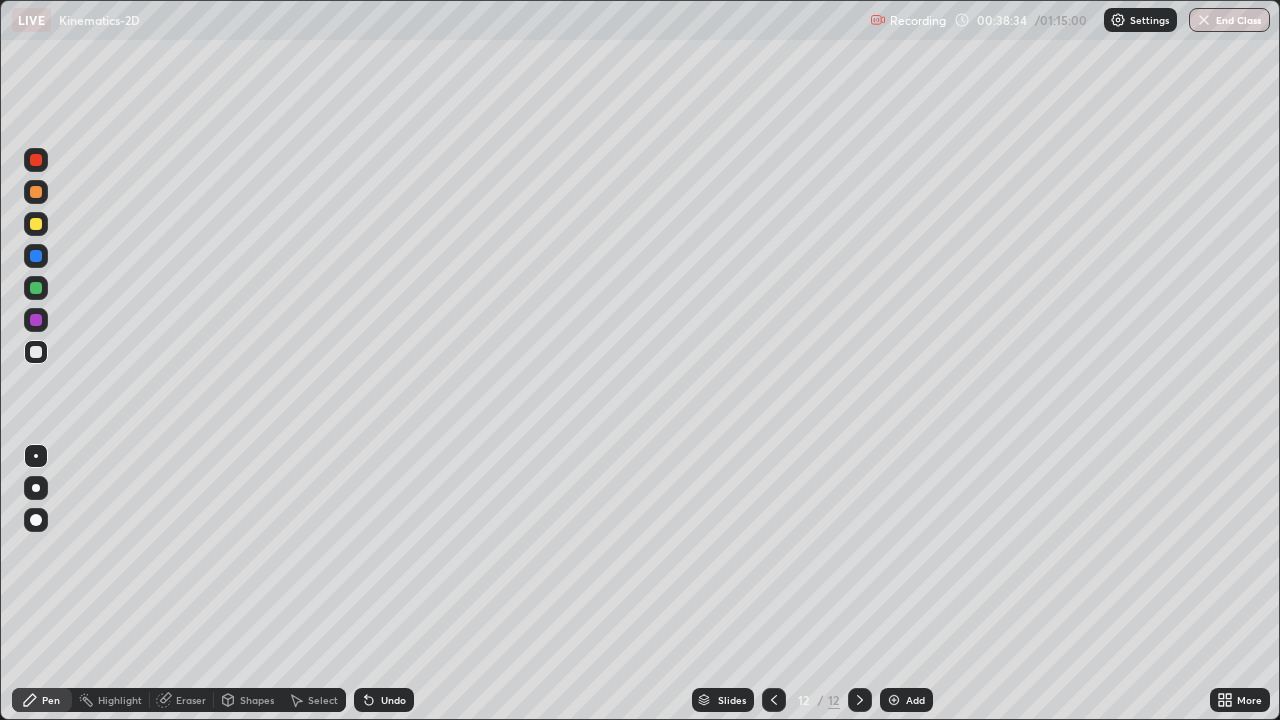 click on "Eraser" at bounding box center [191, 700] 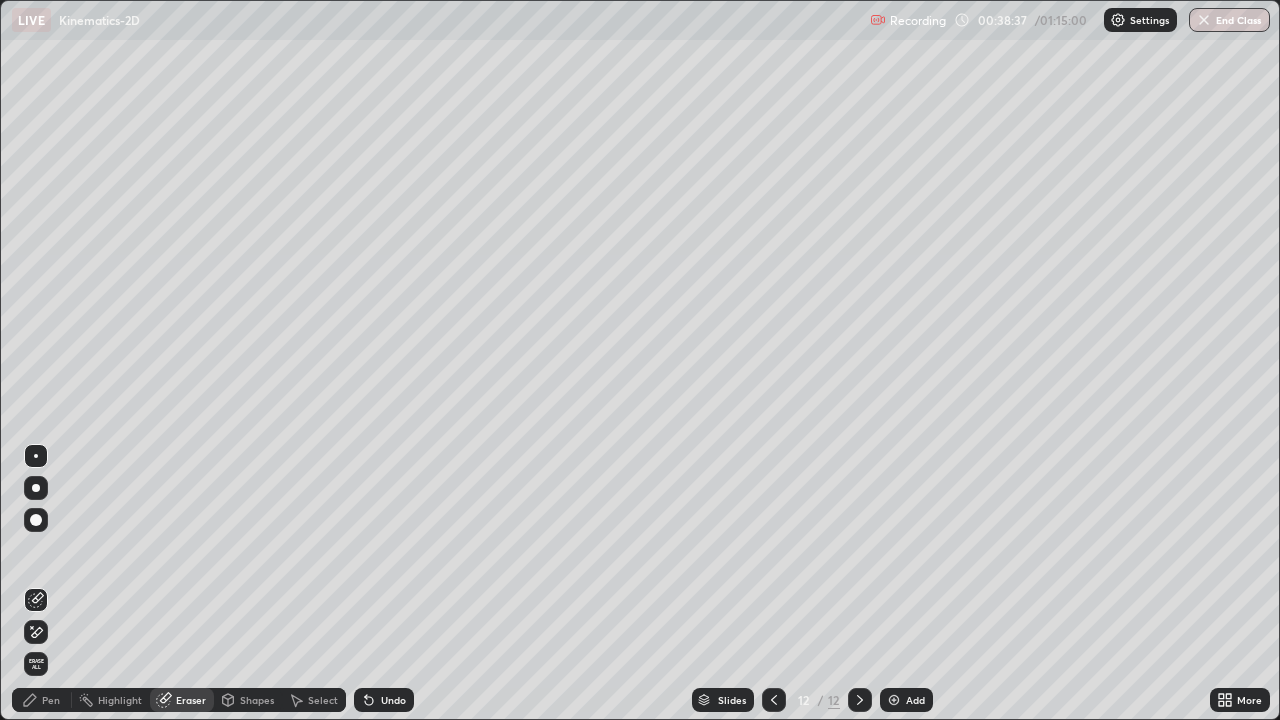 click on "Pen" at bounding box center (51, 700) 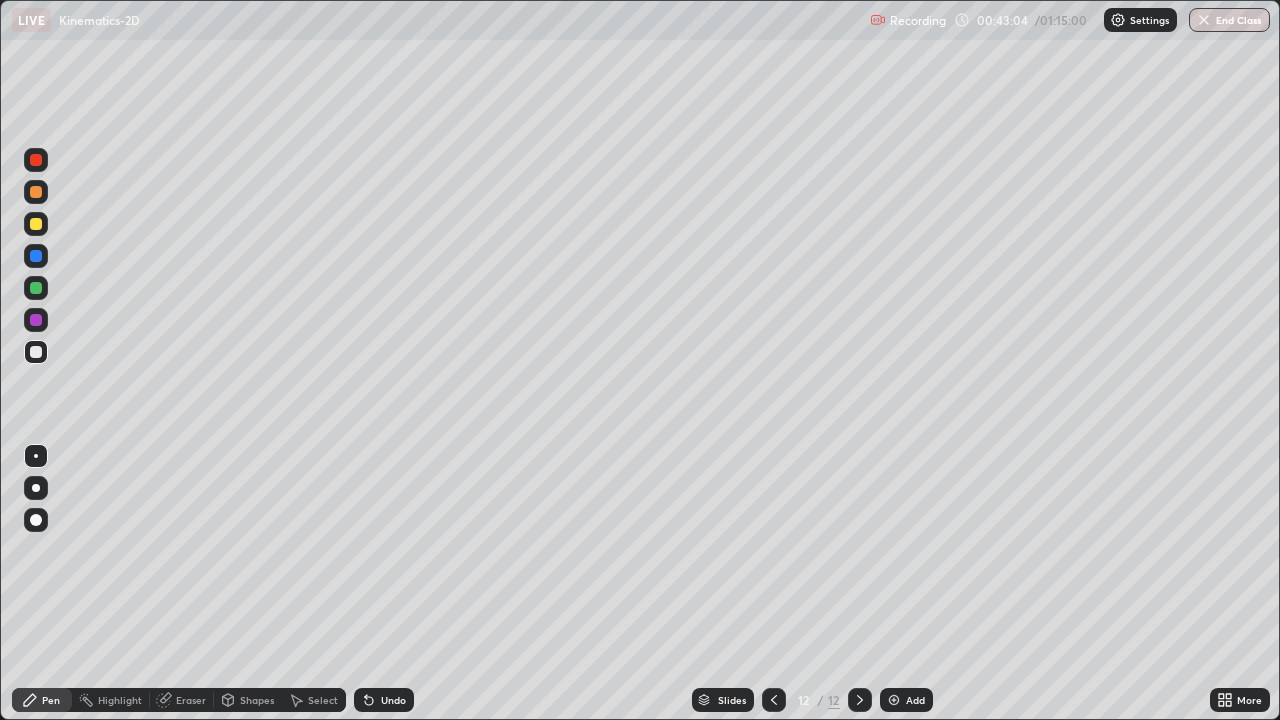 click at bounding box center [894, 700] 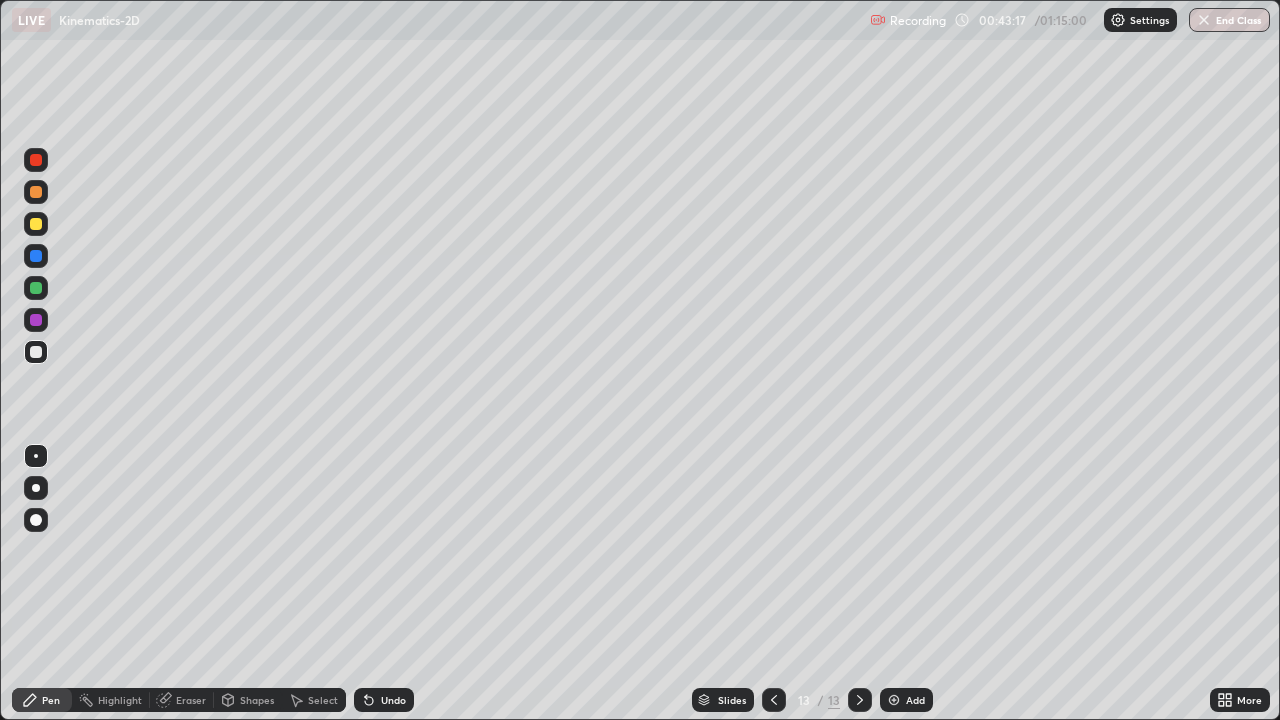 click on "Undo" at bounding box center [393, 700] 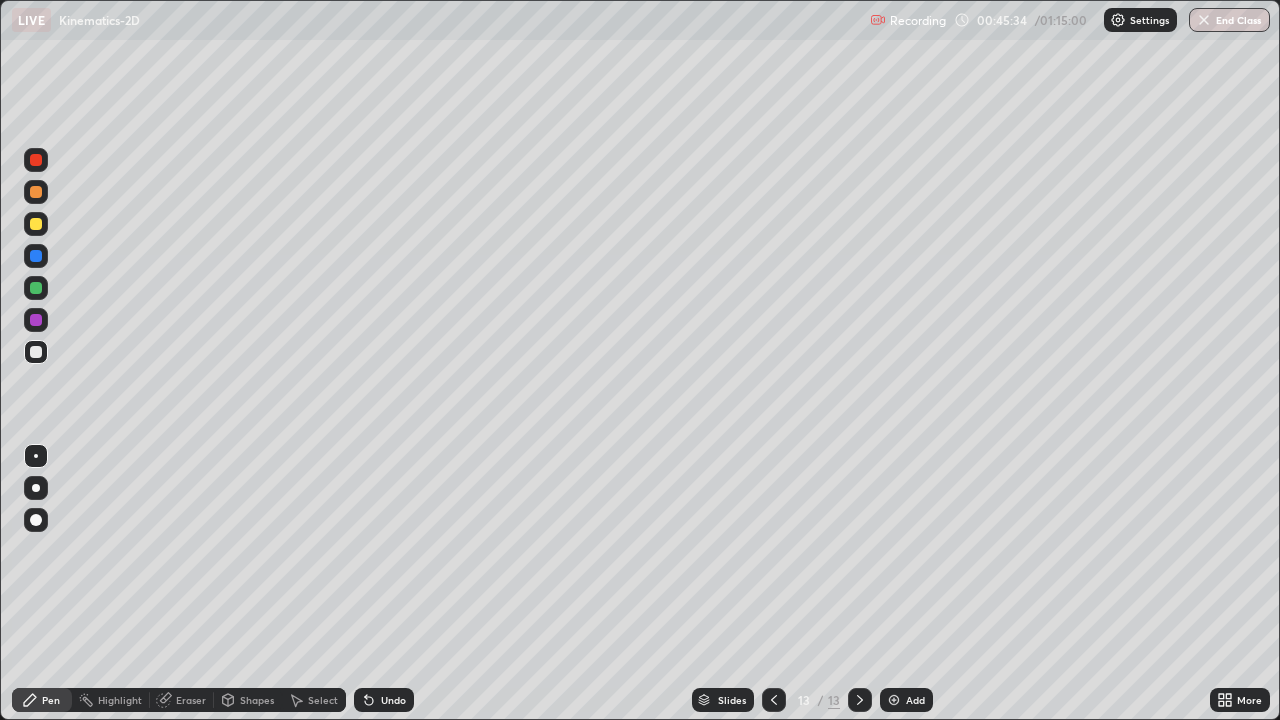 click on "Eraser" at bounding box center [191, 700] 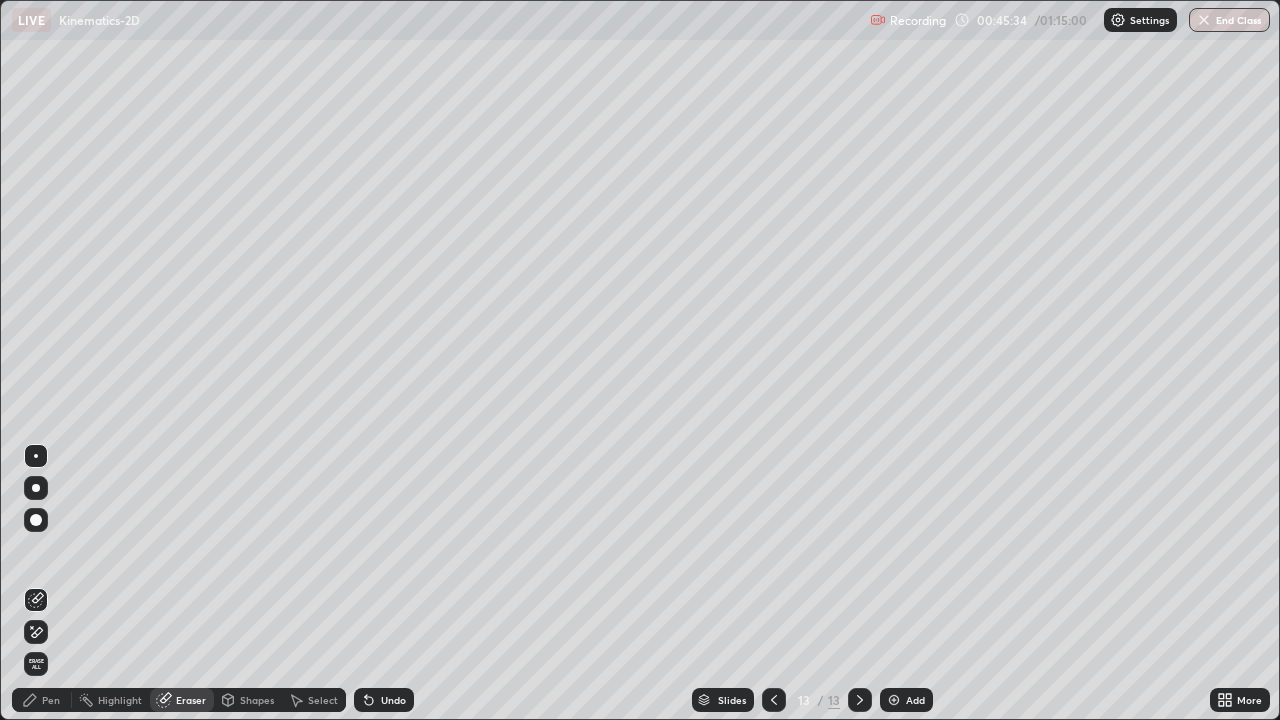 click 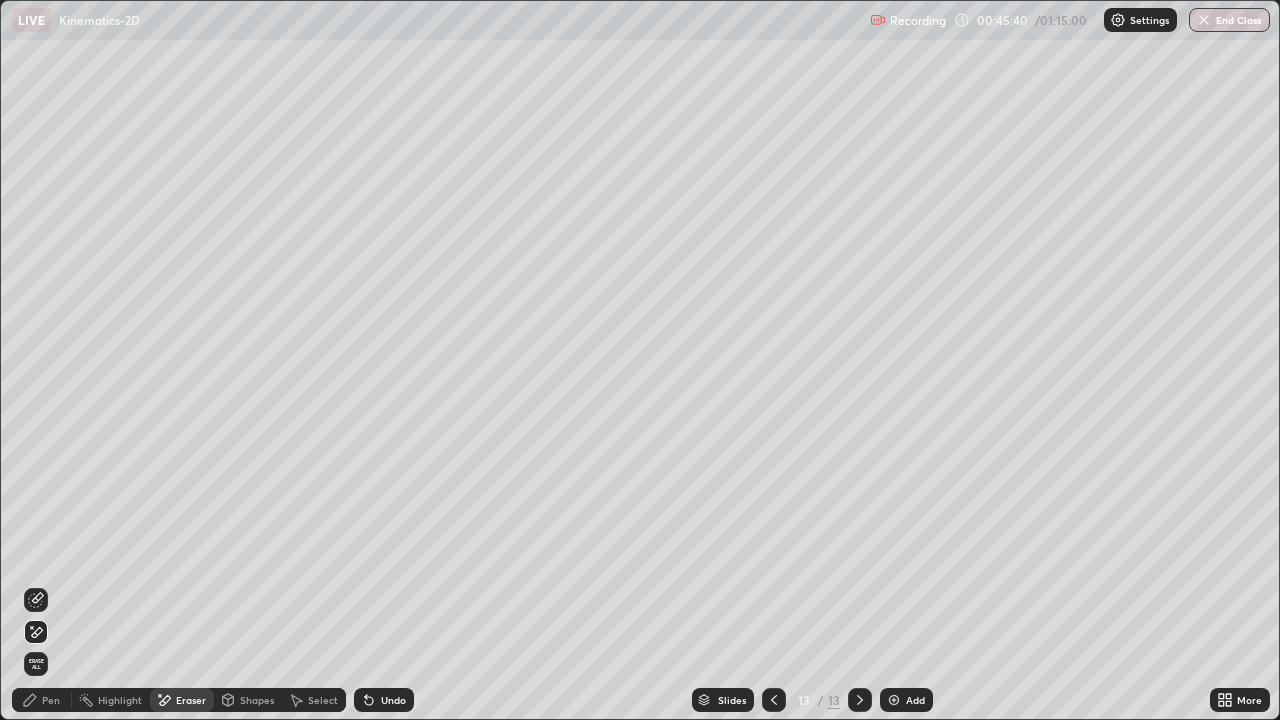 click on "Pen" at bounding box center (42, 700) 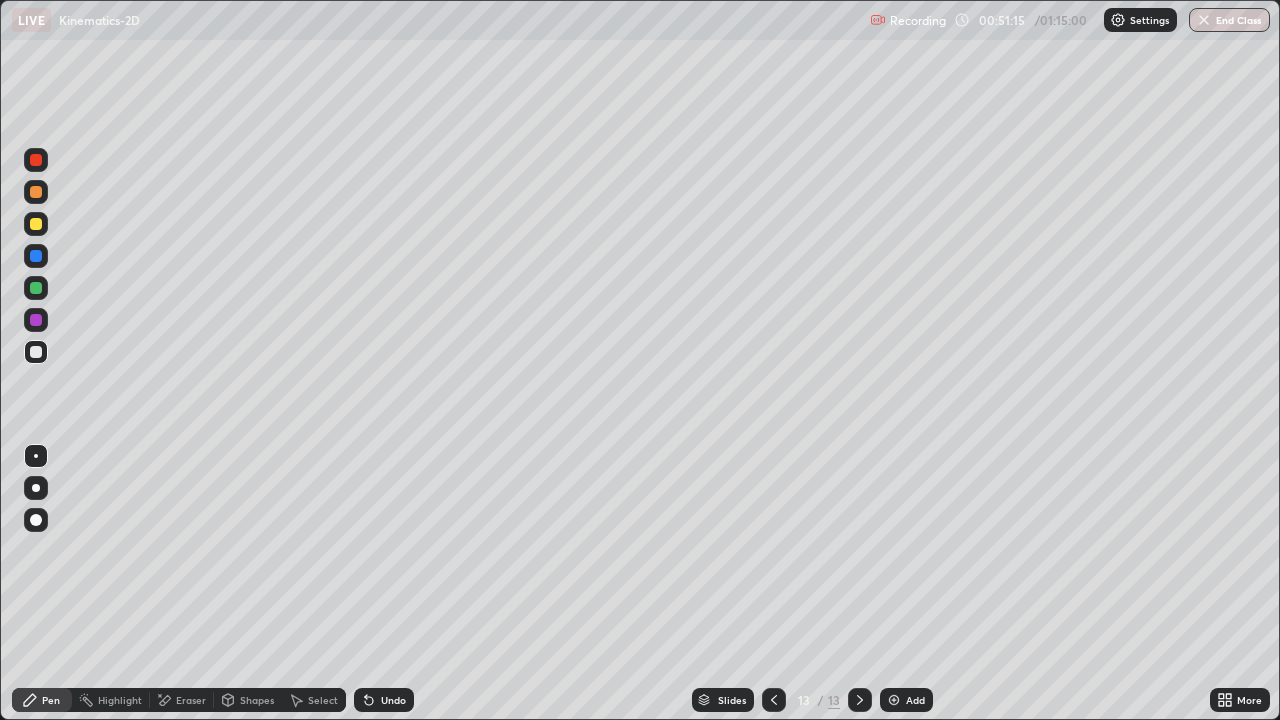 click at bounding box center [894, 700] 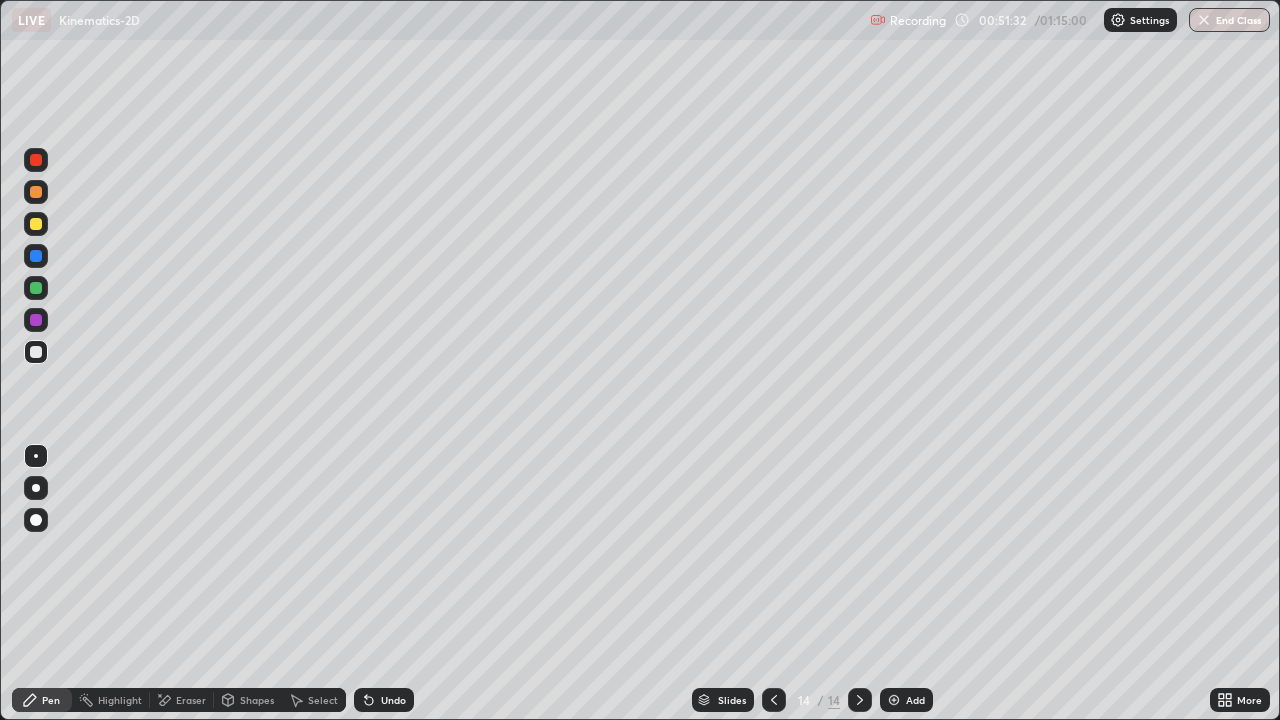 click at bounding box center (36, 352) 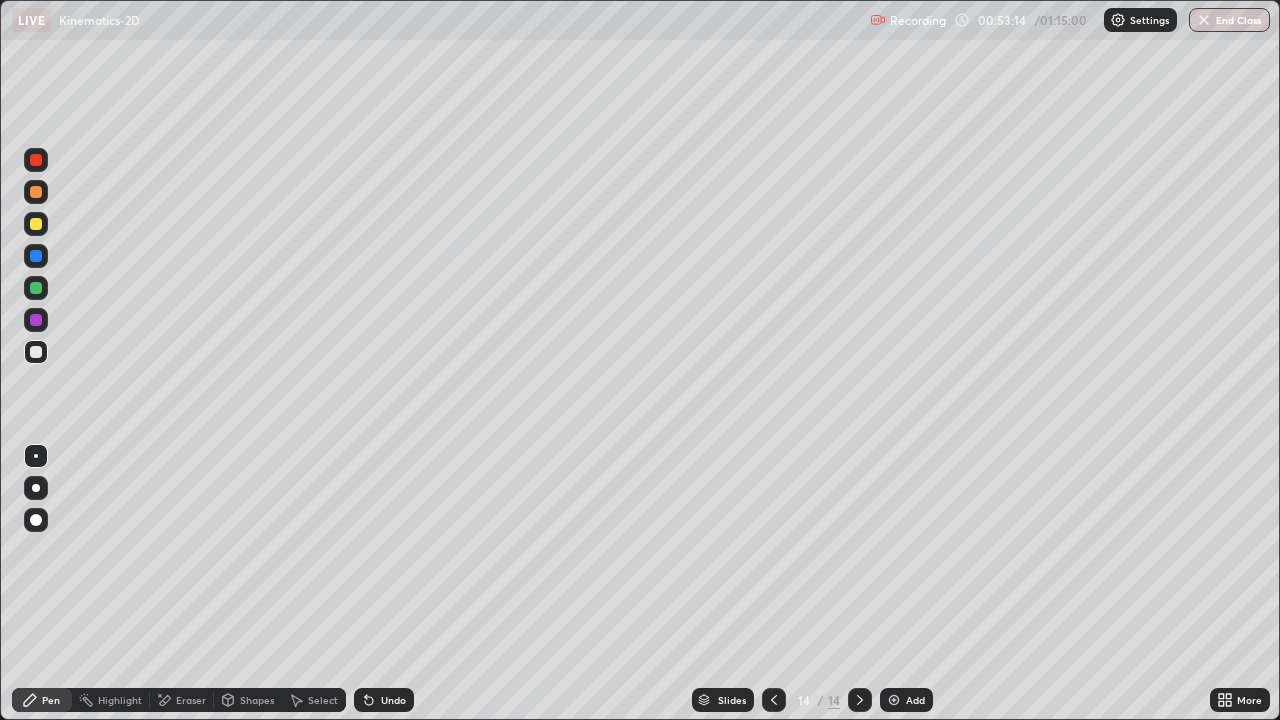 click at bounding box center [894, 700] 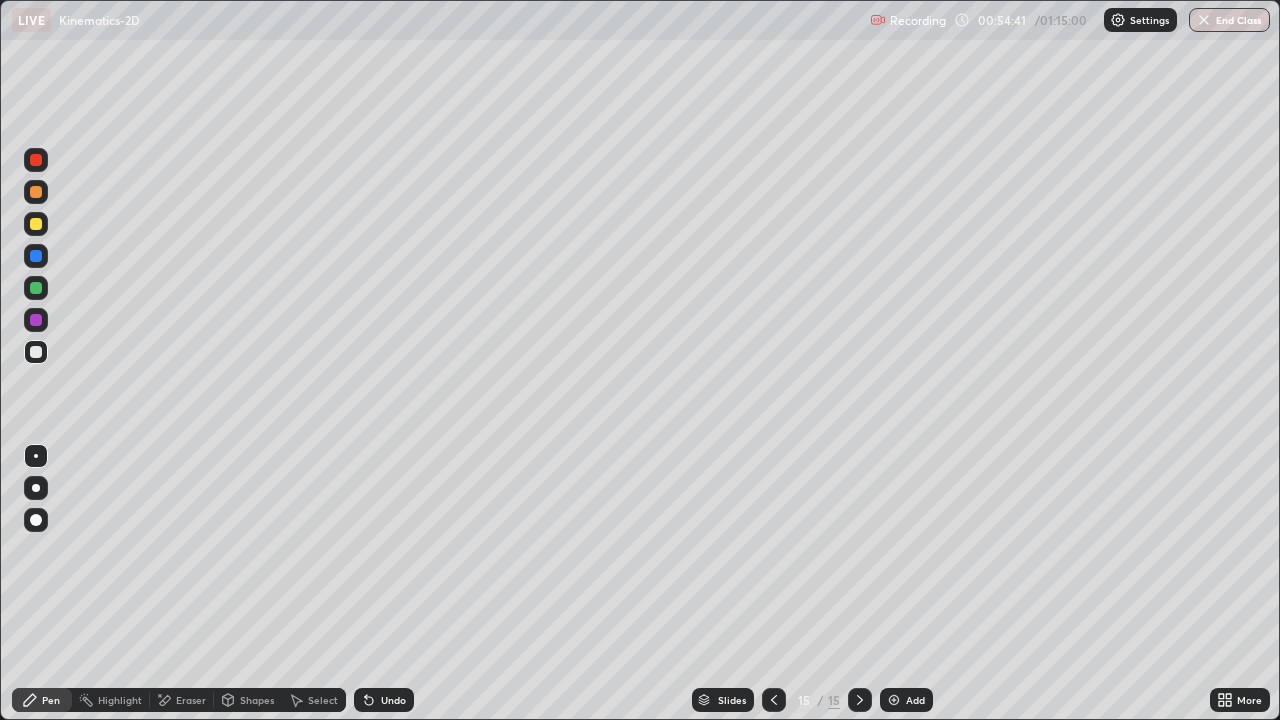 click at bounding box center [36, 192] 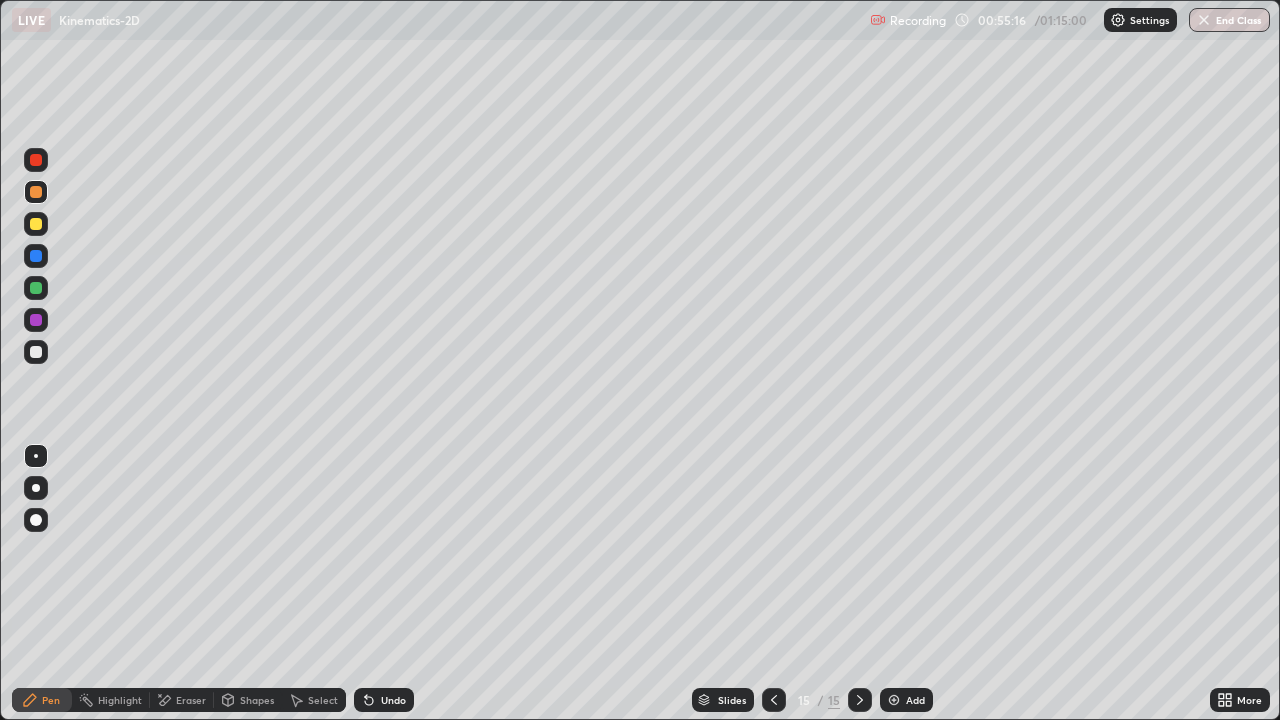 click at bounding box center (36, 224) 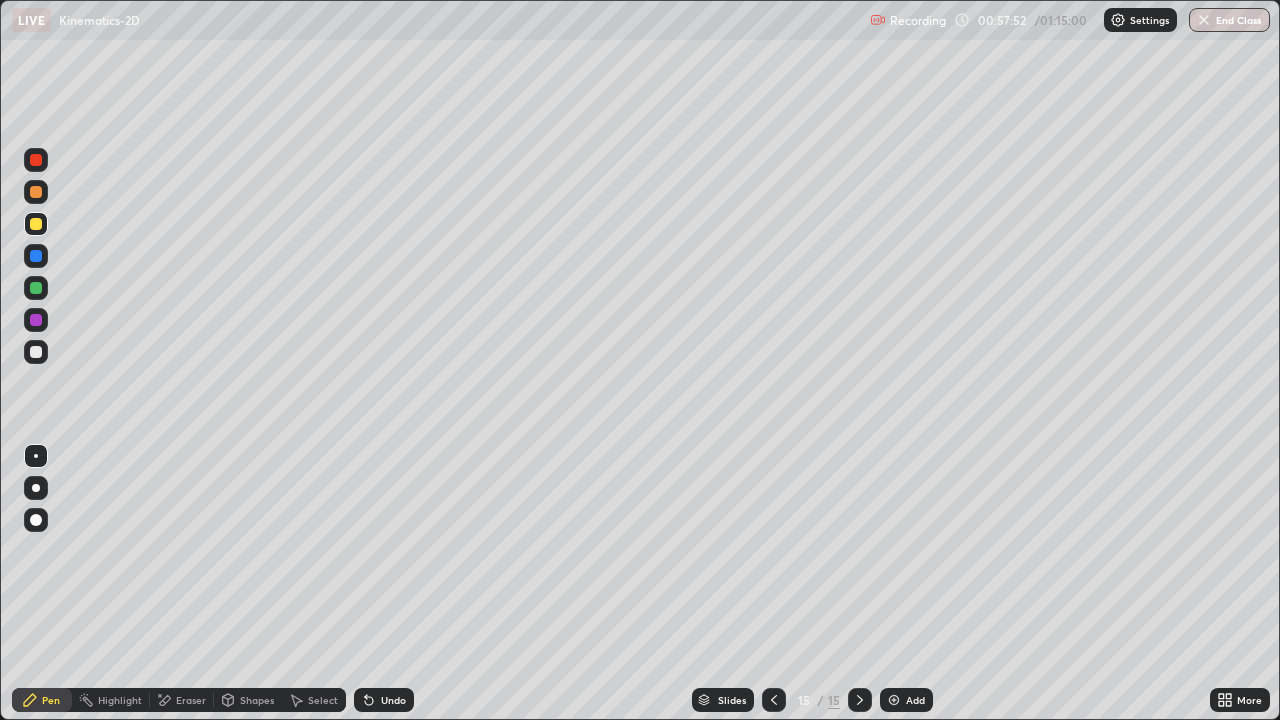 click on "Add" at bounding box center [906, 700] 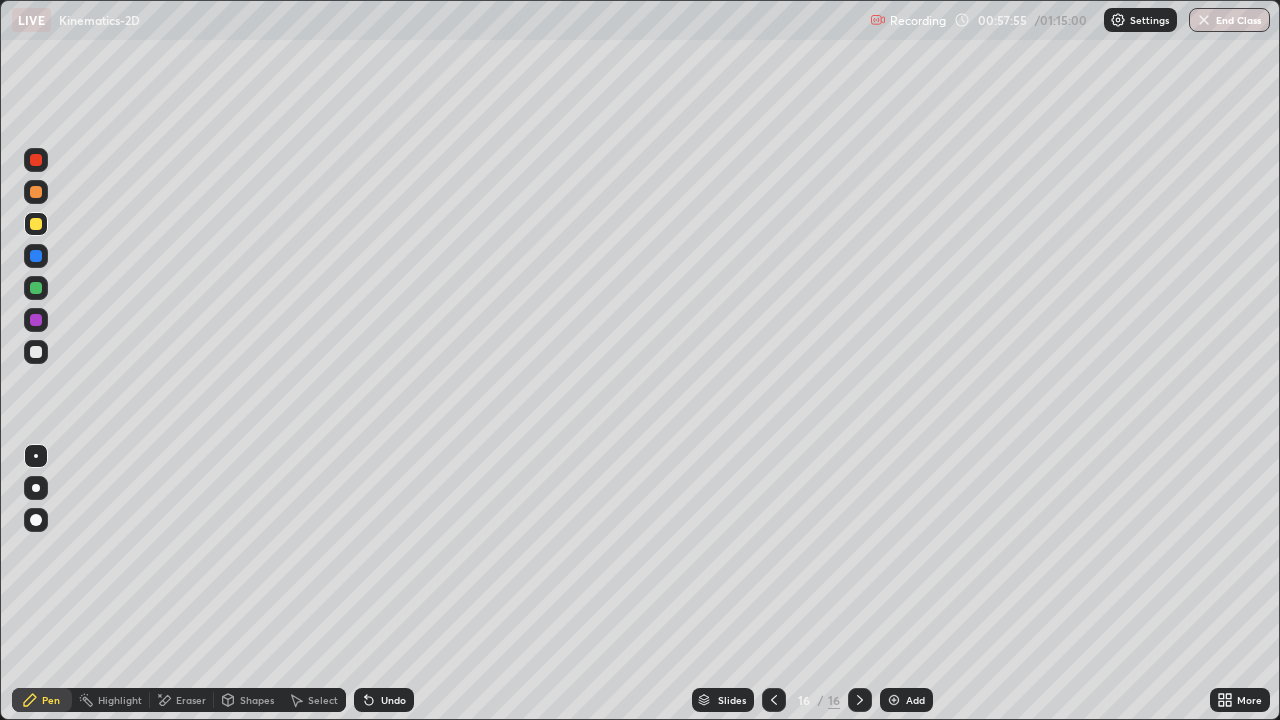 click at bounding box center (36, 352) 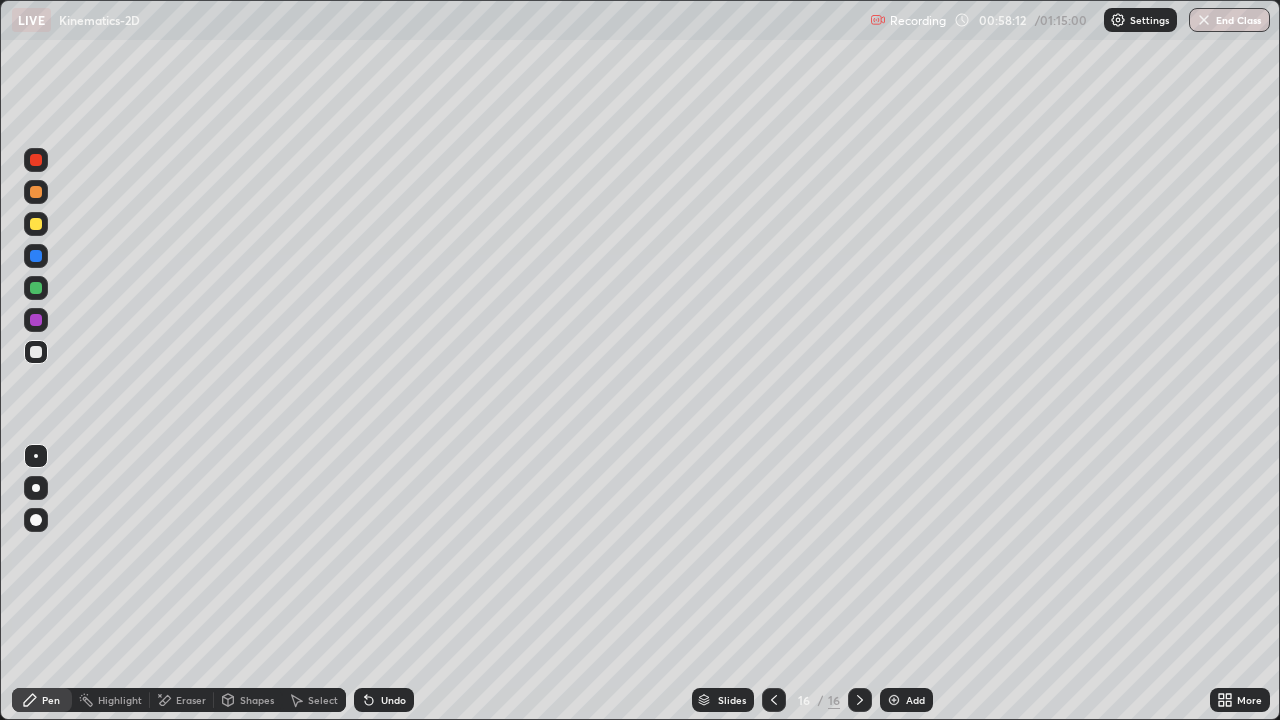click at bounding box center [774, 700] 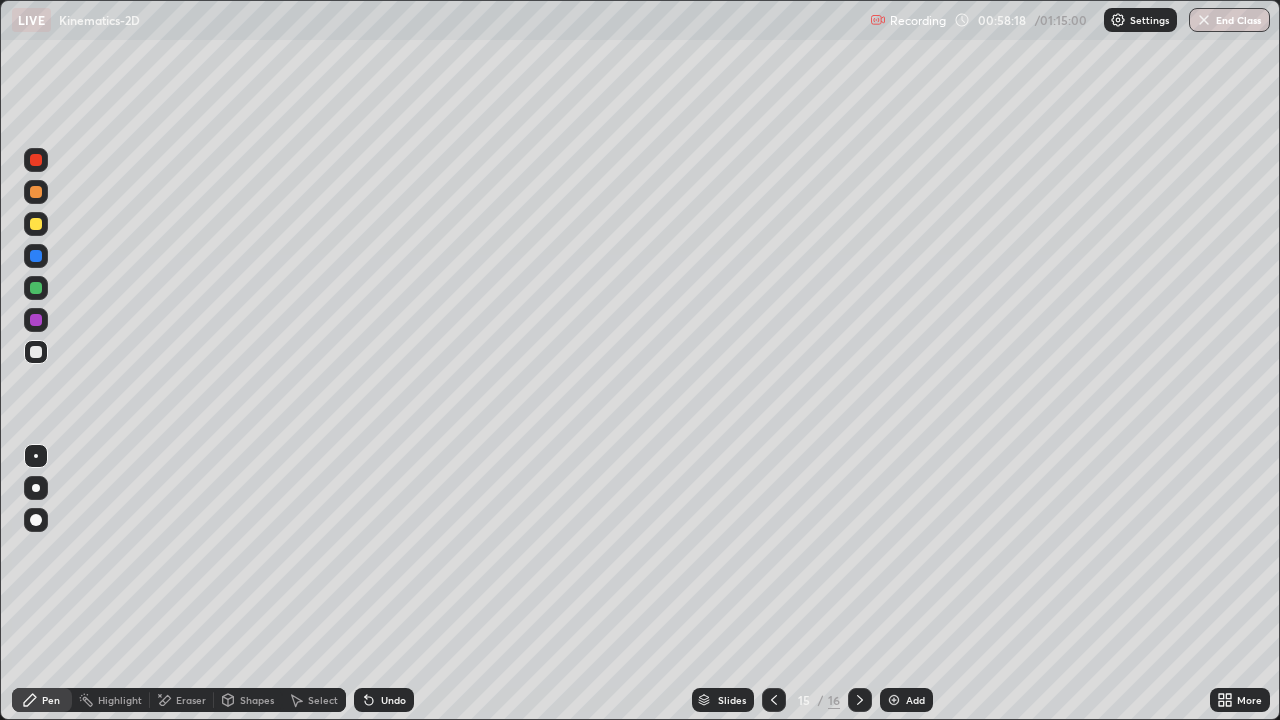 click 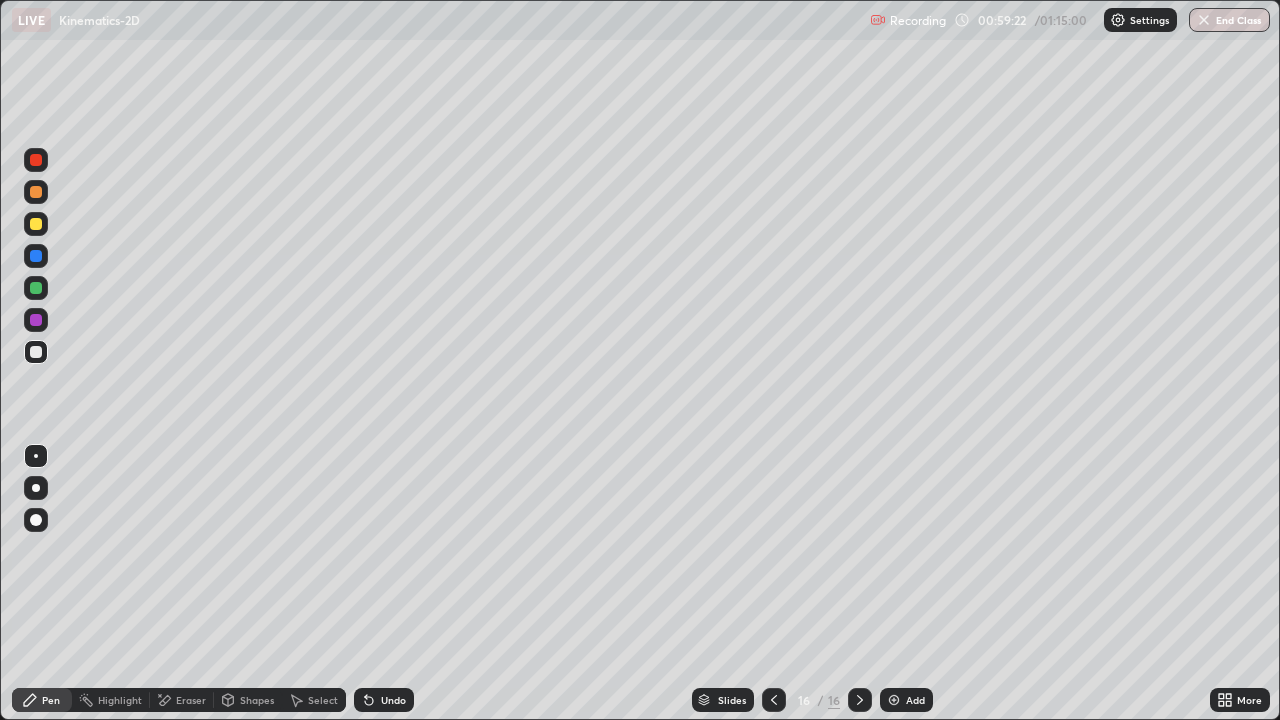 click at bounding box center [894, 700] 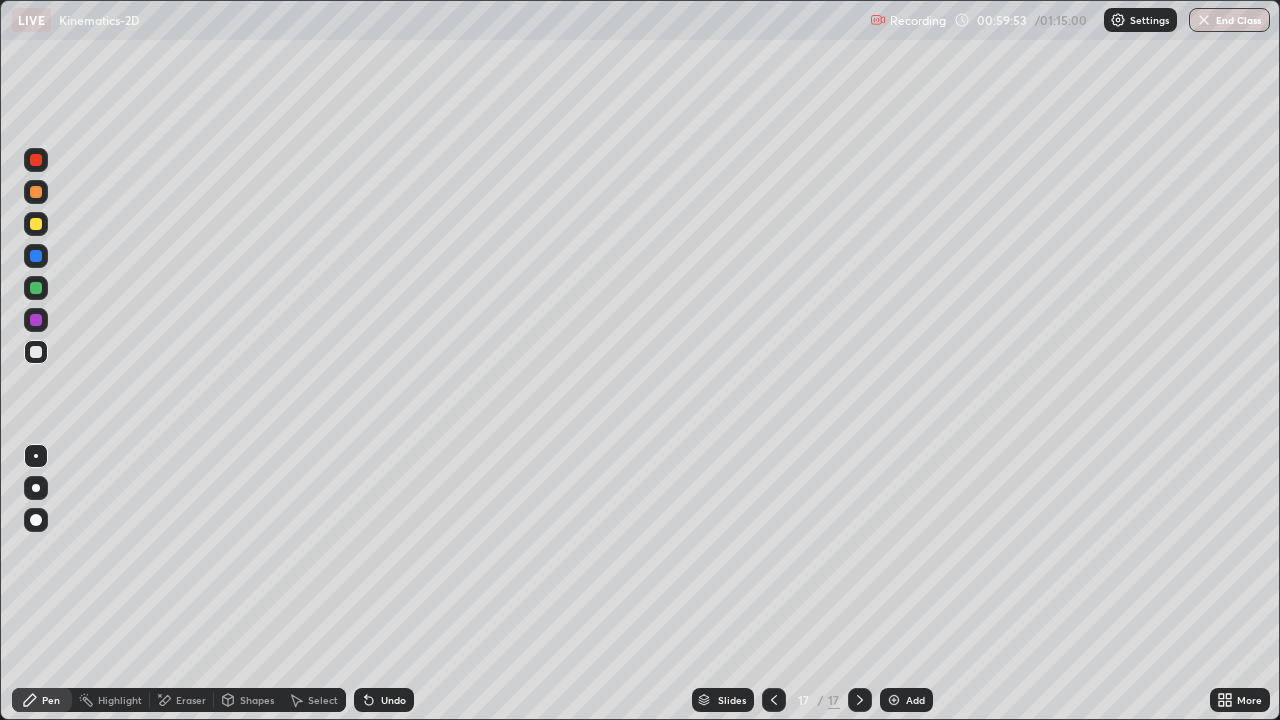 click on "Undo" at bounding box center [384, 700] 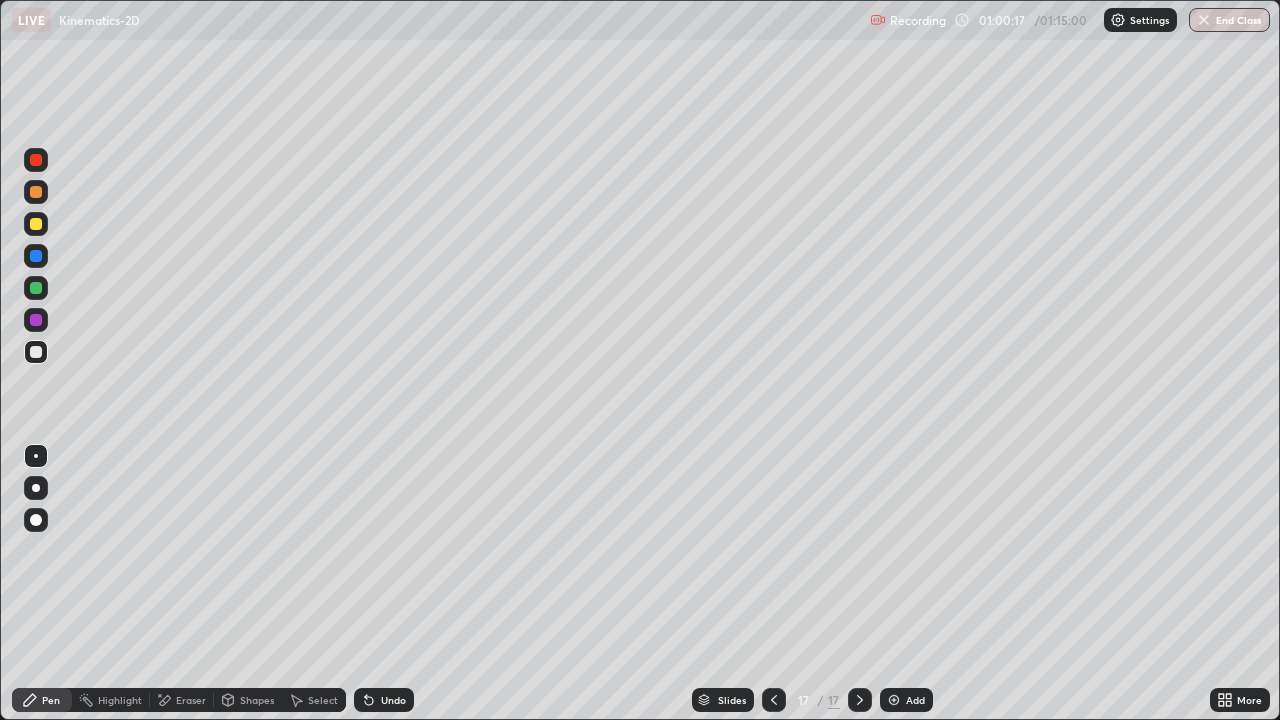 click at bounding box center (36, 224) 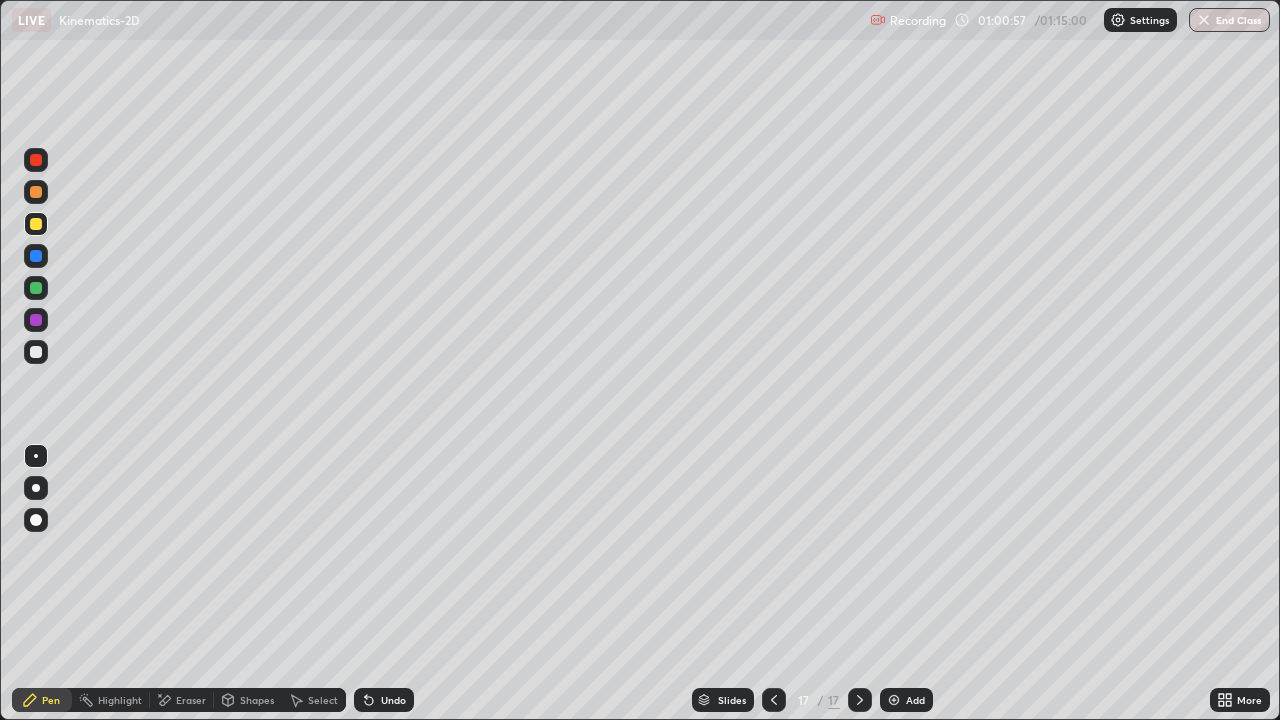 click at bounding box center (36, 256) 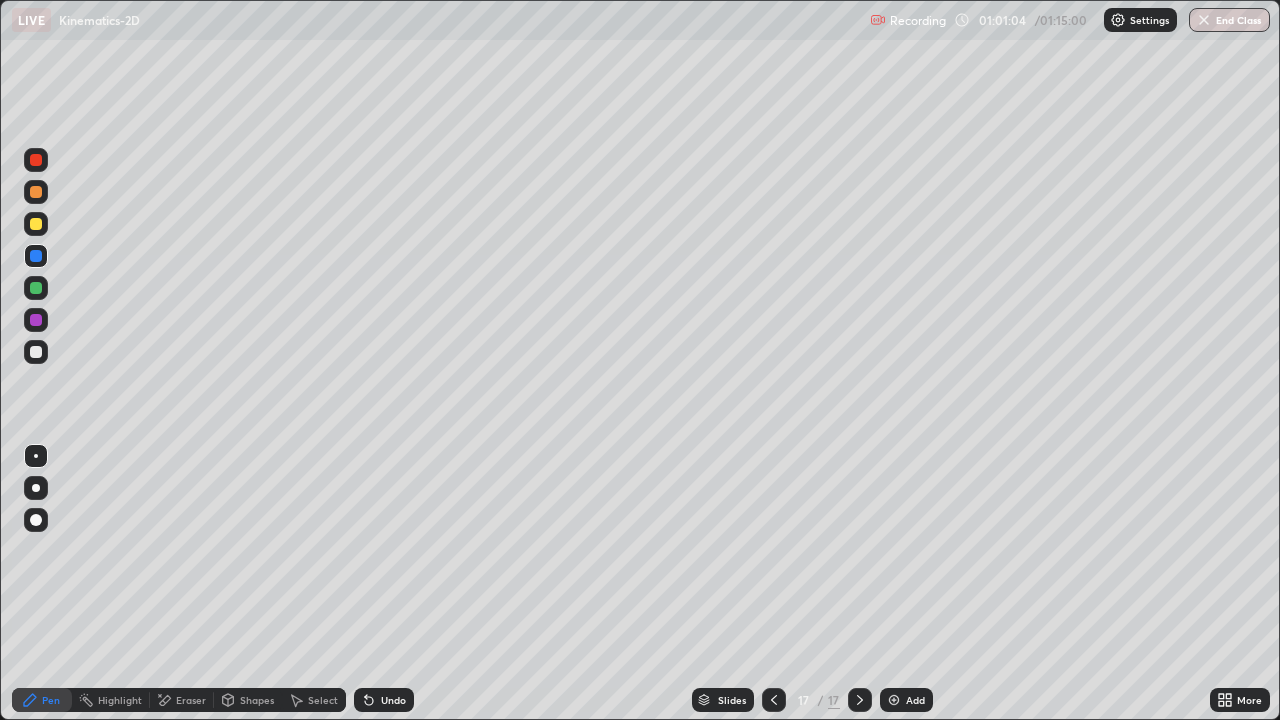 click at bounding box center [36, 288] 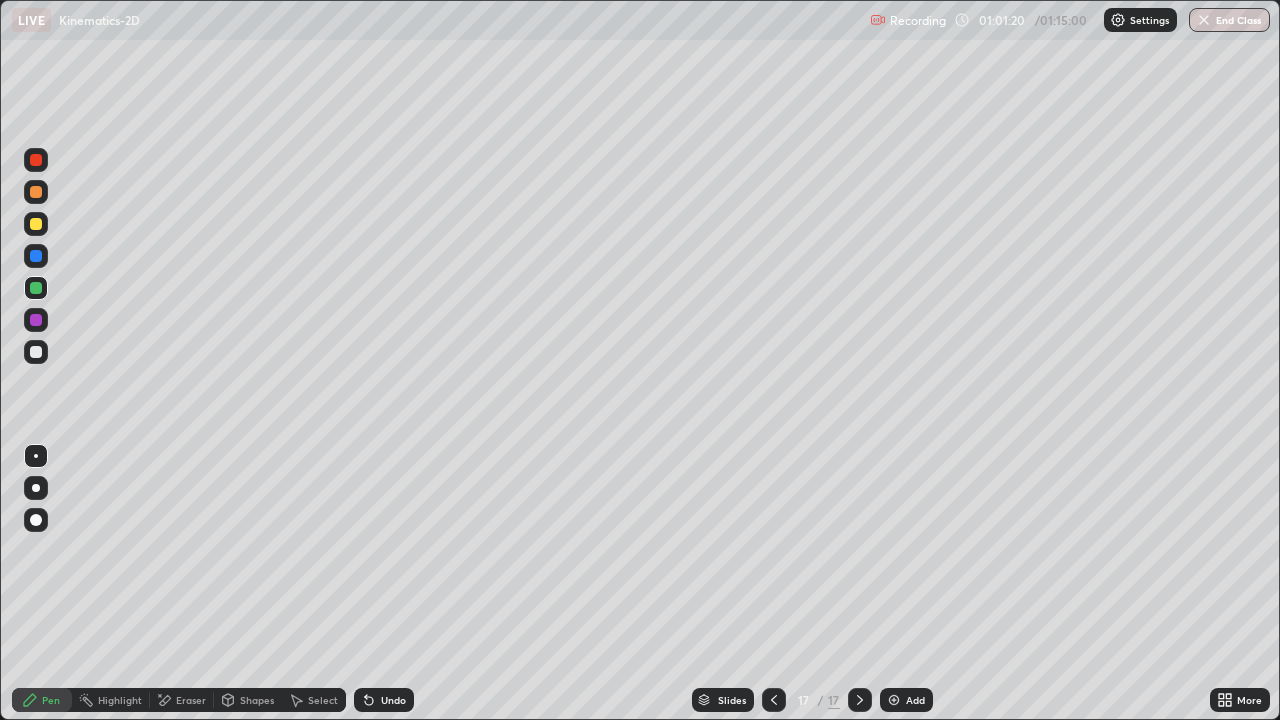 click on "Undo" at bounding box center [384, 700] 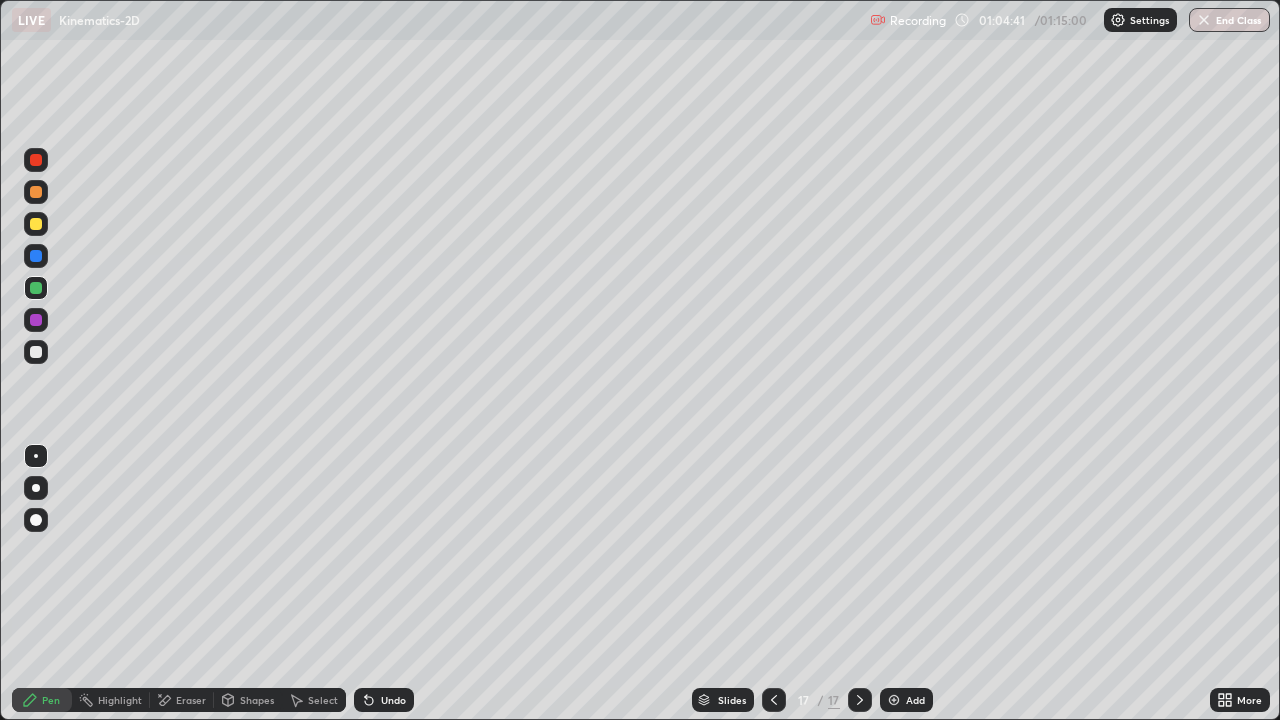 click at bounding box center [894, 700] 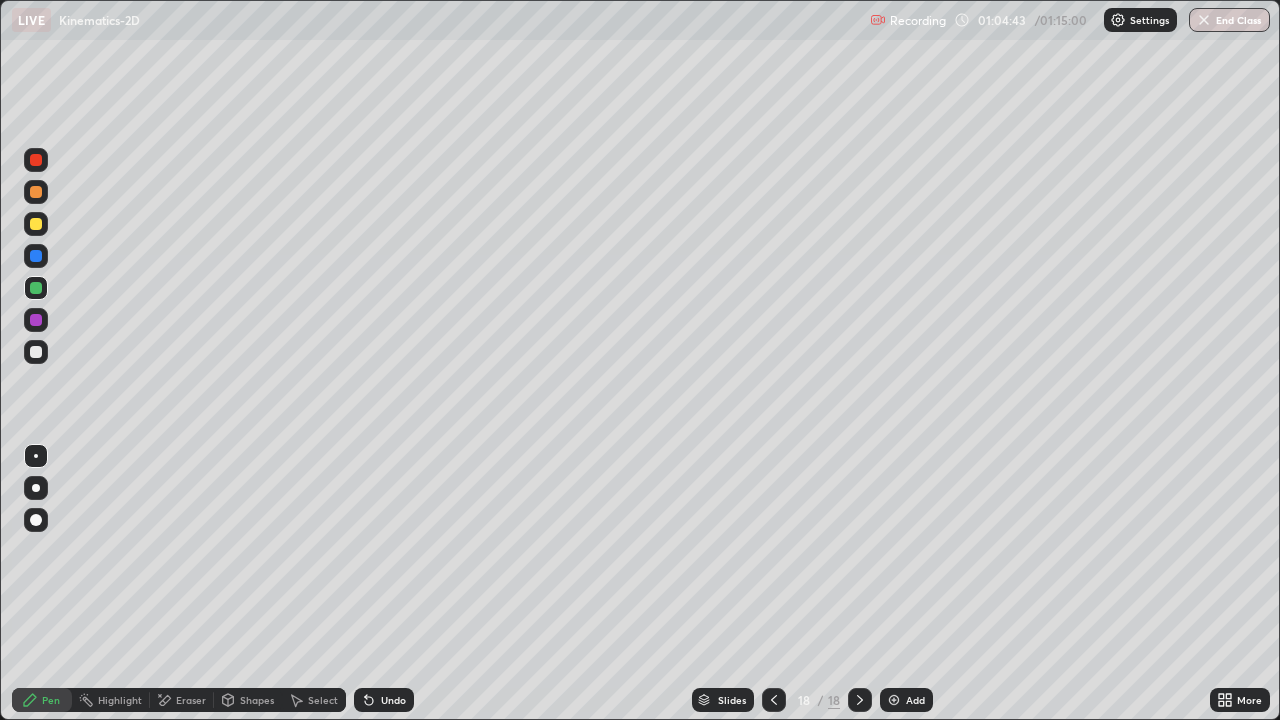 click at bounding box center [36, 352] 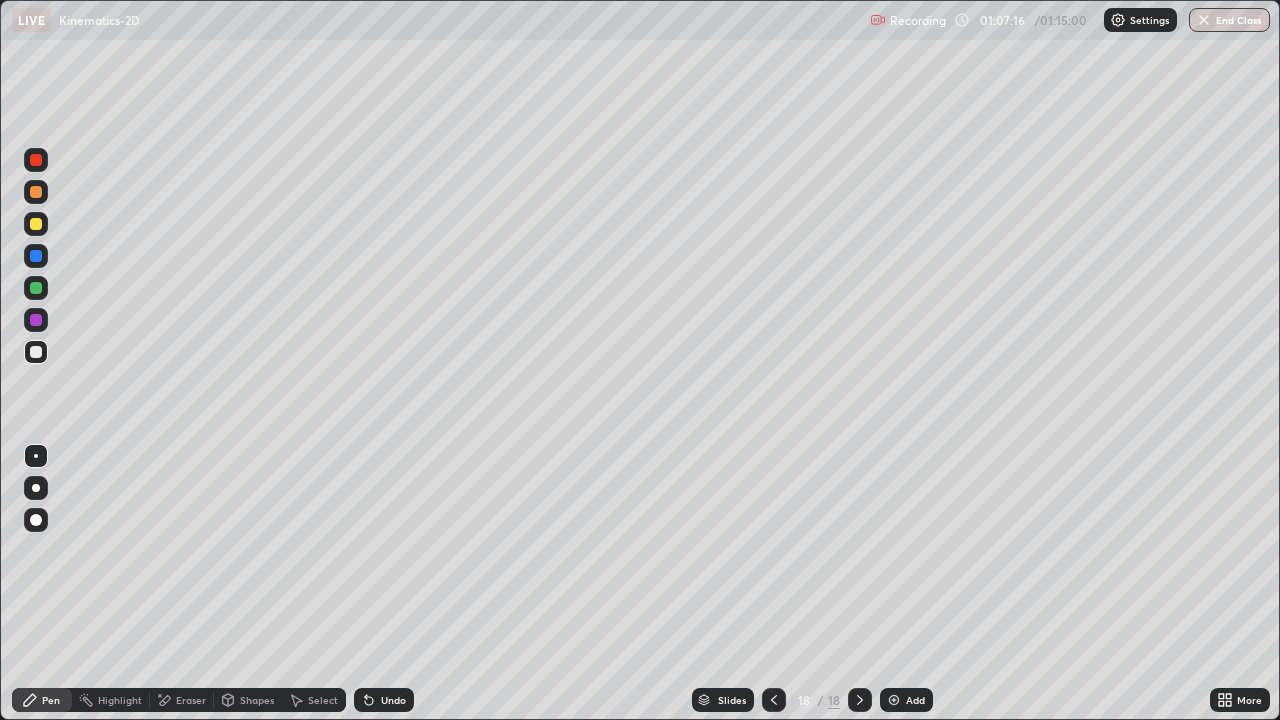 click on "Undo" at bounding box center [384, 700] 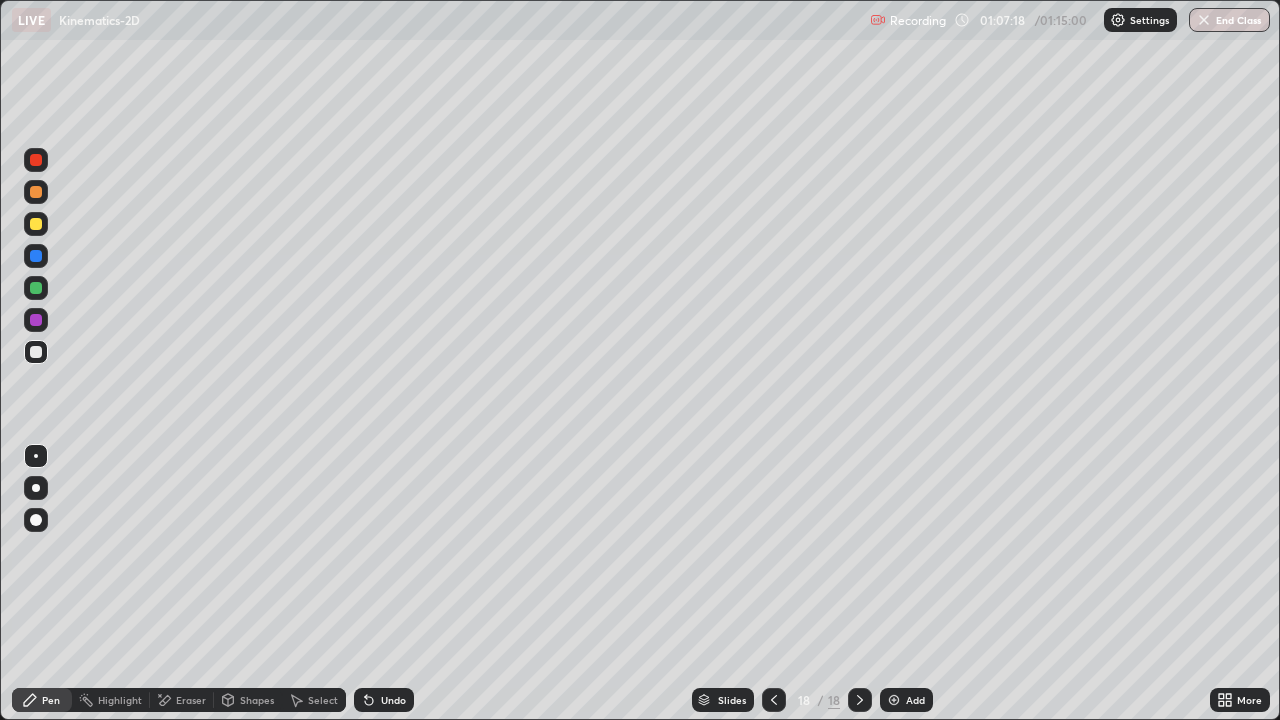 click on "Highlight" at bounding box center [111, 700] 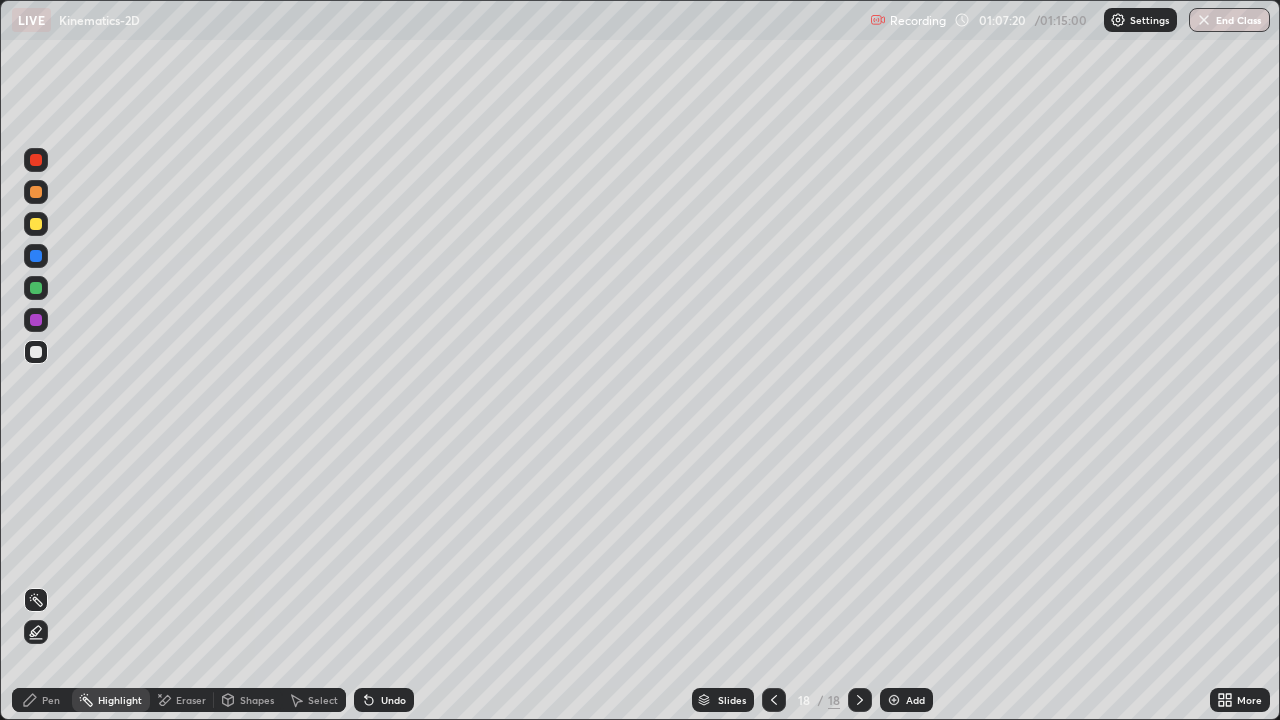 click 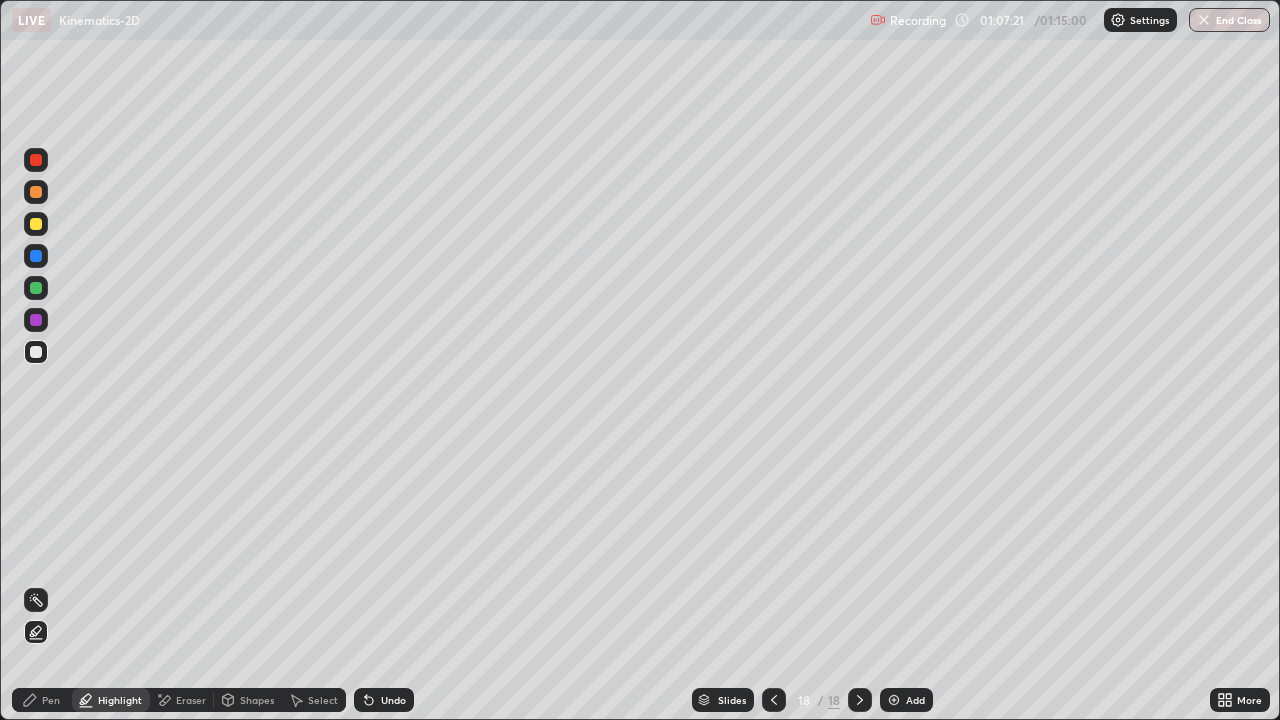click at bounding box center (36, 320) 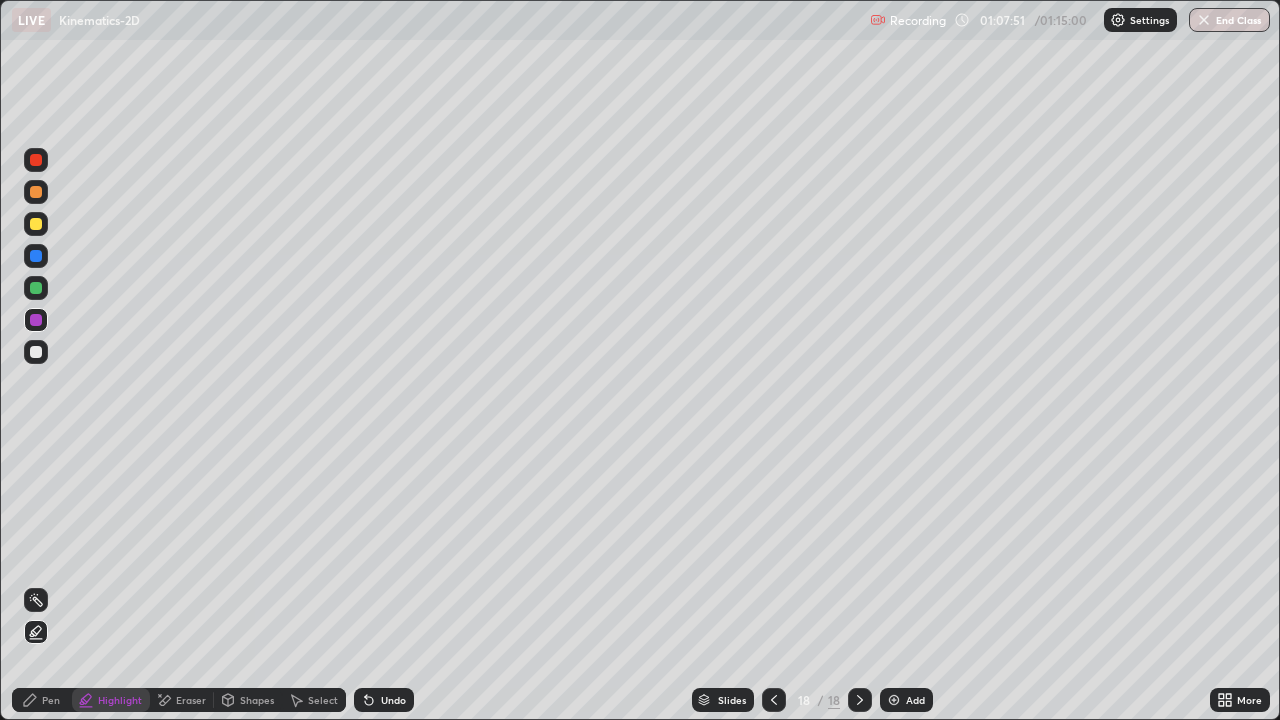 click on "Eraser" at bounding box center (182, 700) 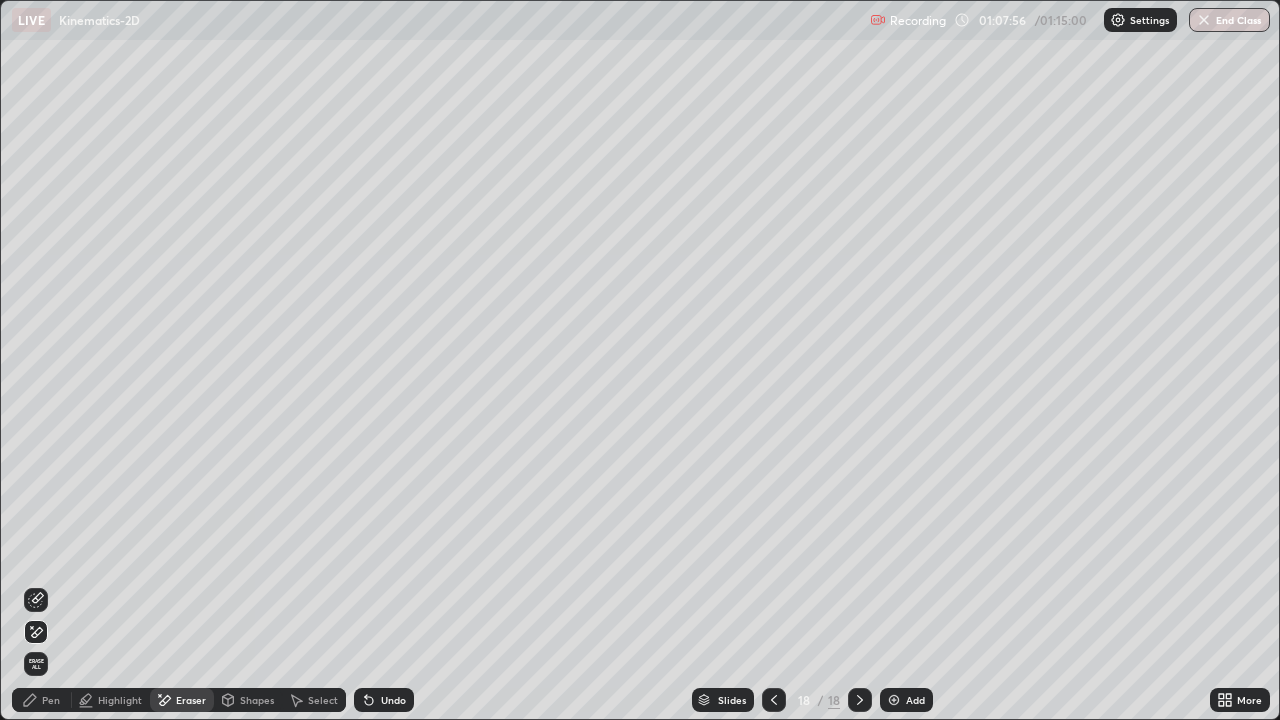 click on "Pen" at bounding box center (51, 700) 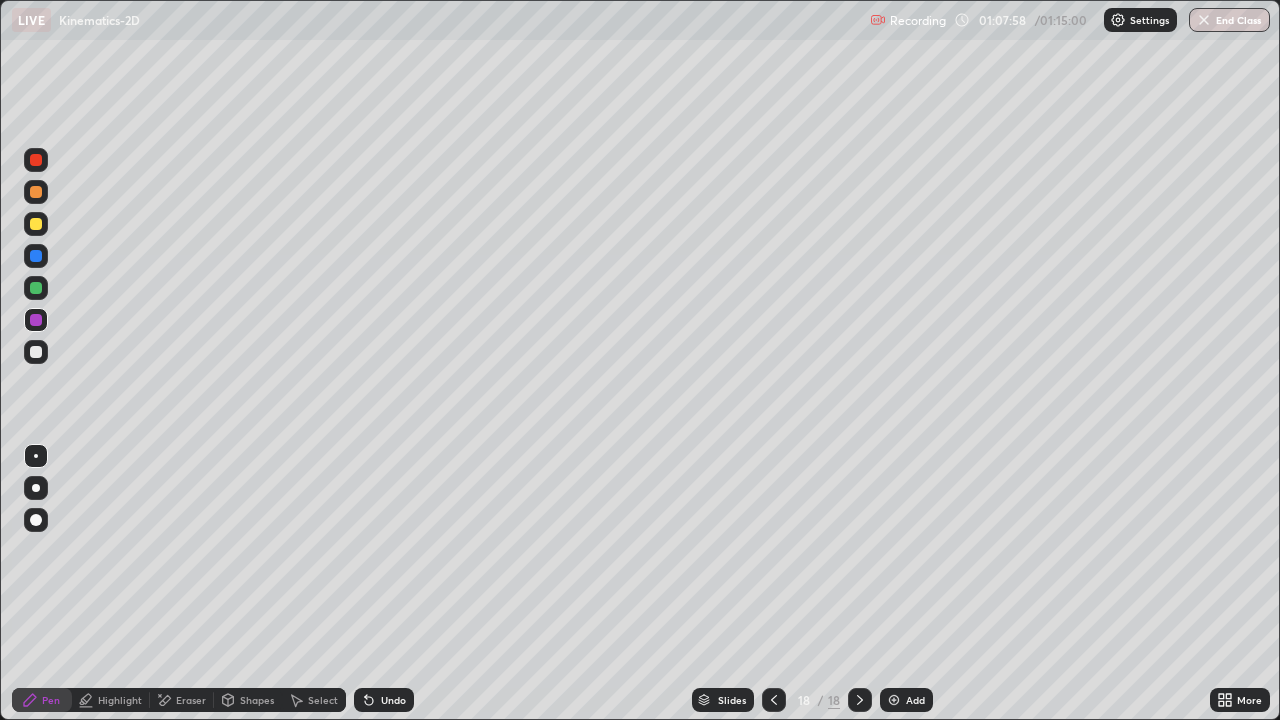click at bounding box center (36, 352) 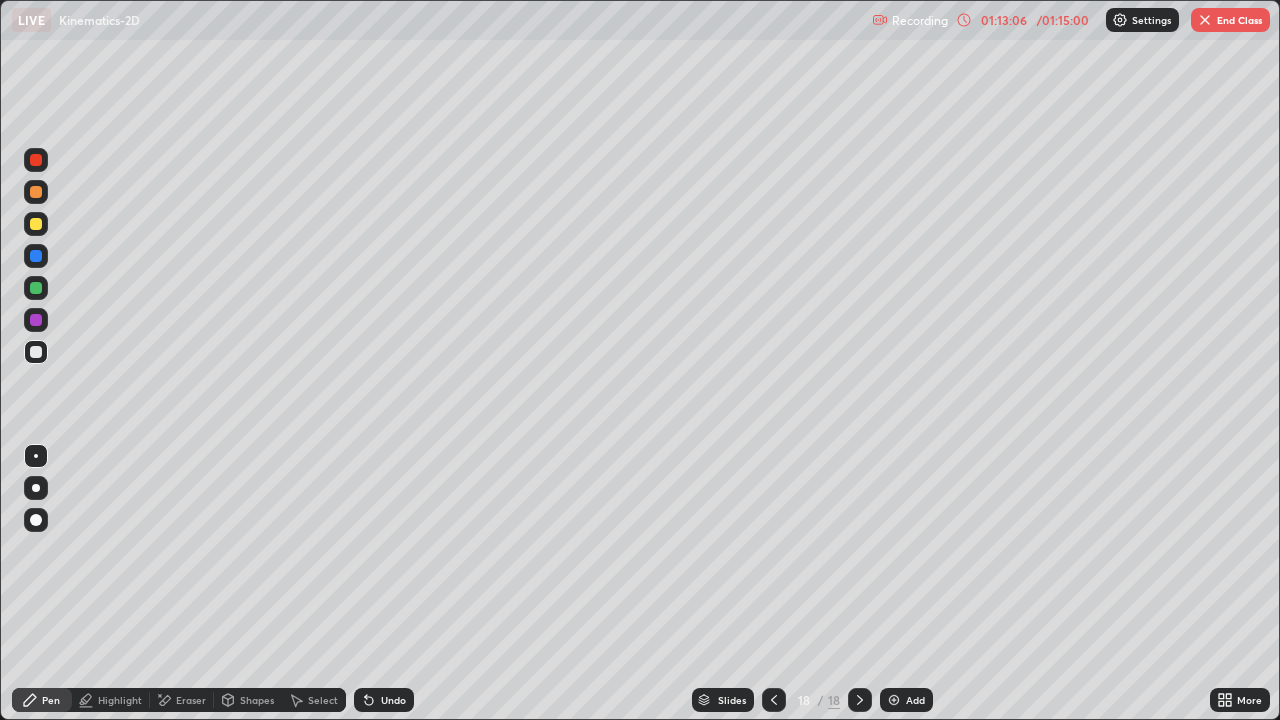 click at bounding box center (1205, 20) 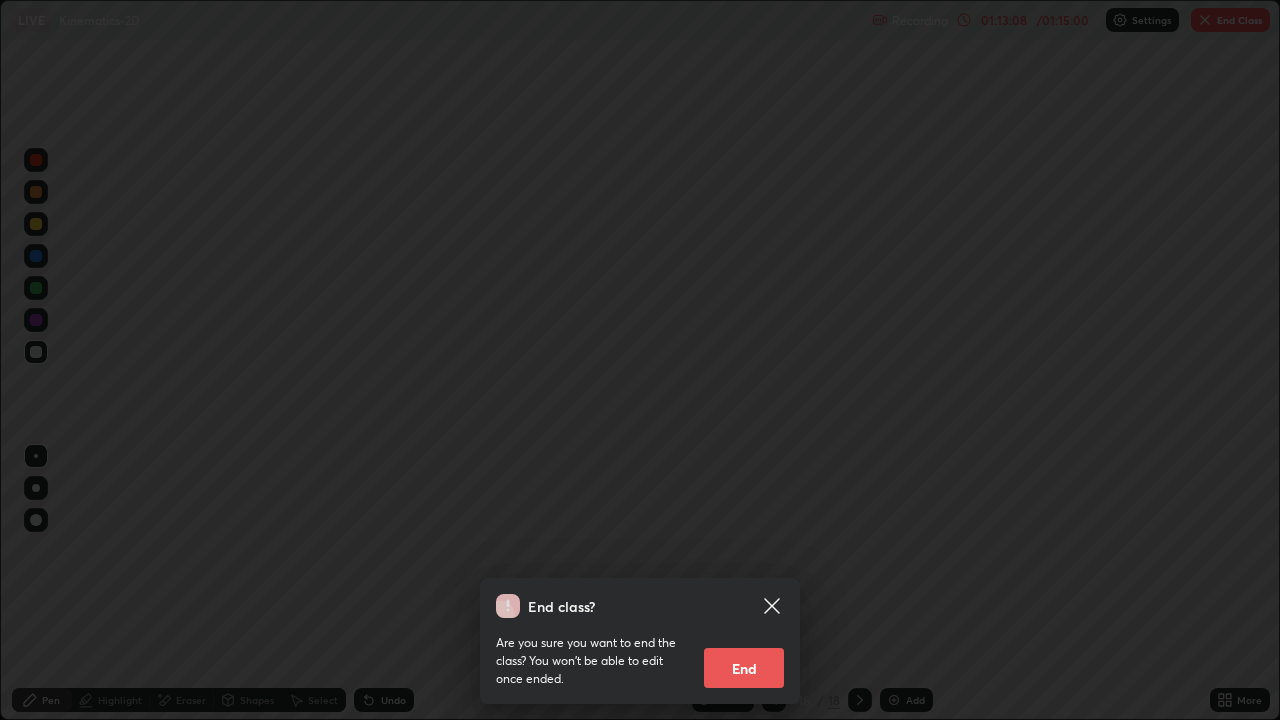 click on "End" at bounding box center (744, 668) 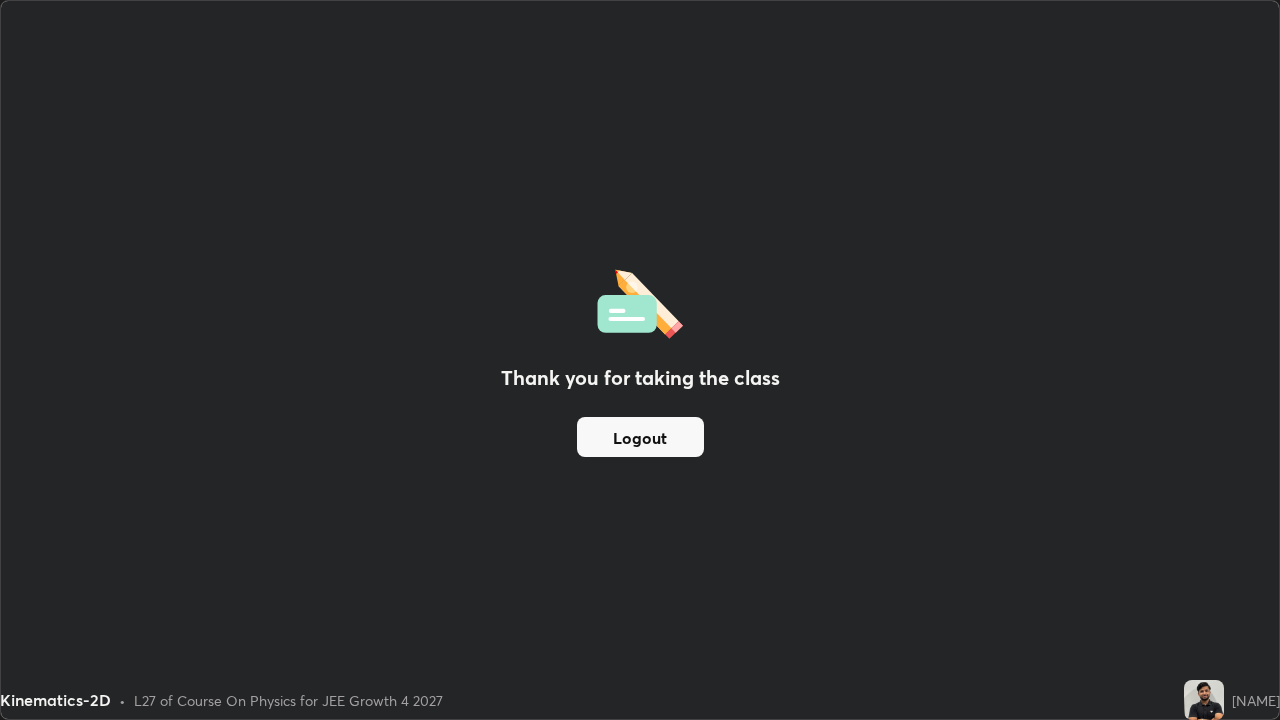 click on "Logout" at bounding box center [640, 437] 